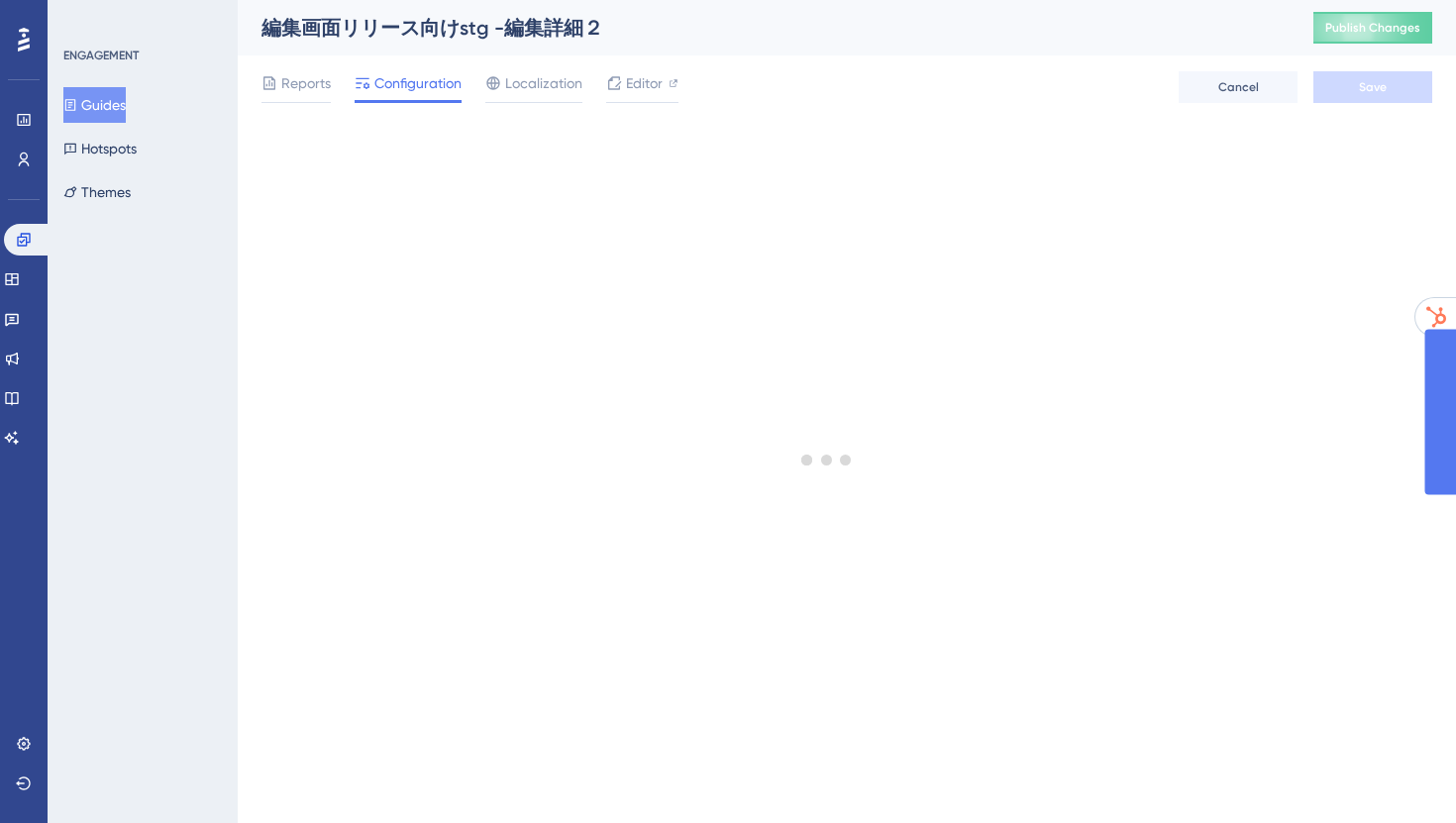 scroll, scrollTop: 0, scrollLeft: 0, axis: both 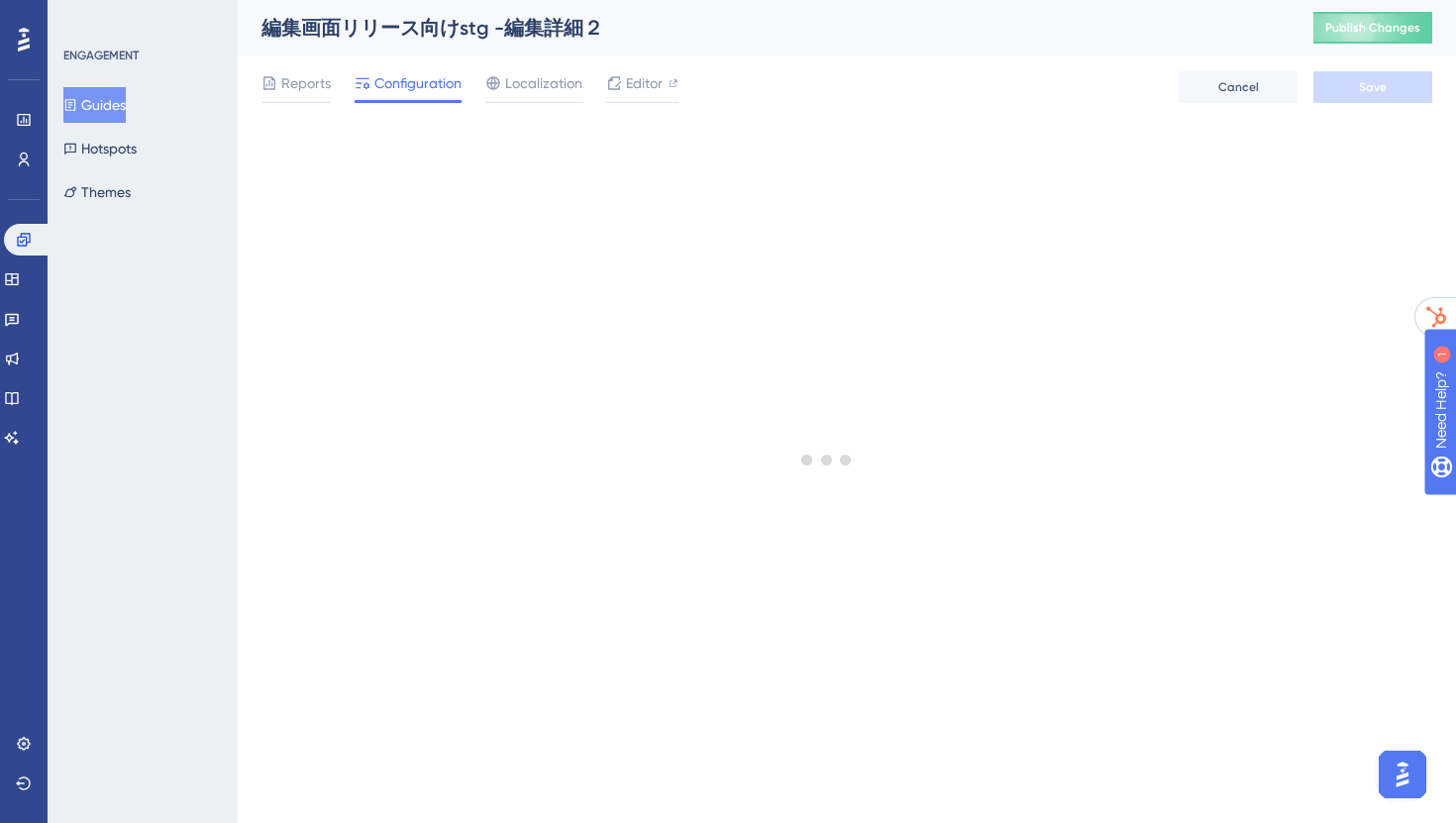 click on "Guides" at bounding box center [94, 105] 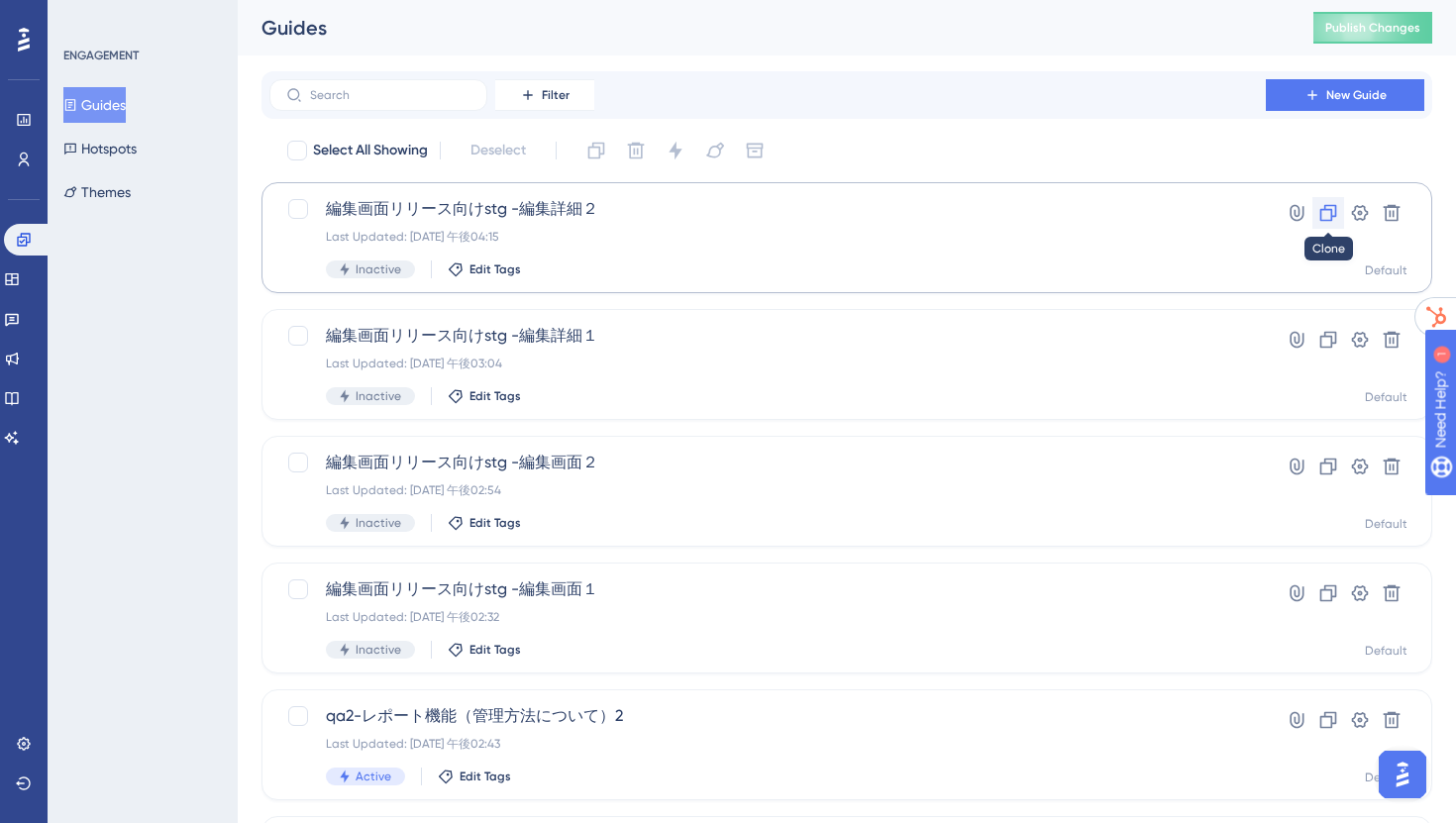 click 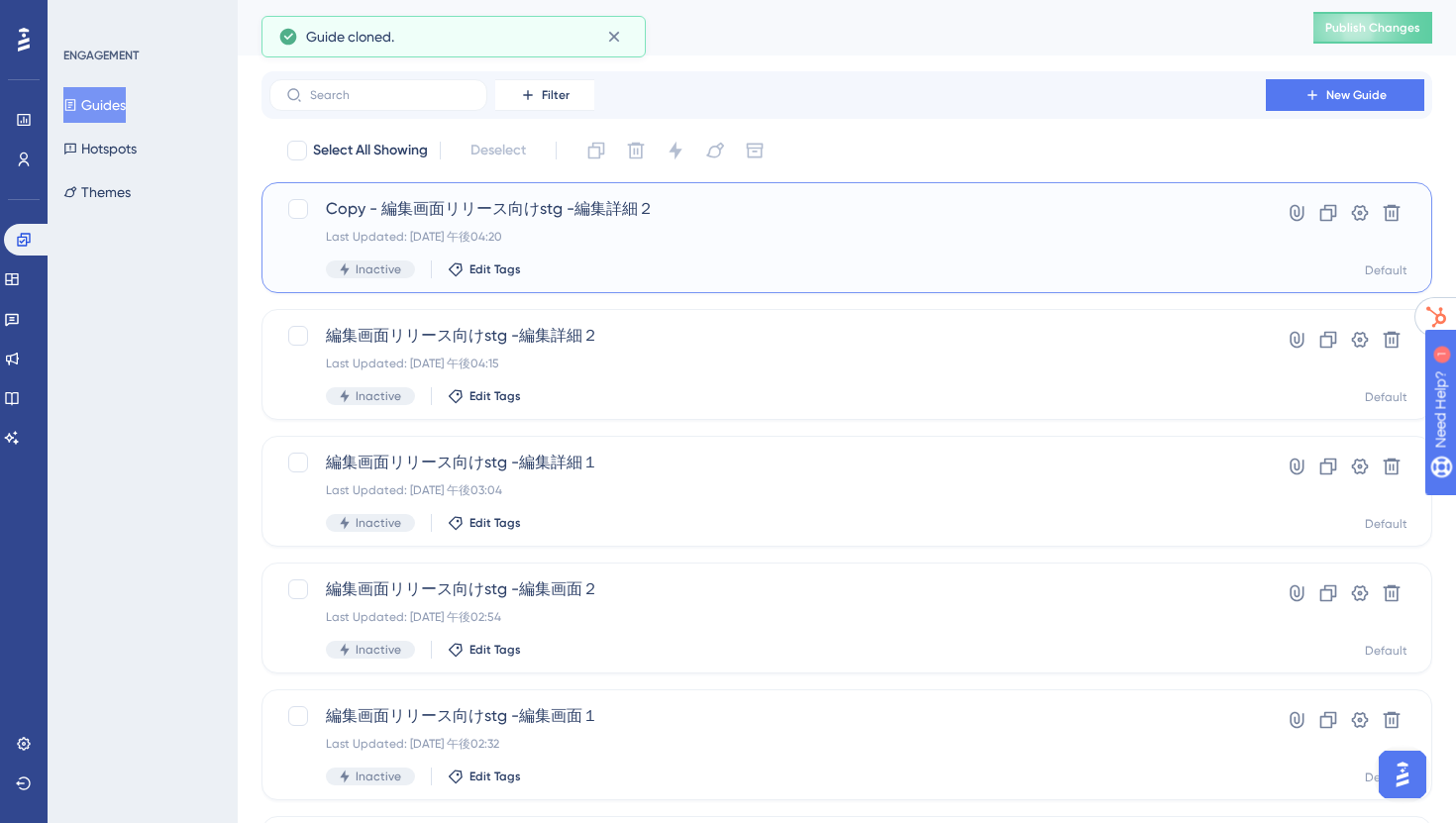 click on "Copy - 編集画面リリース向けstg -編集詳細２" at bounding box center (768, 209) 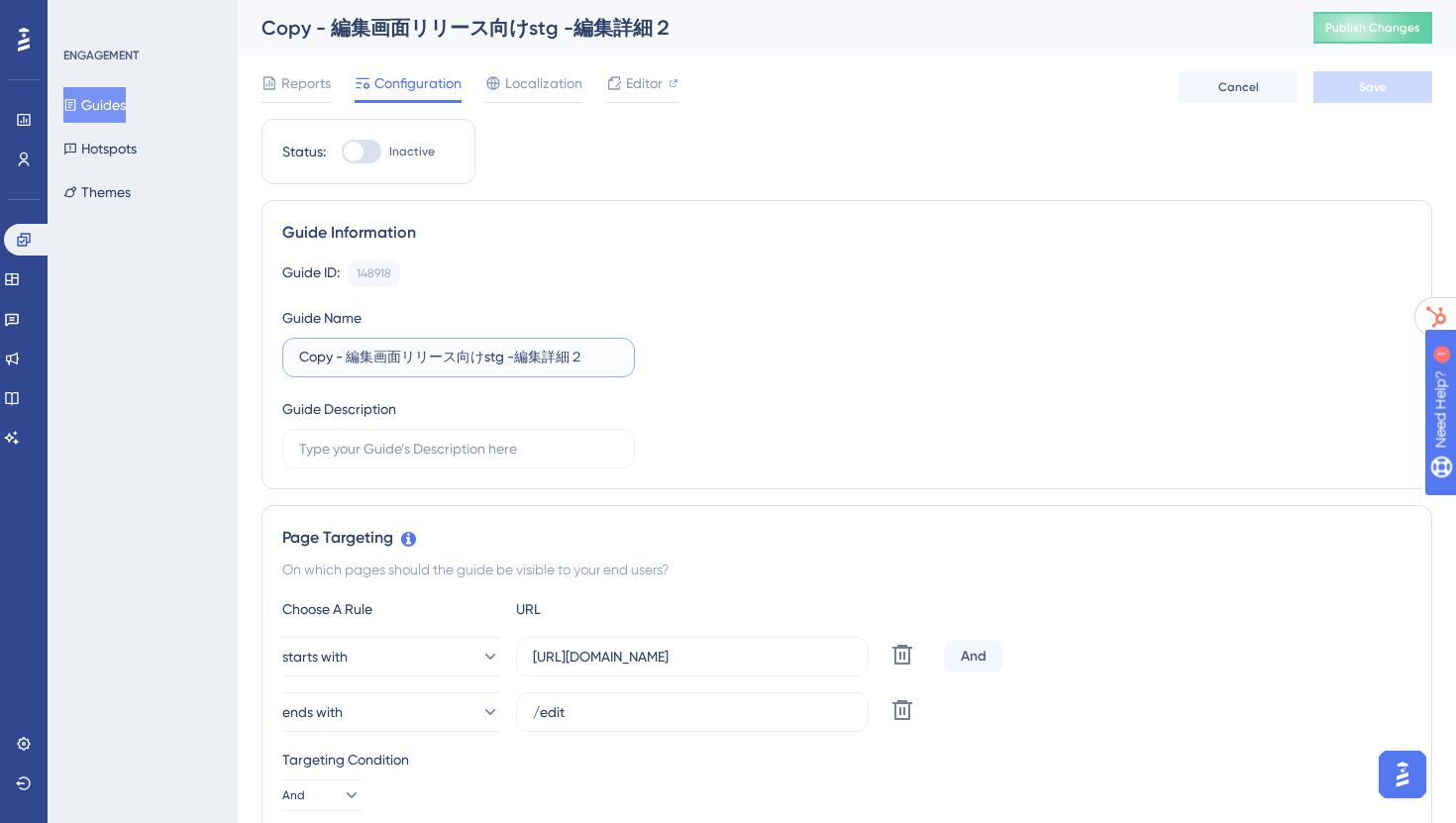 click on "Copy - 編集画面リリース向けstg -編集詳細２" at bounding box center [459, 358] 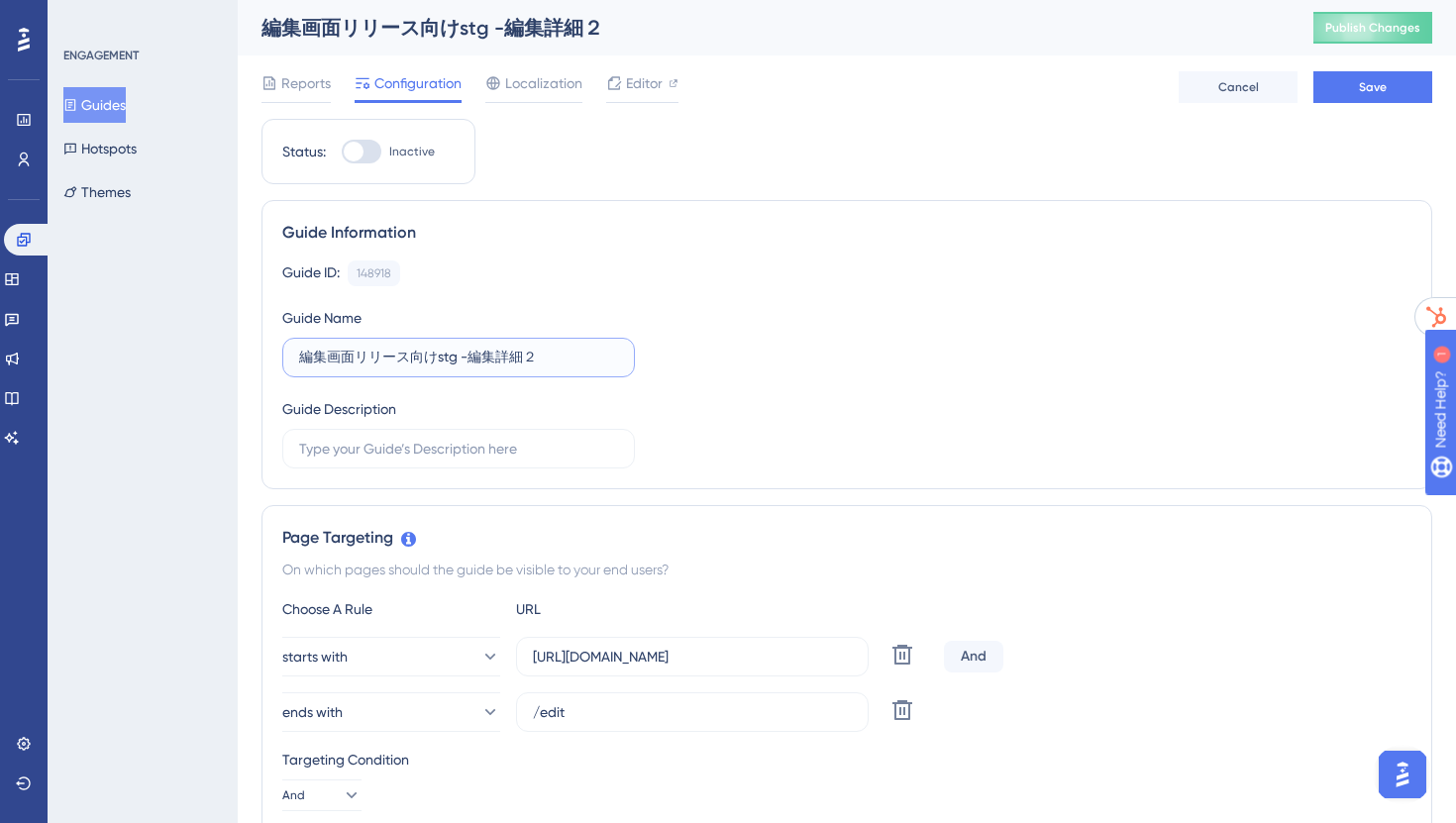 click on "編集画面リリース向けstg -編集詳細２" at bounding box center (459, 358) 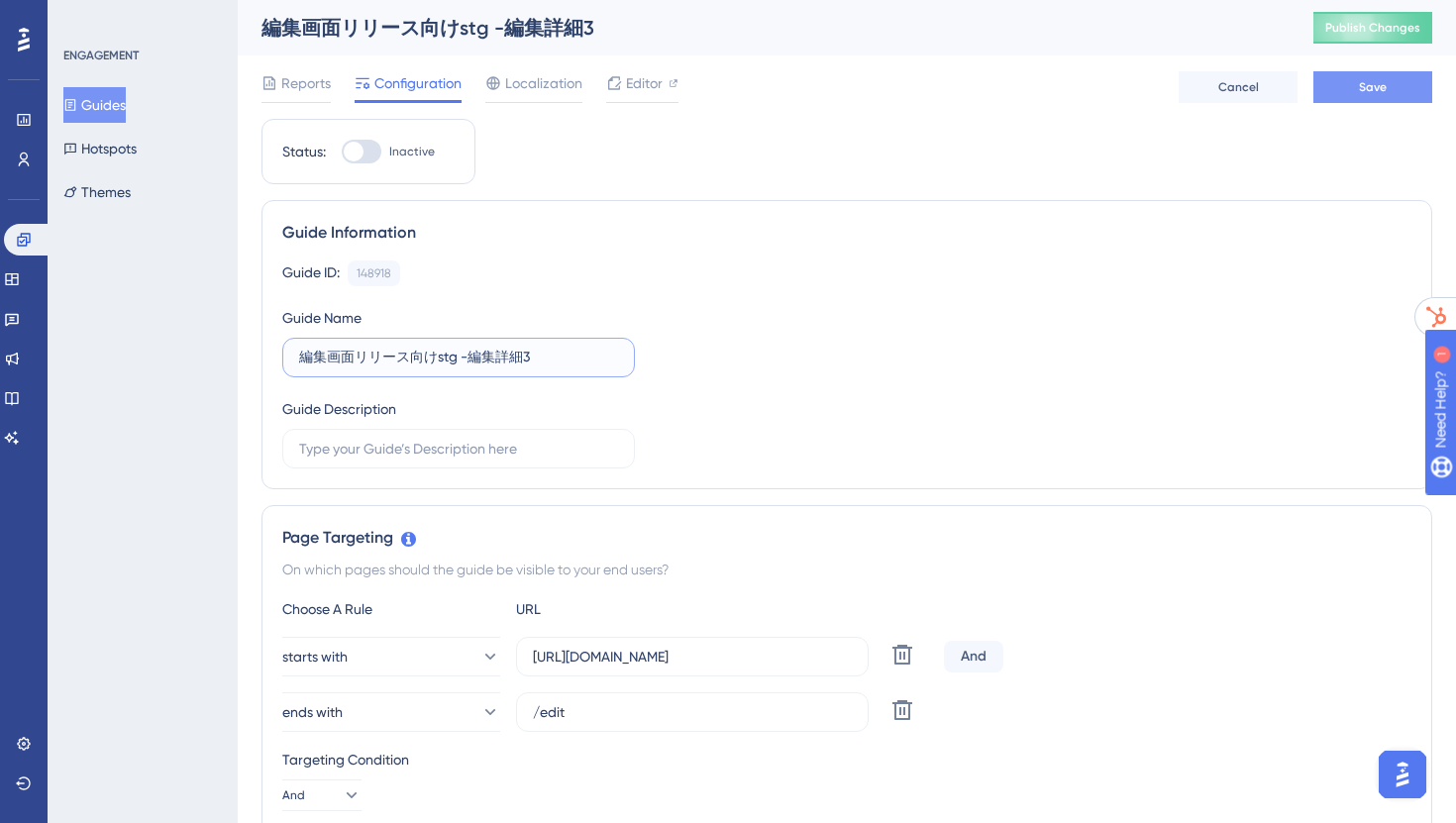 type on "編集画面リリース向けstg -編集詳細3" 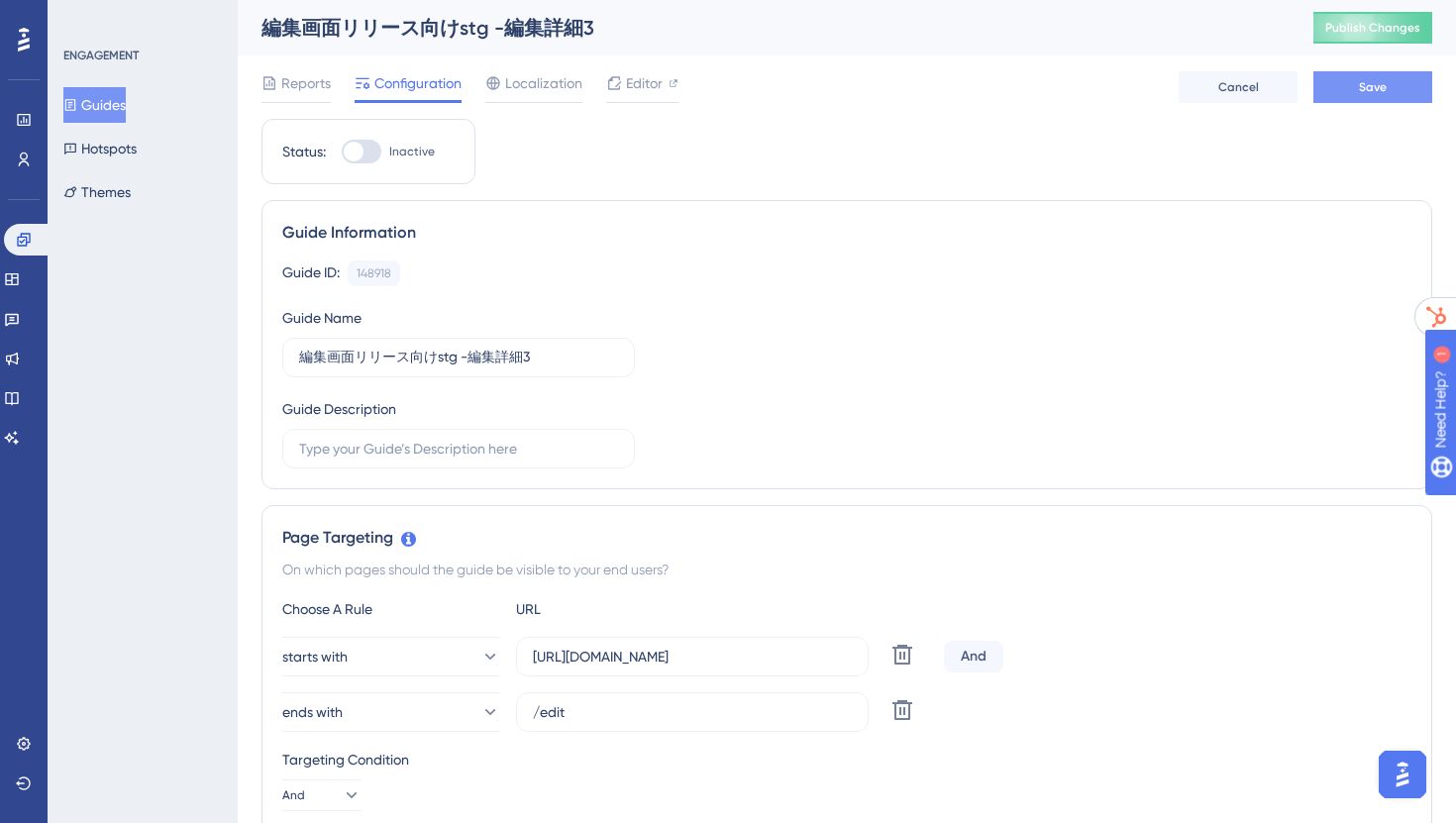 click on "Save" at bounding box center (1373, 87) 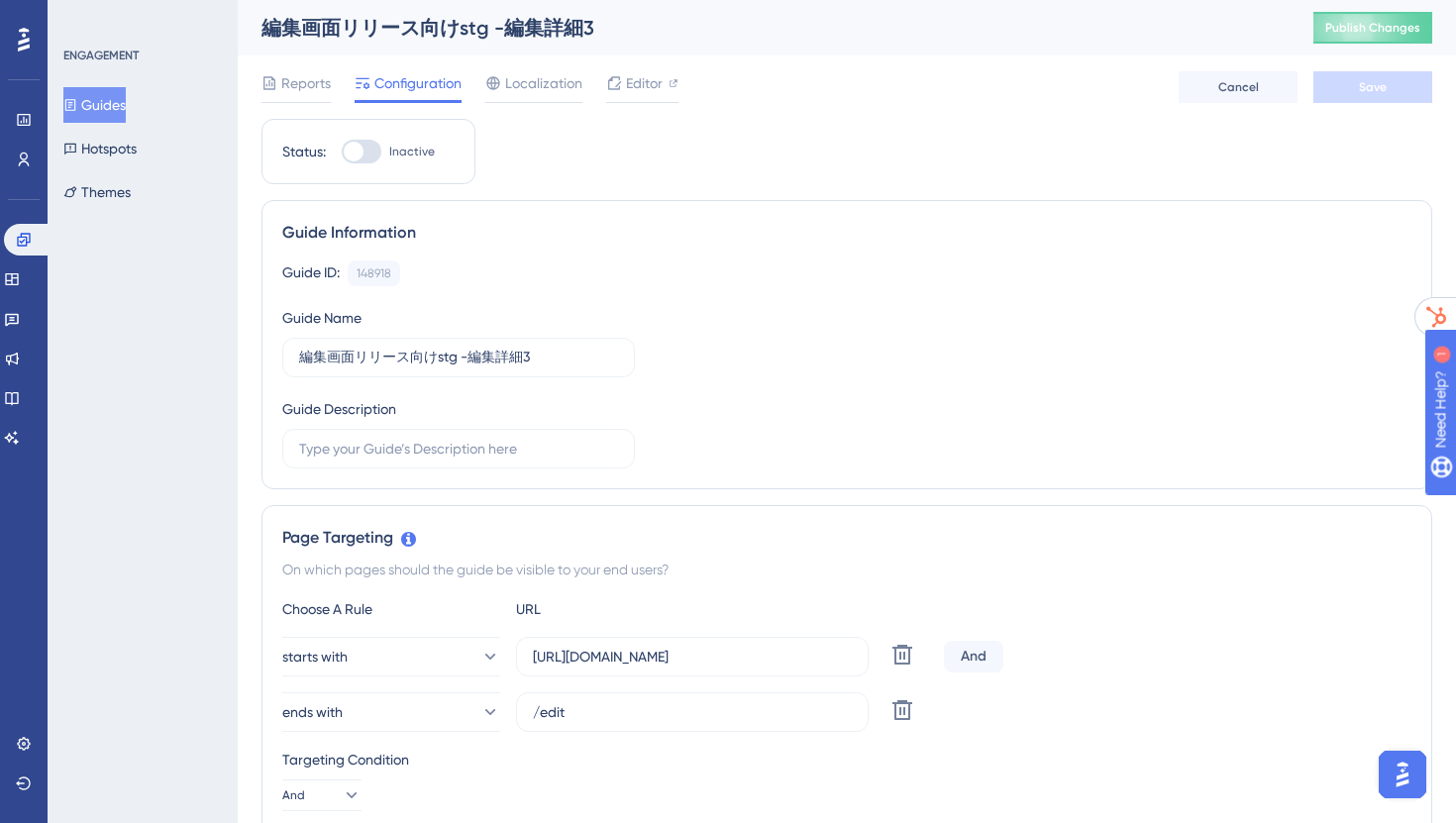 click on "Guides" at bounding box center [94, 105] 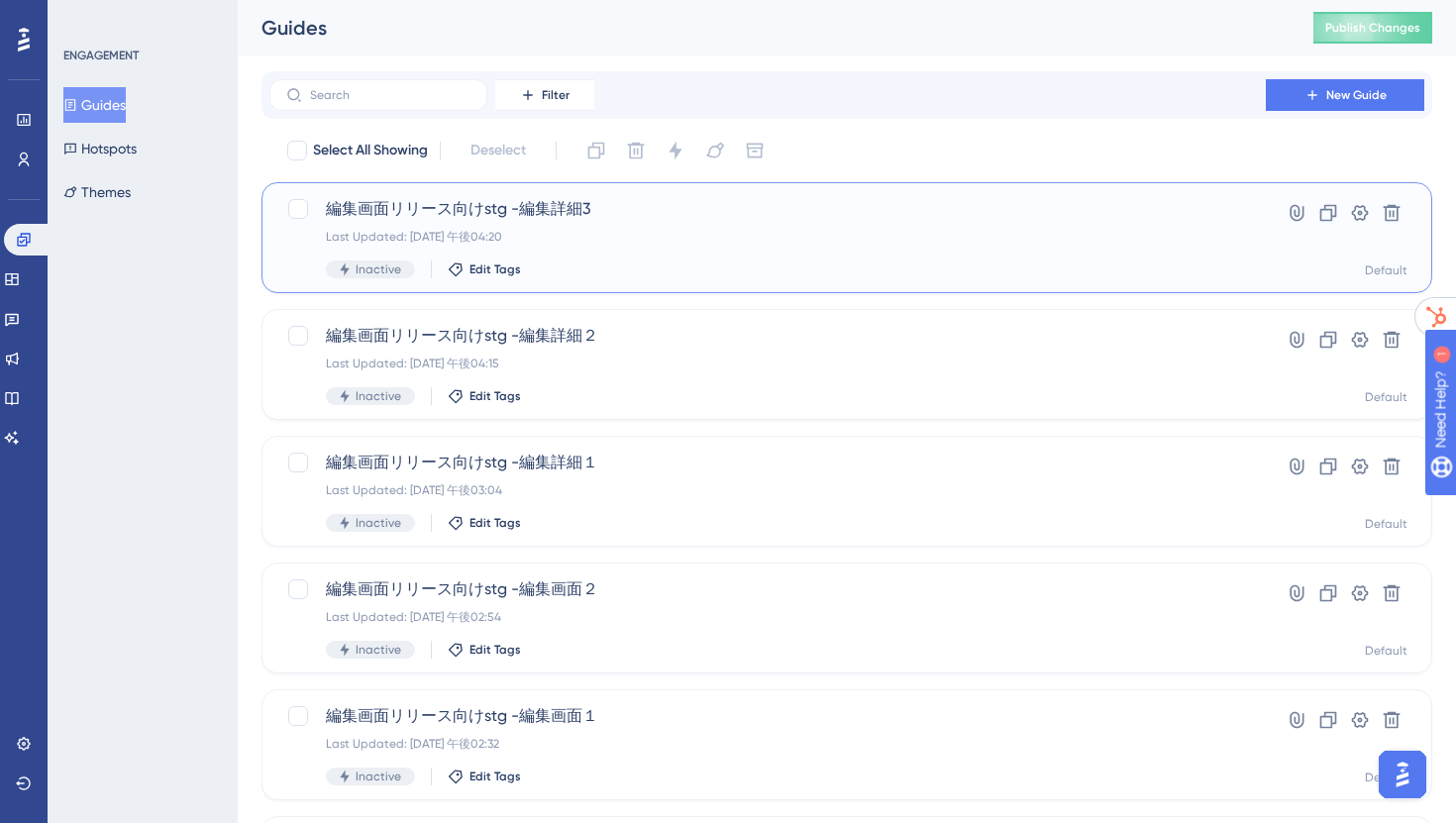 click on "編集画面リリース向けstg -編集詳細3 Last Updated: [DATE] 午後04:20 Inactive Edit Tags" at bounding box center [768, 238] 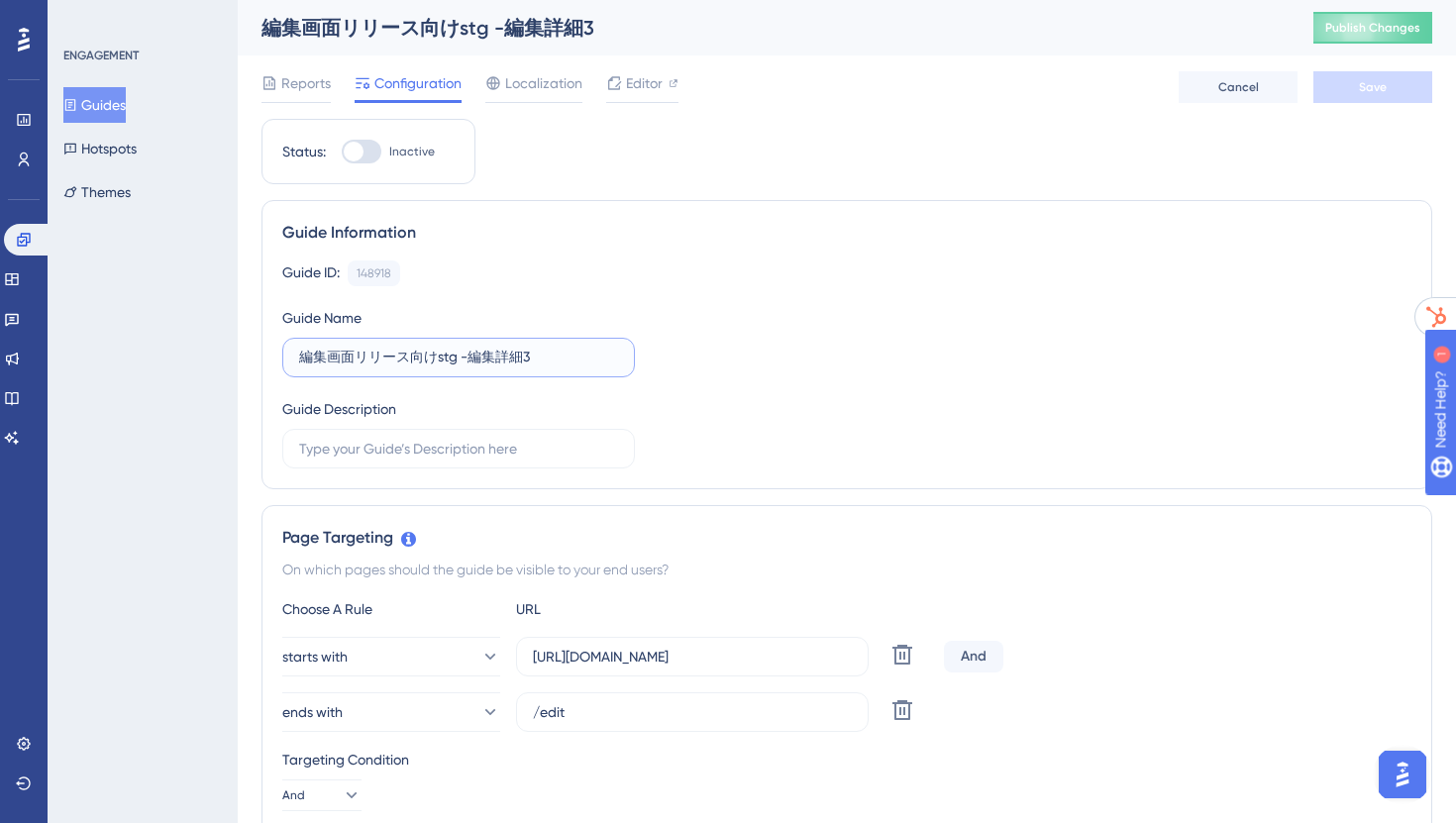 click on "編集画面リリース向けstg -編集詳細3" at bounding box center [459, 358] 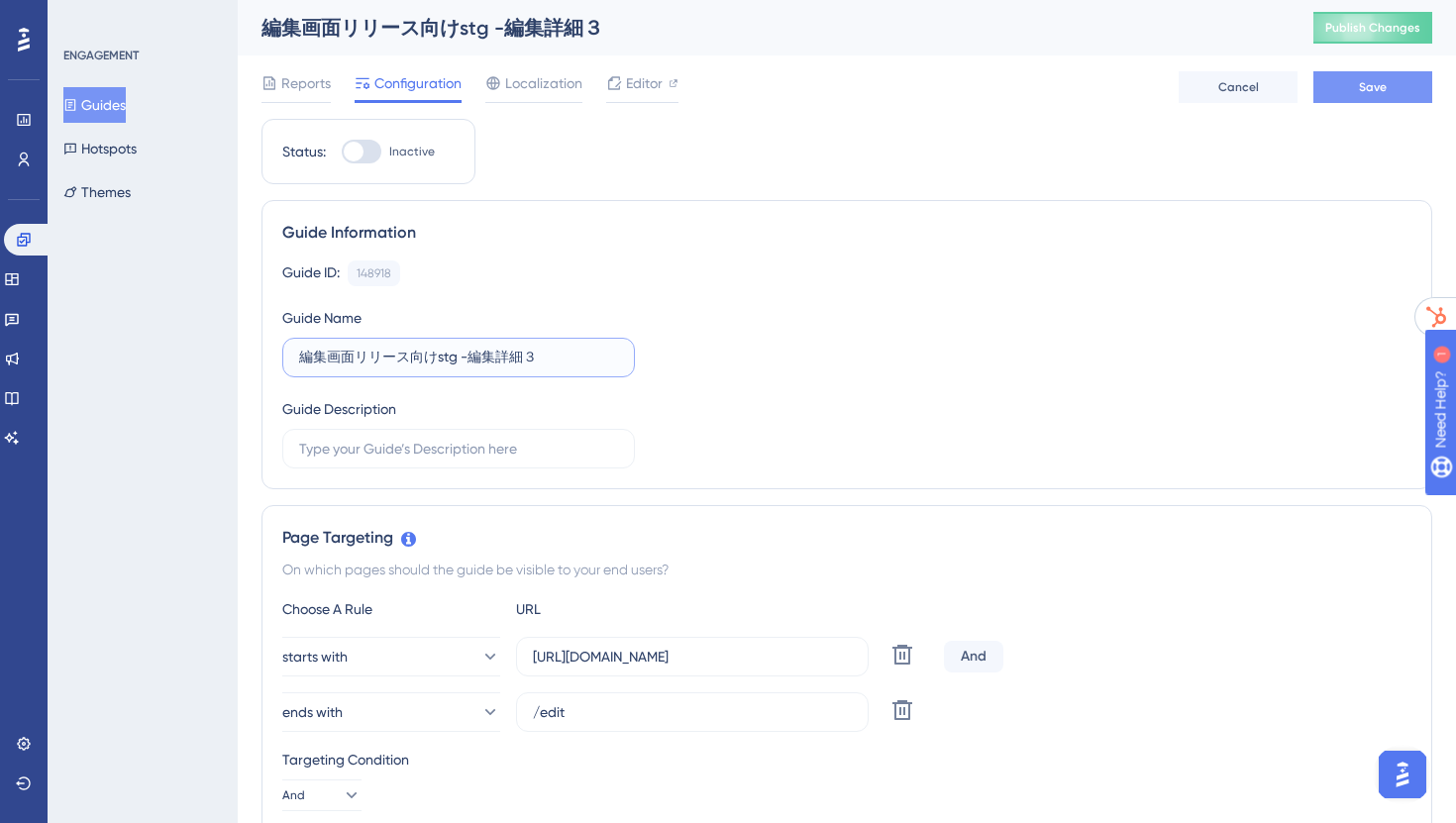 type on "編集画面リリース向けstg -編集詳細３" 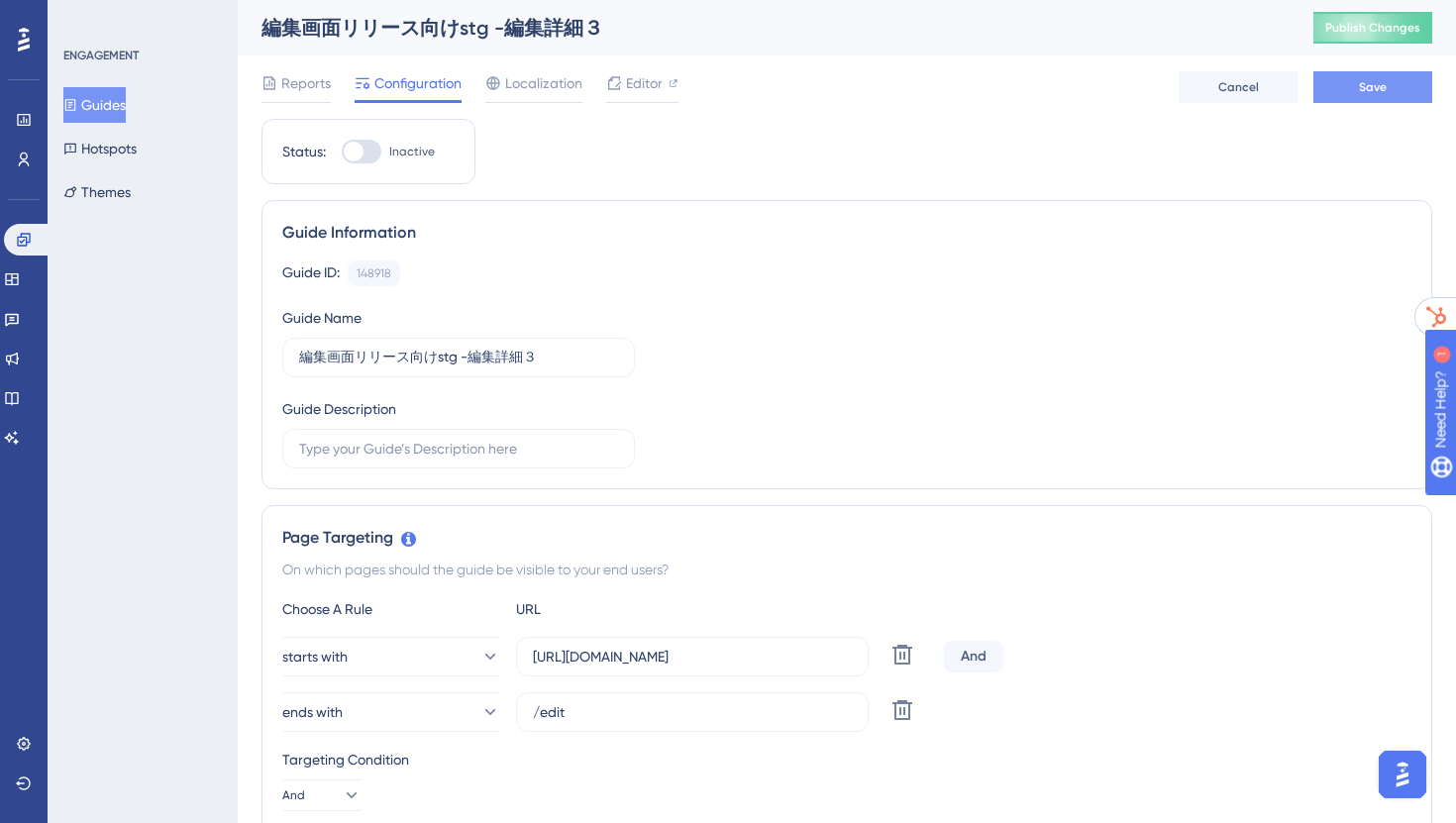 click on "Save" at bounding box center [1373, 87] 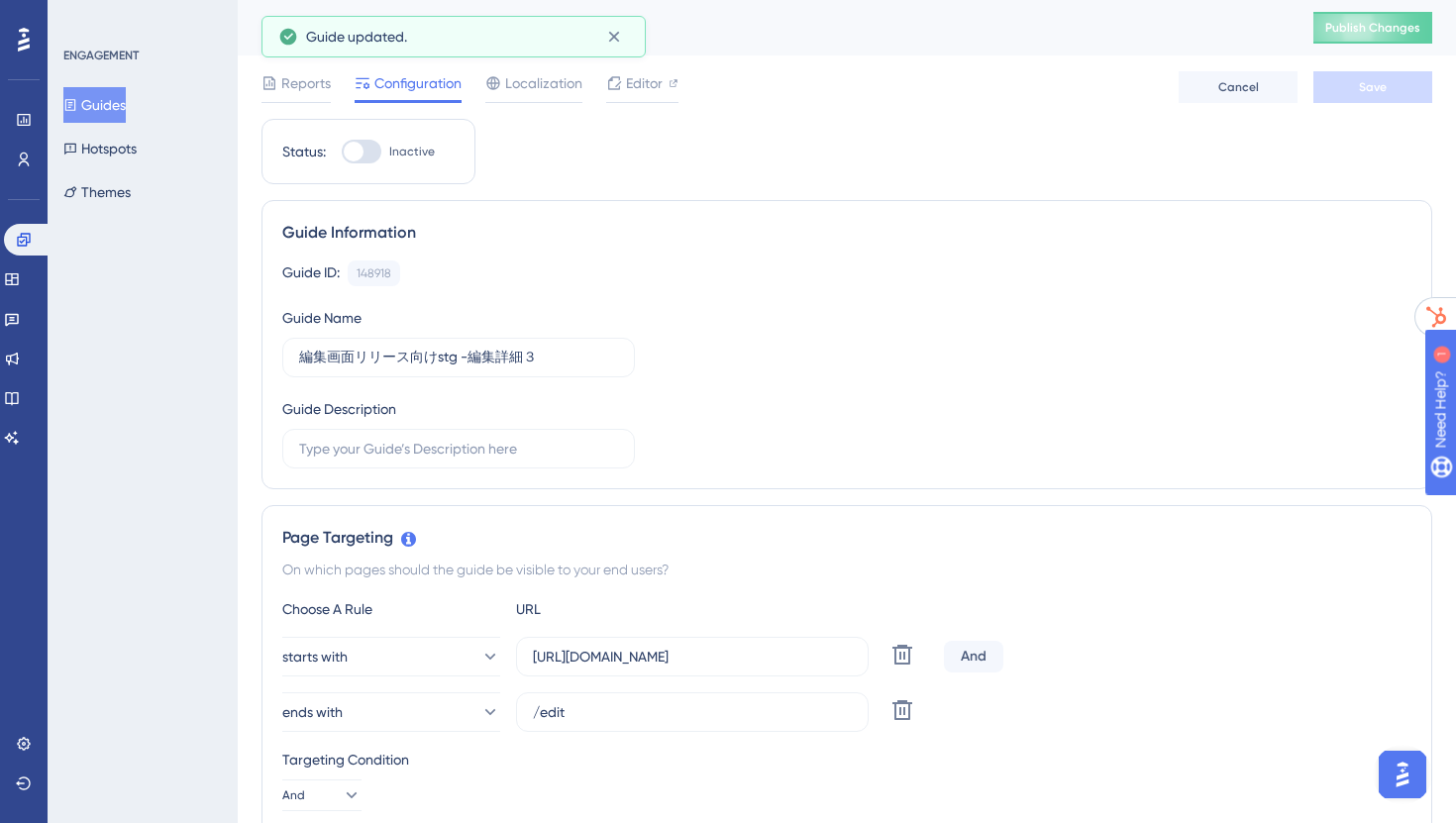 click on "Guides" at bounding box center (94, 105) 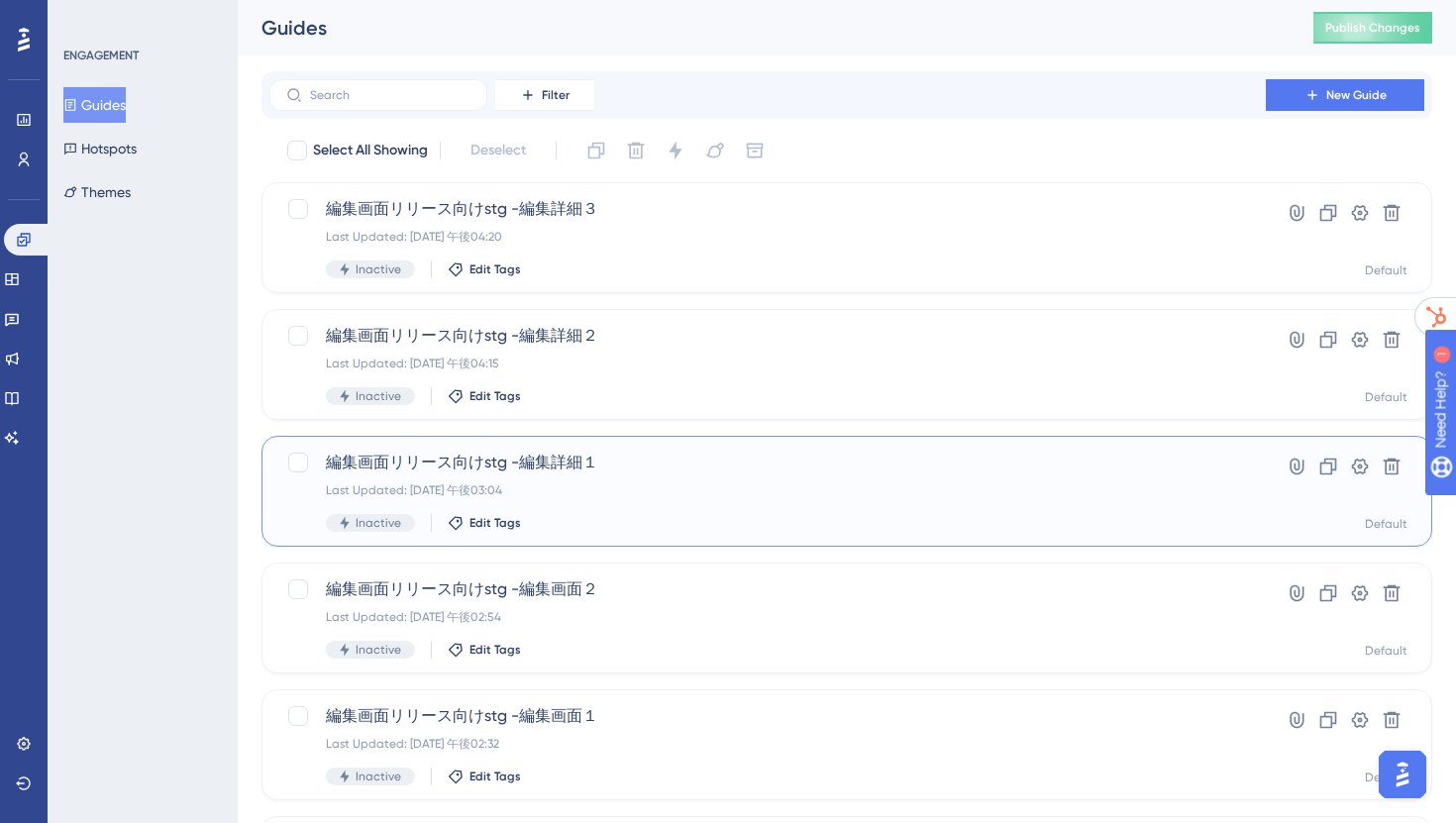 click on "編集画面リリース向けstg -編集詳細１ Last Updated: [DATE] 午後03:04 Inactive Edit Tags Hyperlink Clone Settings Delete Default" at bounding box center [847, 491] 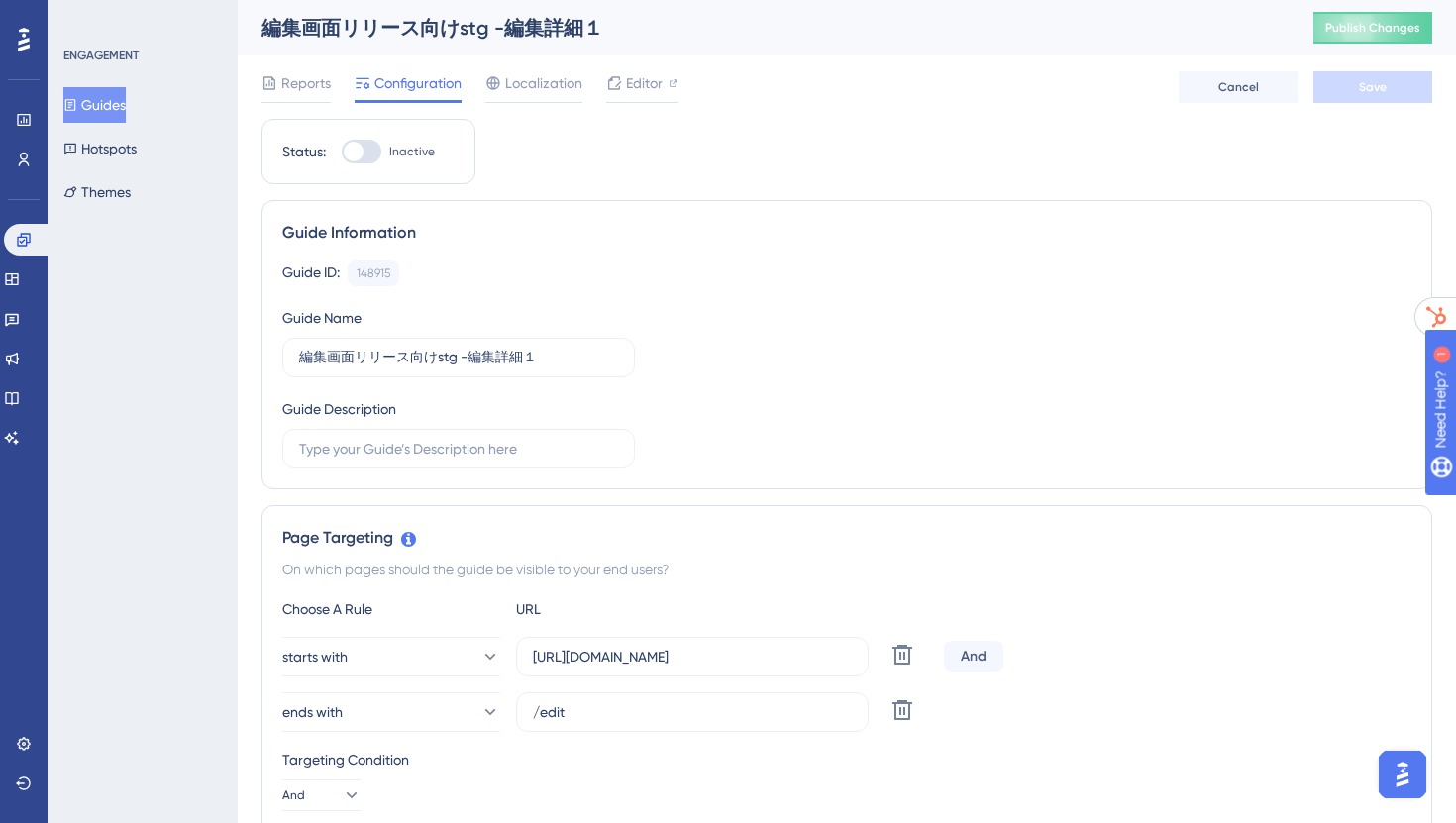 click on "Guides" at bounding box center (94, 105) 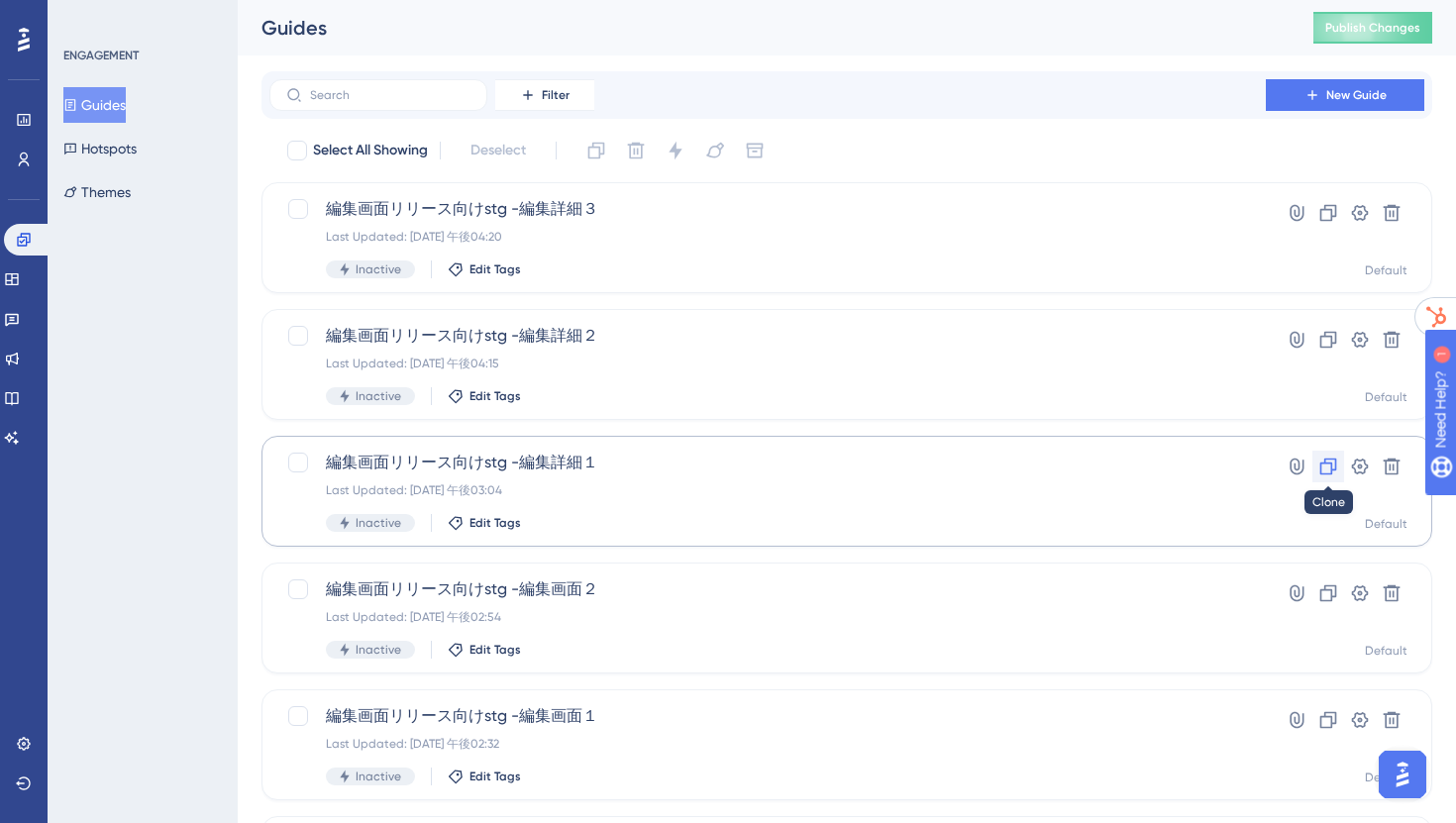 click 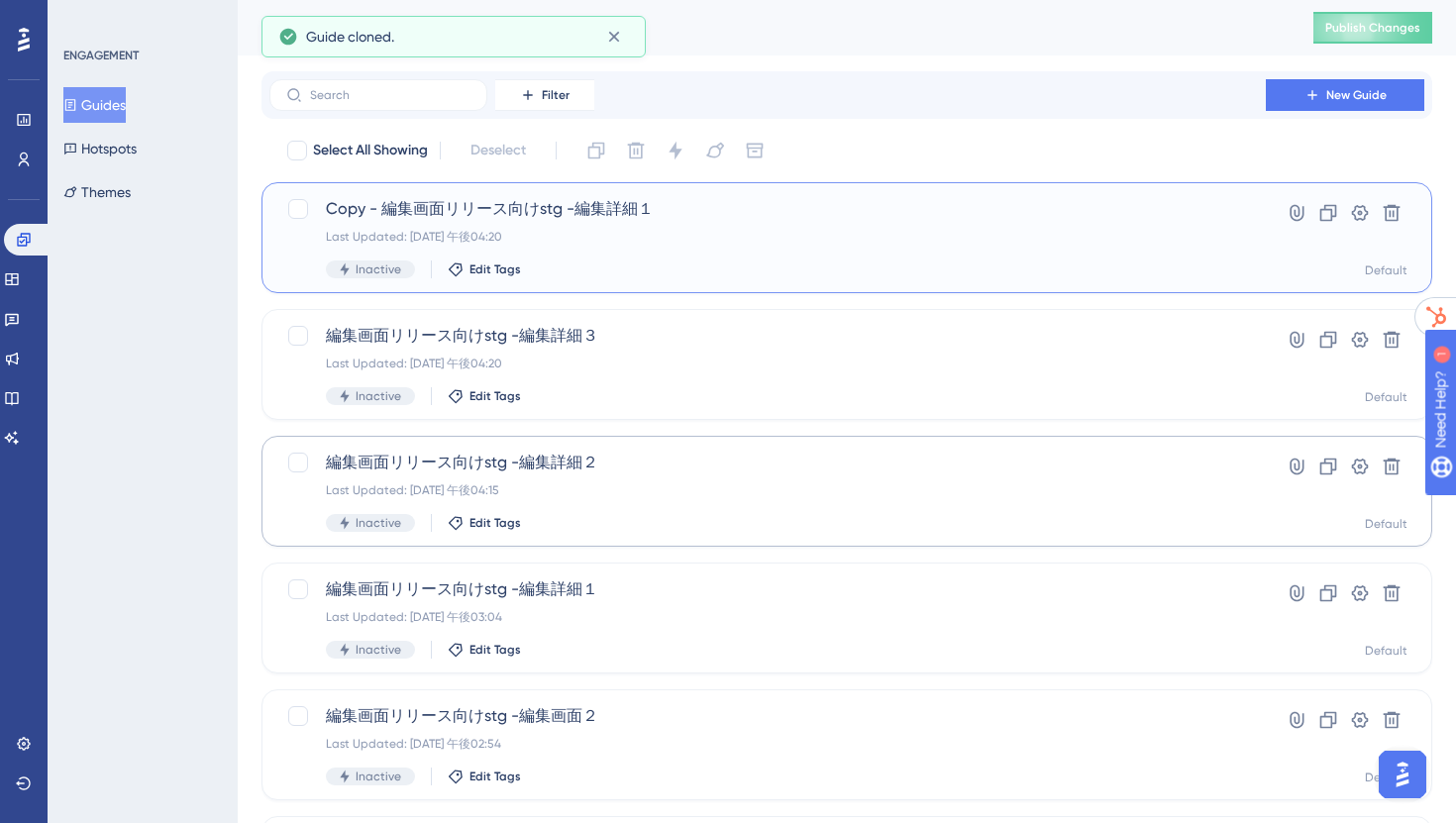 click on "Copy - 編集画面リリース向けstg -編集詳細１" at bounding box center [768, 209] 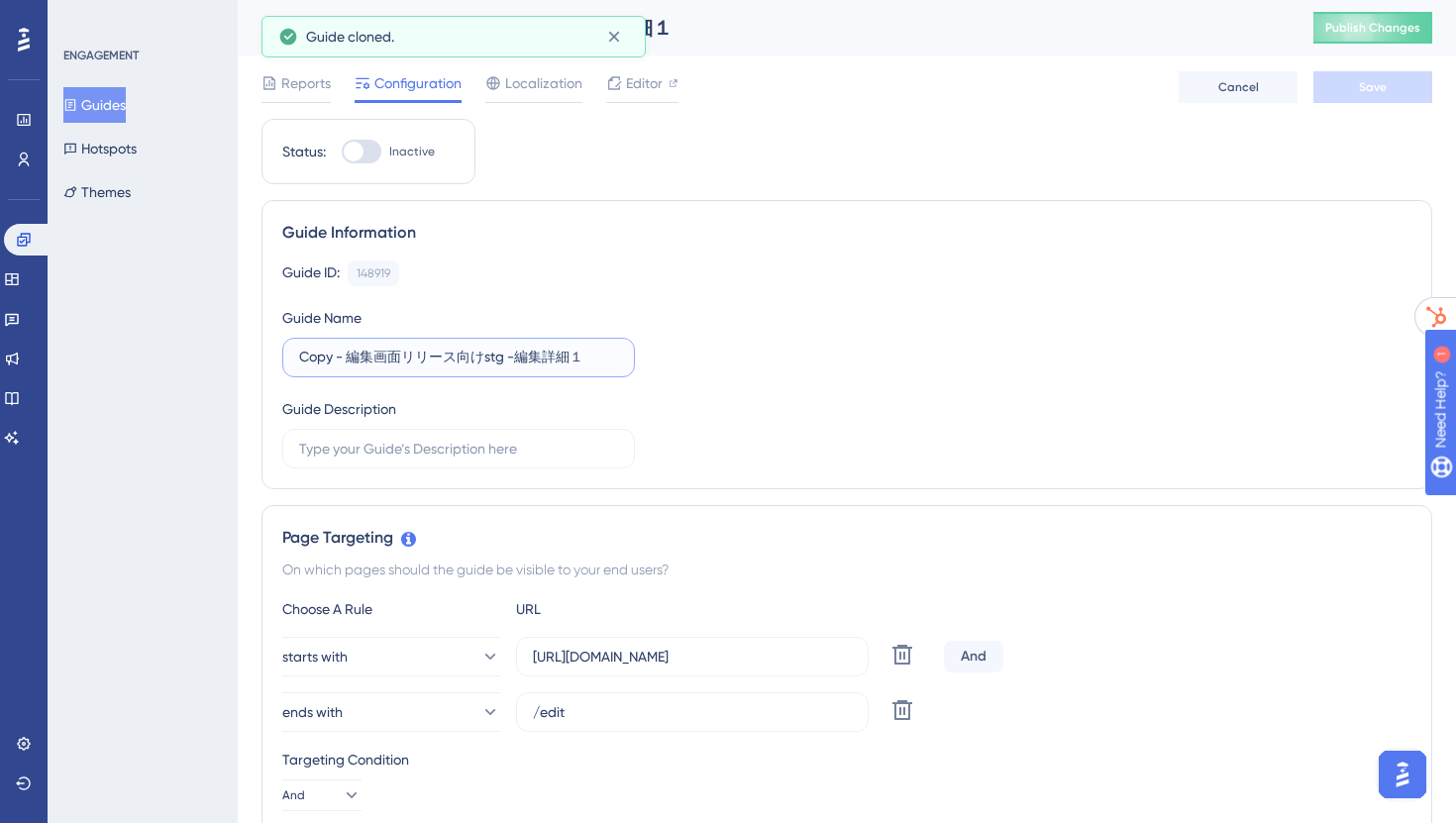 click on "Copy - 編集画面リリース向けstg -編集詳細１" at bounding box center [459, 358] 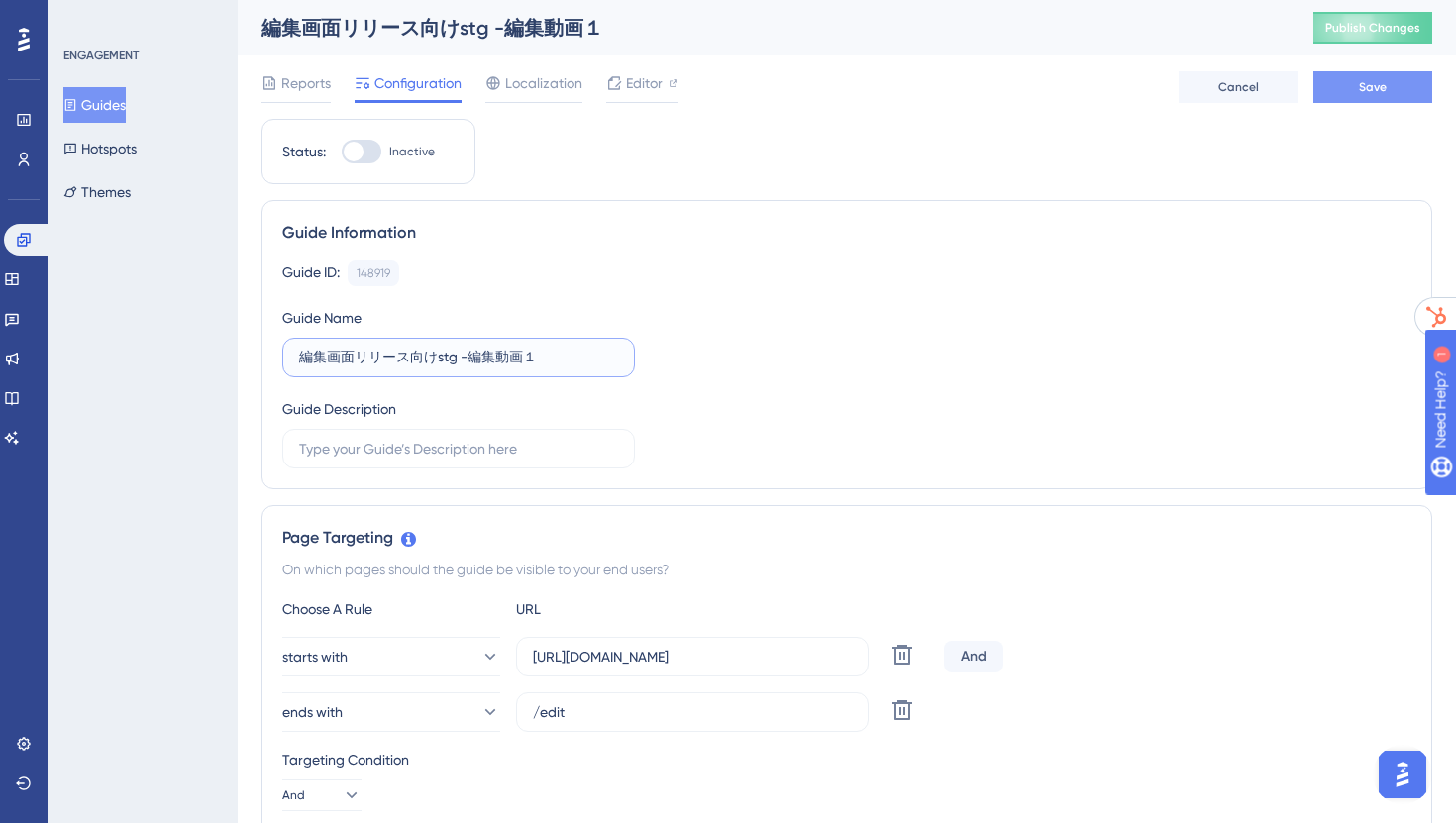 type on "編集画面リリース向けstg -編集動画１" 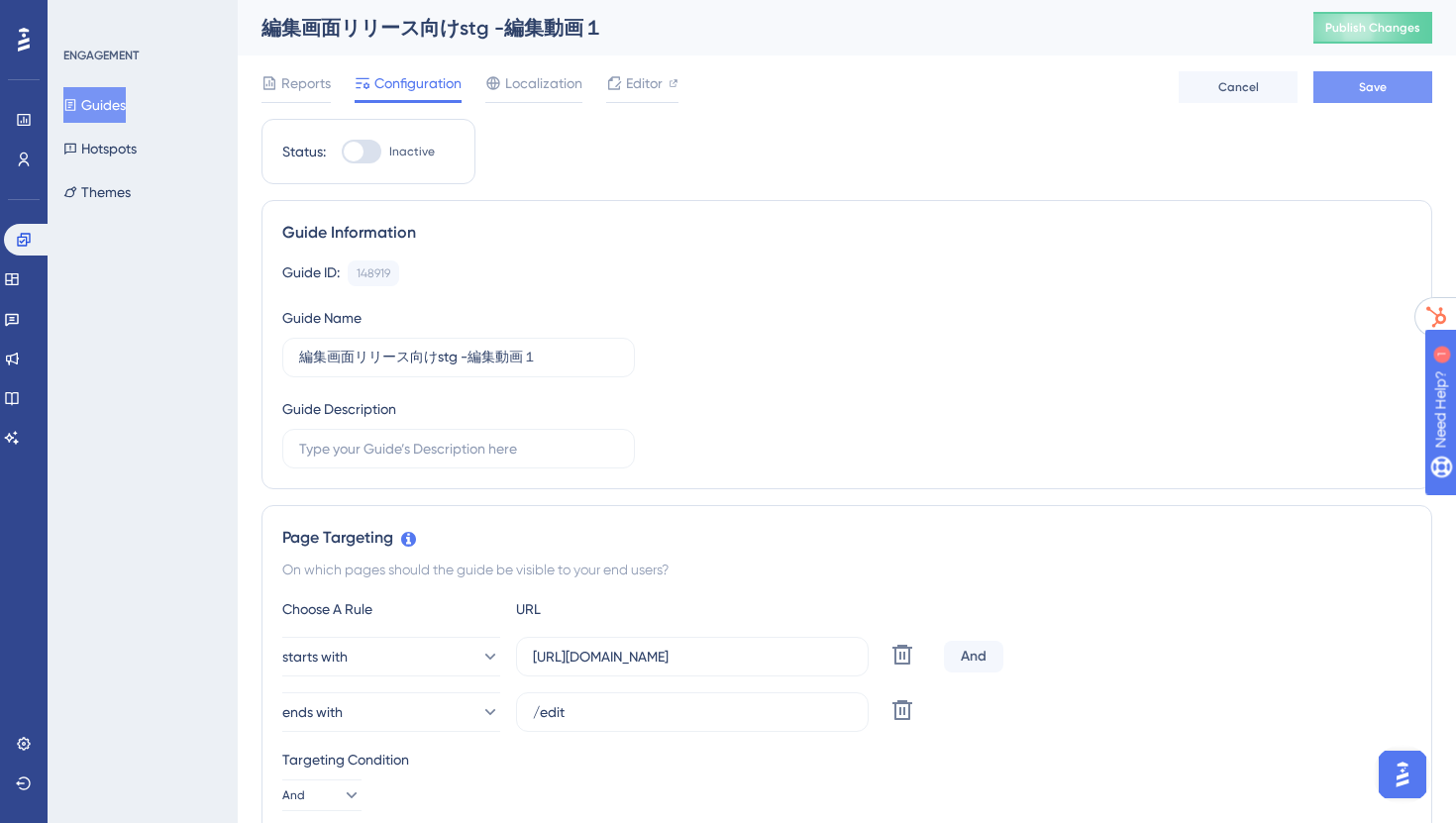 click on "Save" at bounding box center (1373, 87) 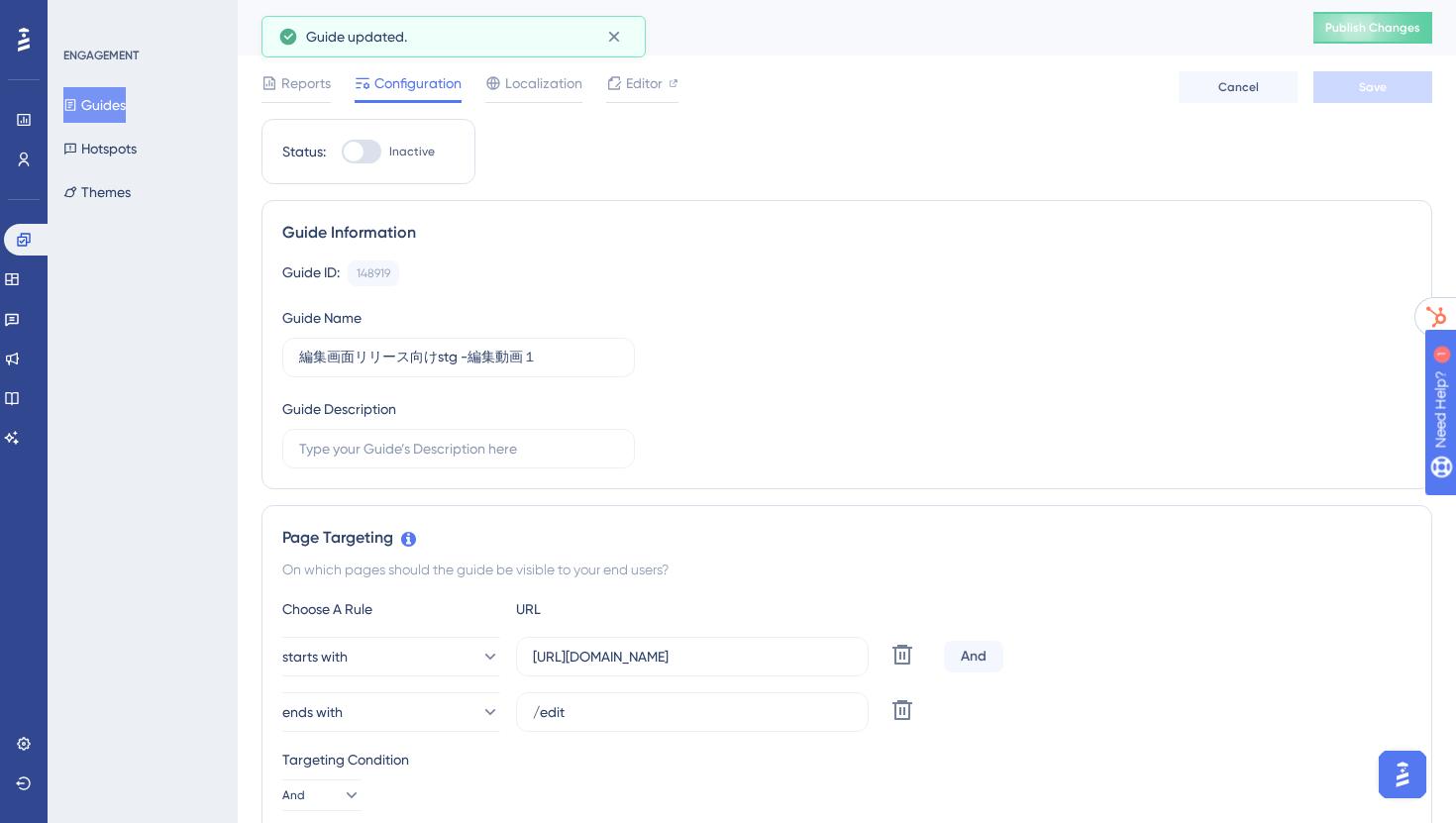 click on "Guides" at bounding box center (94, 105) 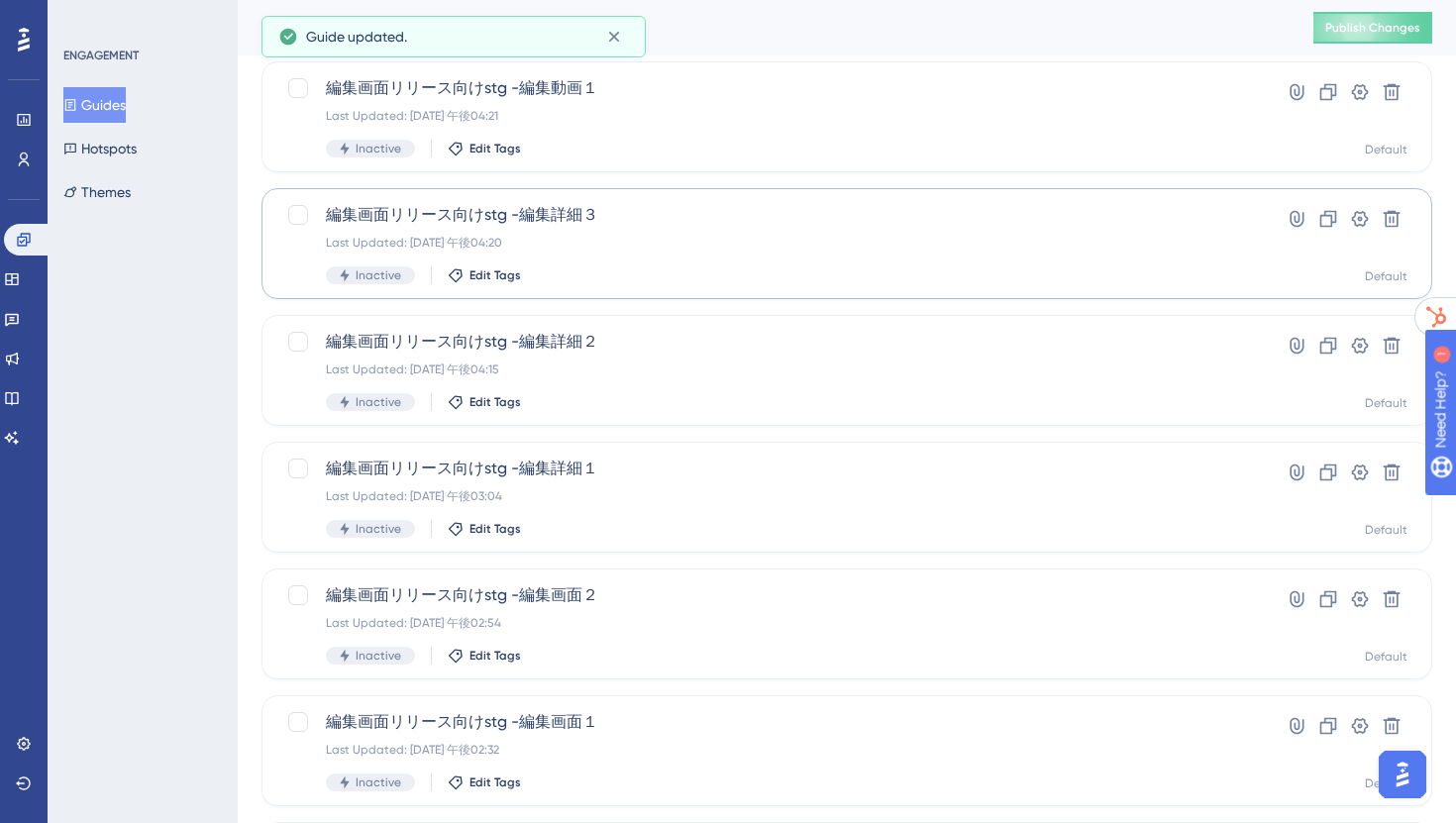 scroll, scrollTop: 127, scrollLeft: 0, axis: vertical 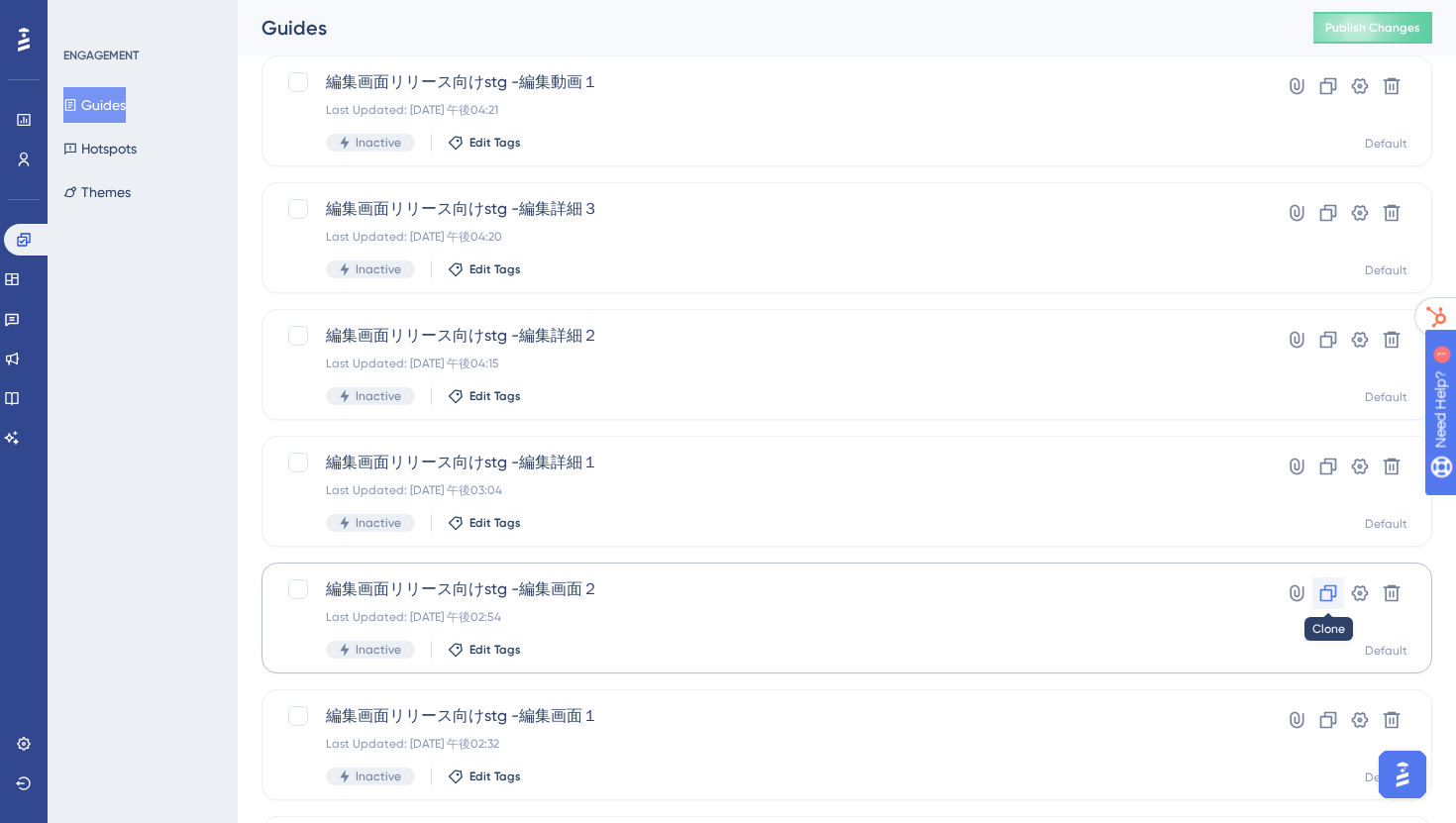 click 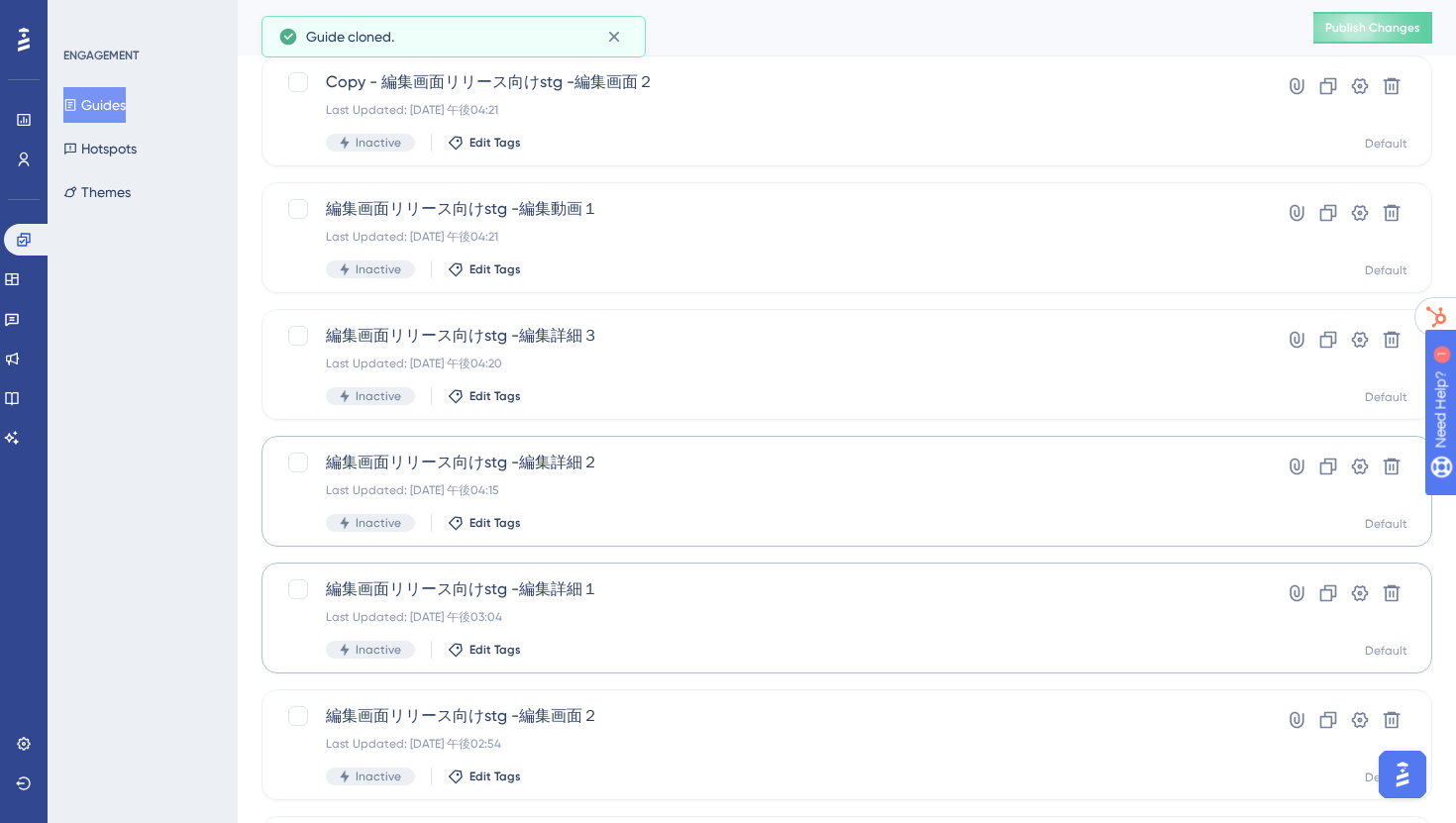 scroll, scrollTop: 0, scrollLeft: 0, axis: both 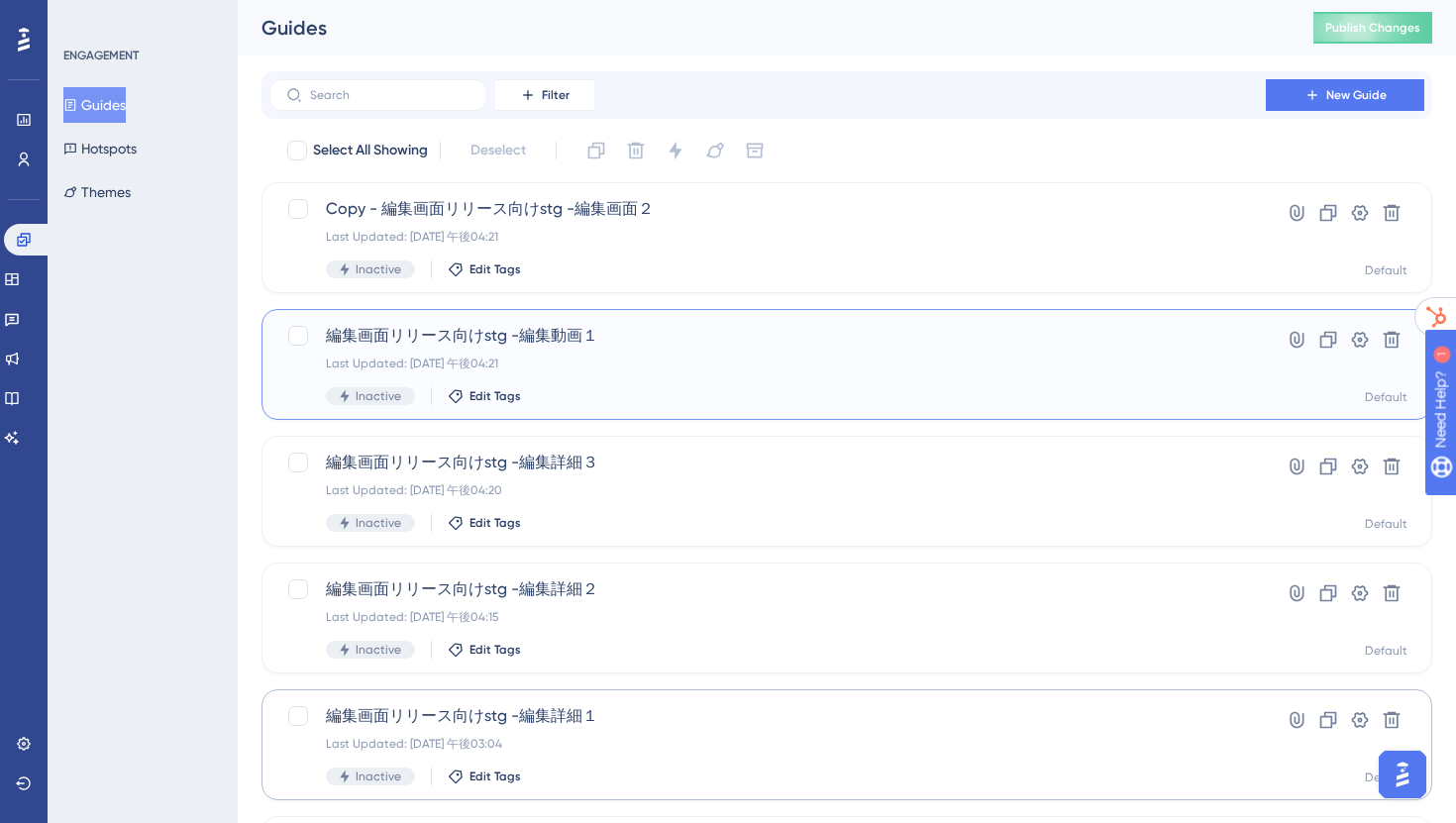 click on "編集画面リリース向けstg -編集動画１" at bounding box center (768, 336) 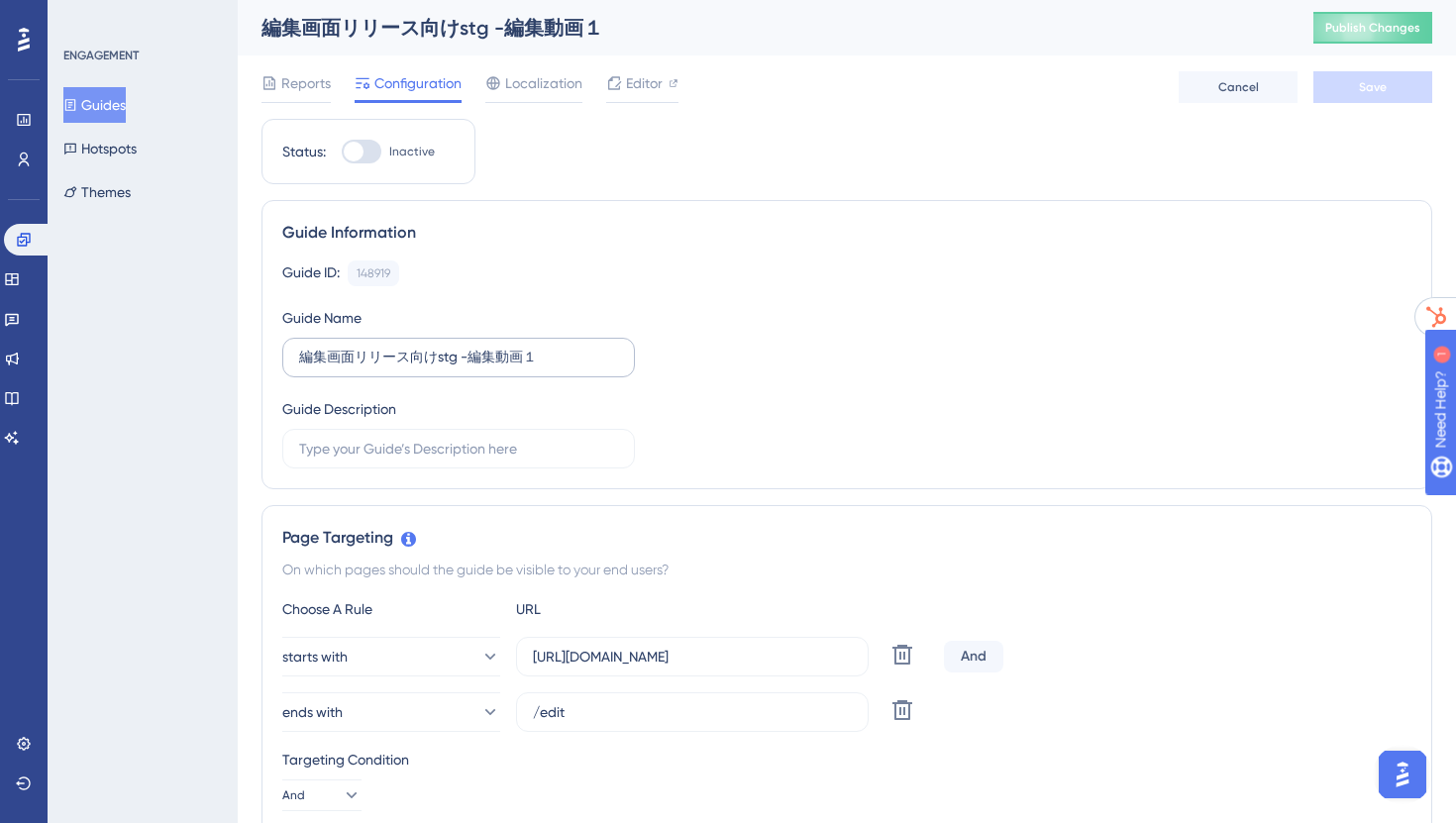 click on "編集画面リリース向けstg -編集動画１" at bounding box center (459, 358) 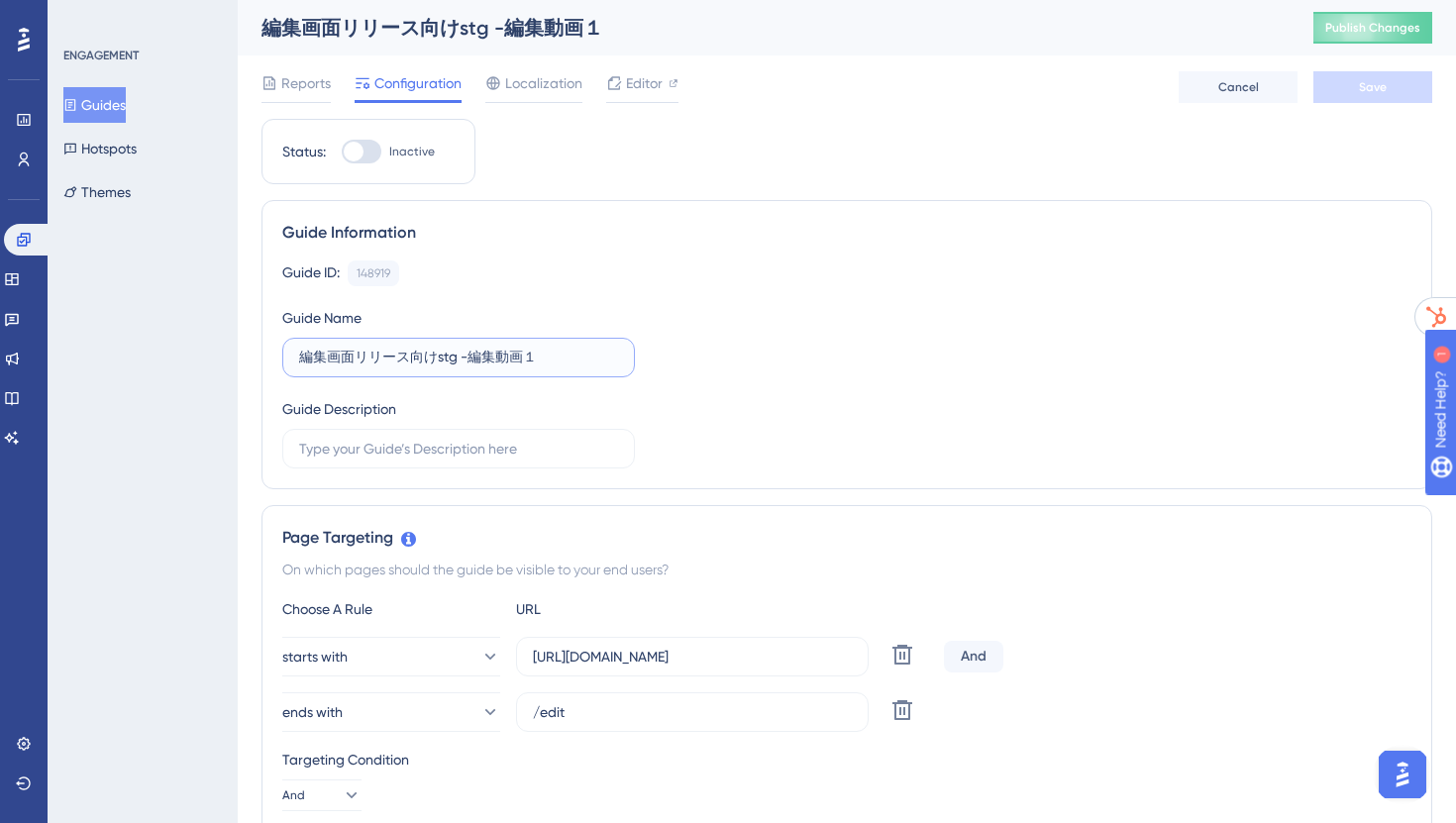 click on "編集画面リリース向けstg -編集動画１" at bounding box center [459, 358] 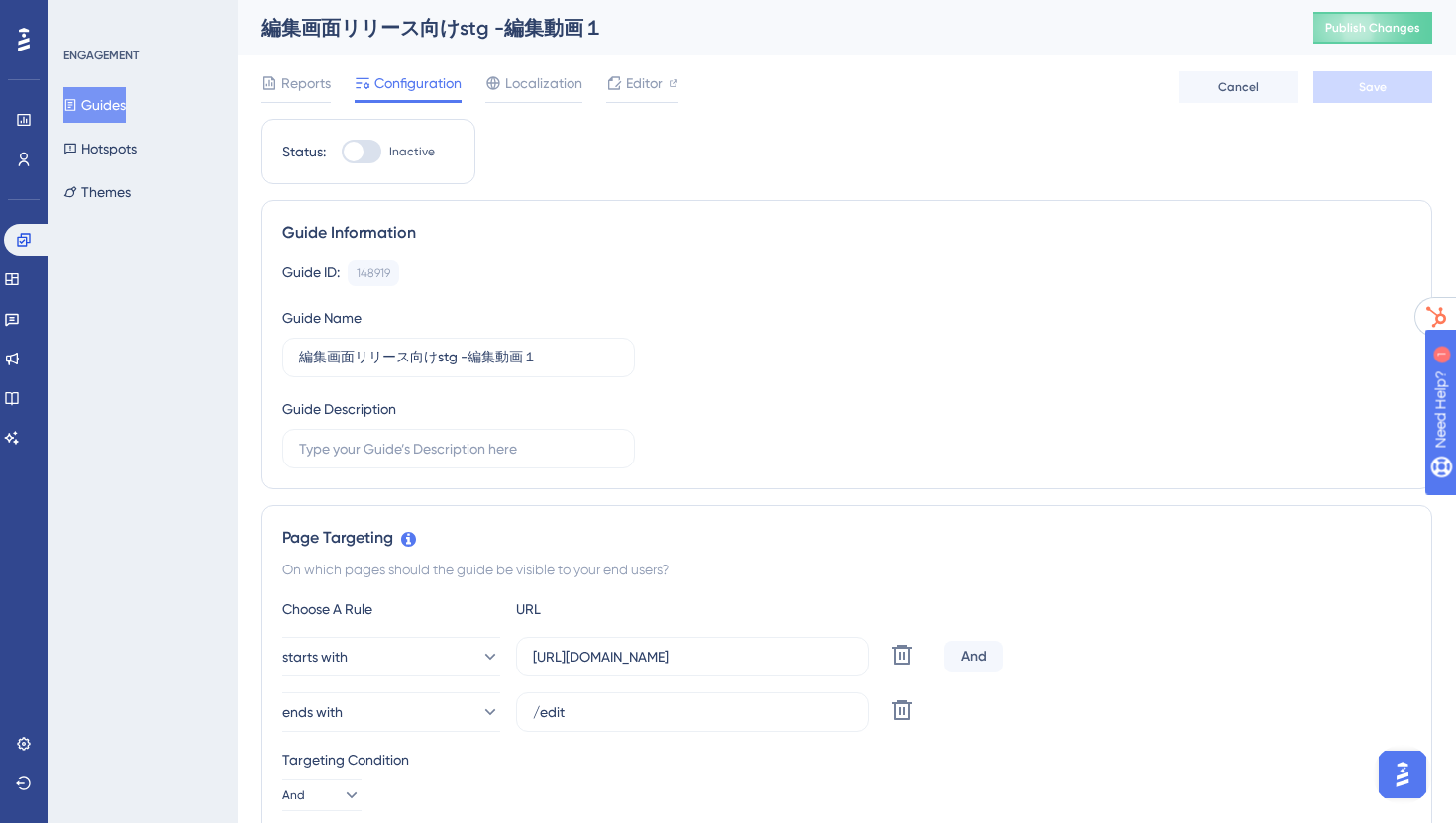click on "Guides" at bounding box center (94, 105) 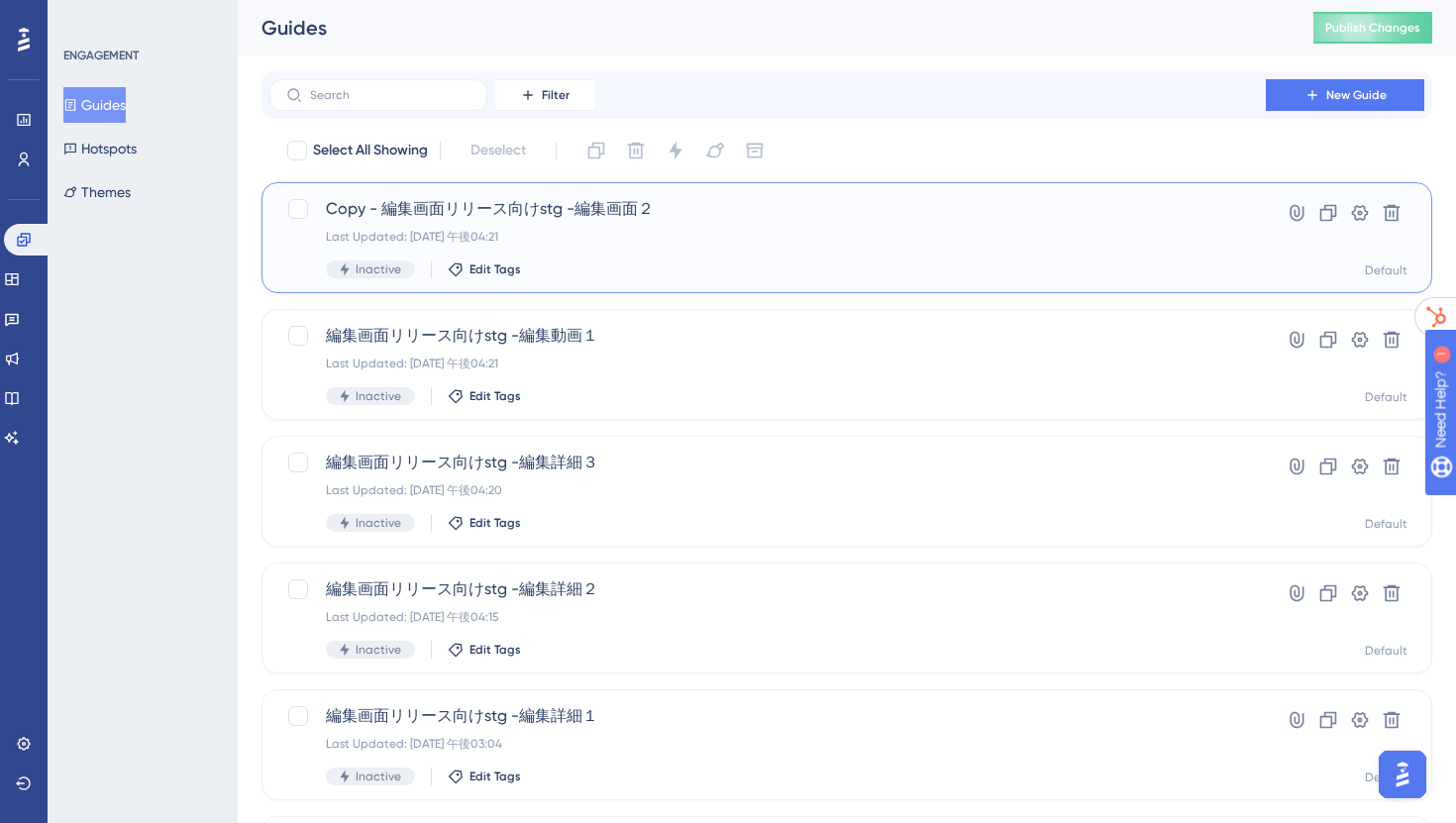 click on "Copy - 編集画面リリース向けstg -編集画面２" at bounding box center (768, 209) 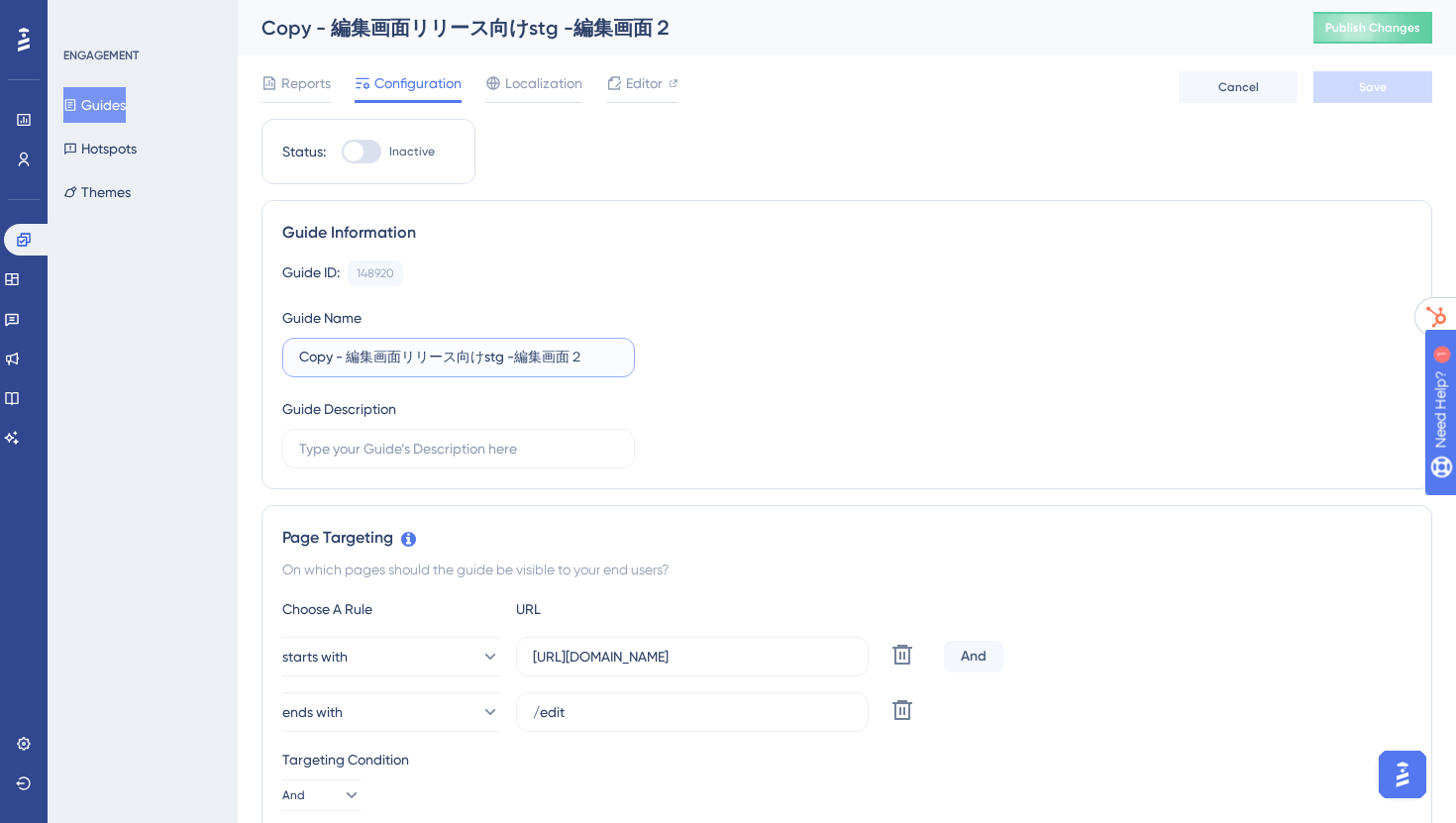 drag, startPoint x: 572, startPoint y: 360, endPoint x: 136, endPoint y: 356, distance: 436.01835 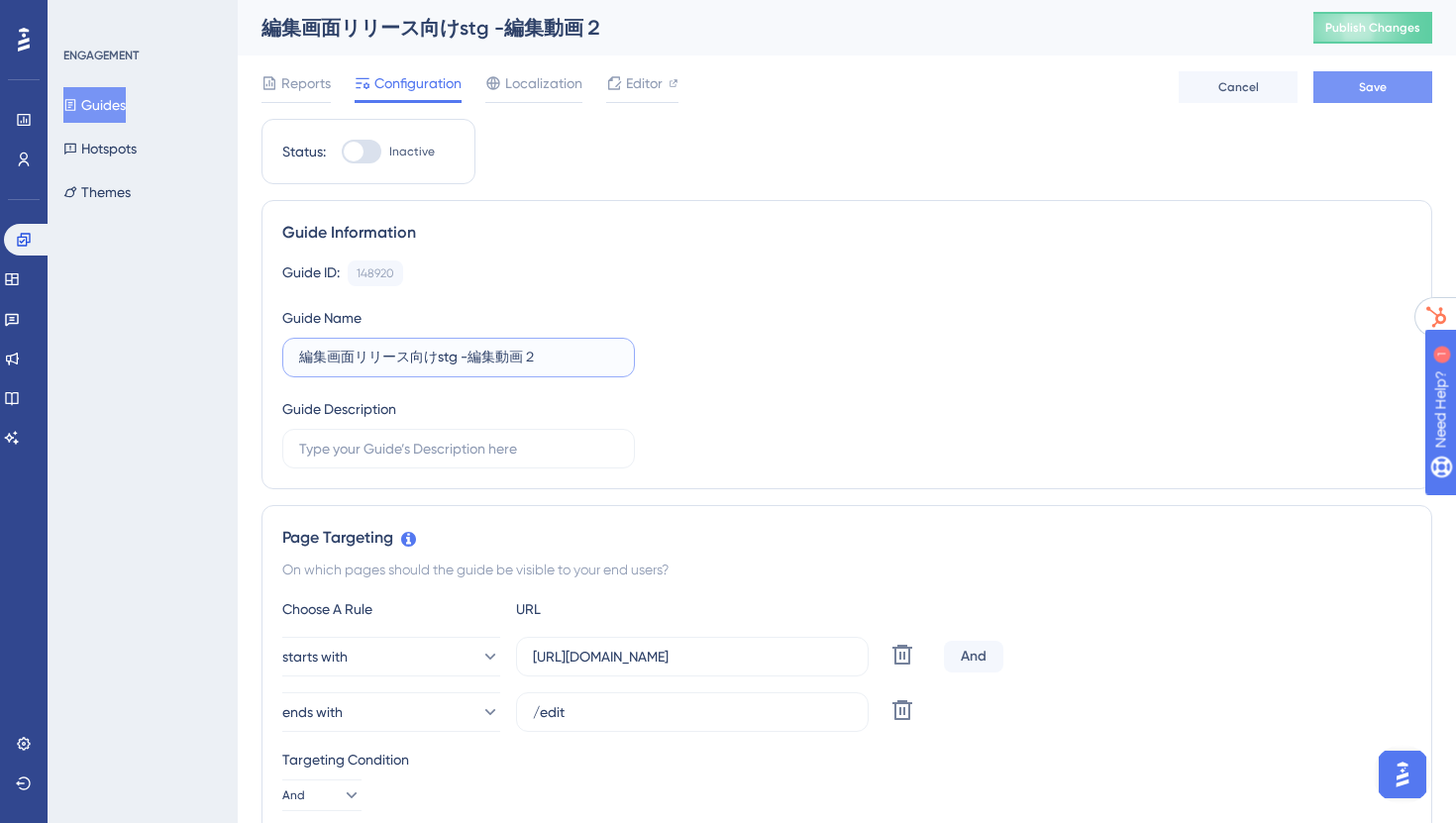 type on "編集画面リリース向けstg -編集動画２" 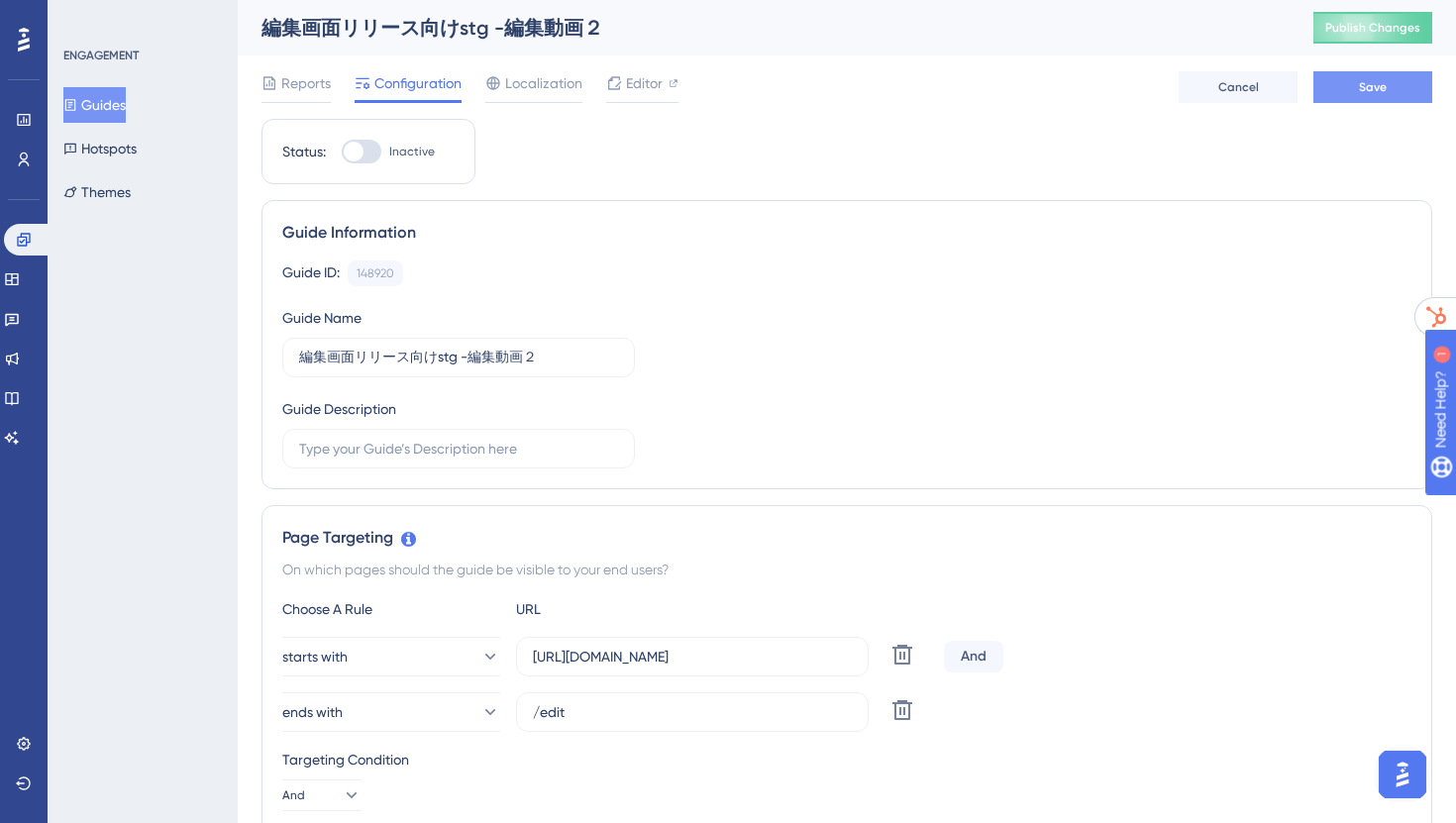 click on "Save" at bounding box center [1373, 87] 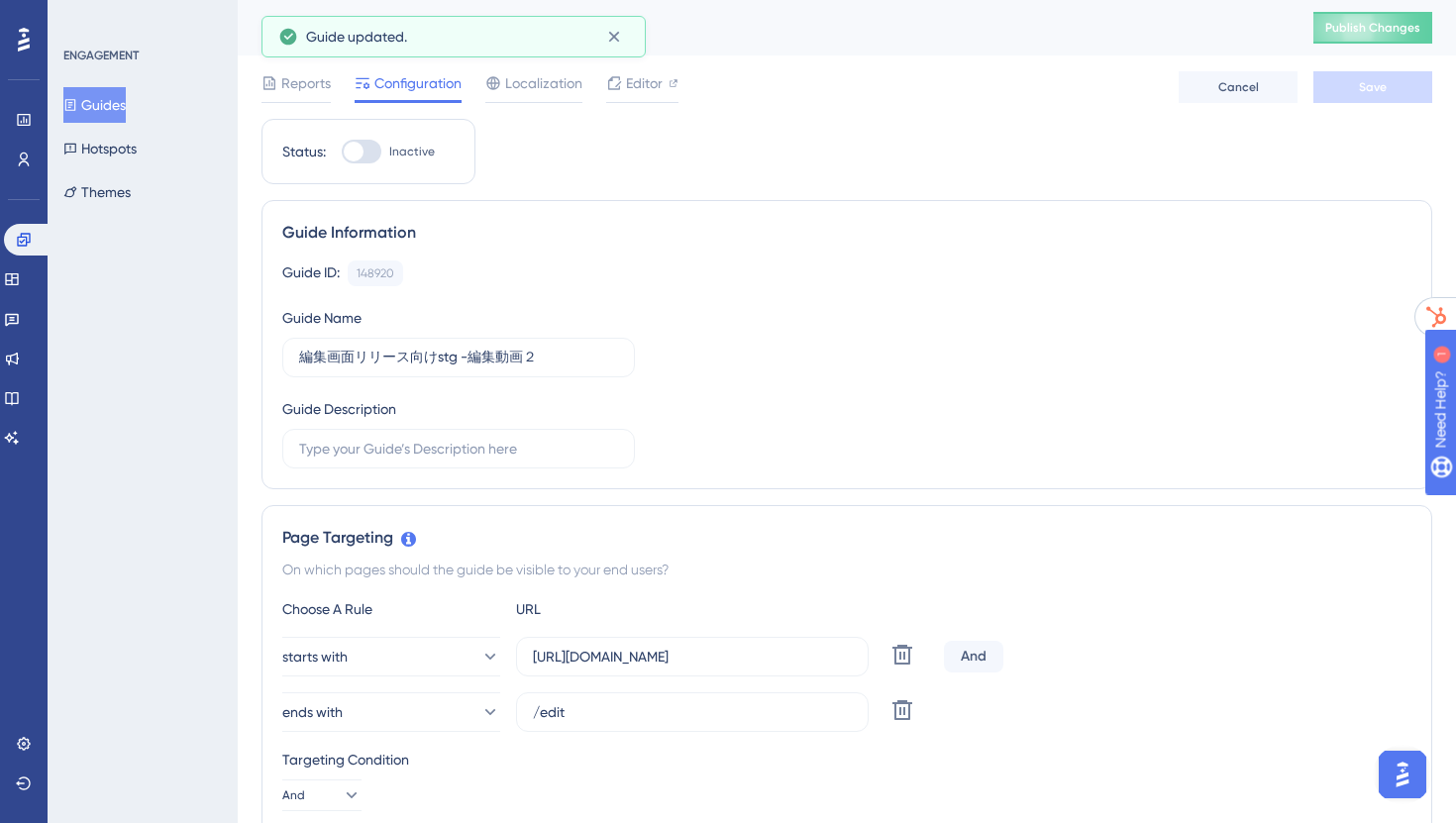 click on "Guides" at bounding box center [94, 105] 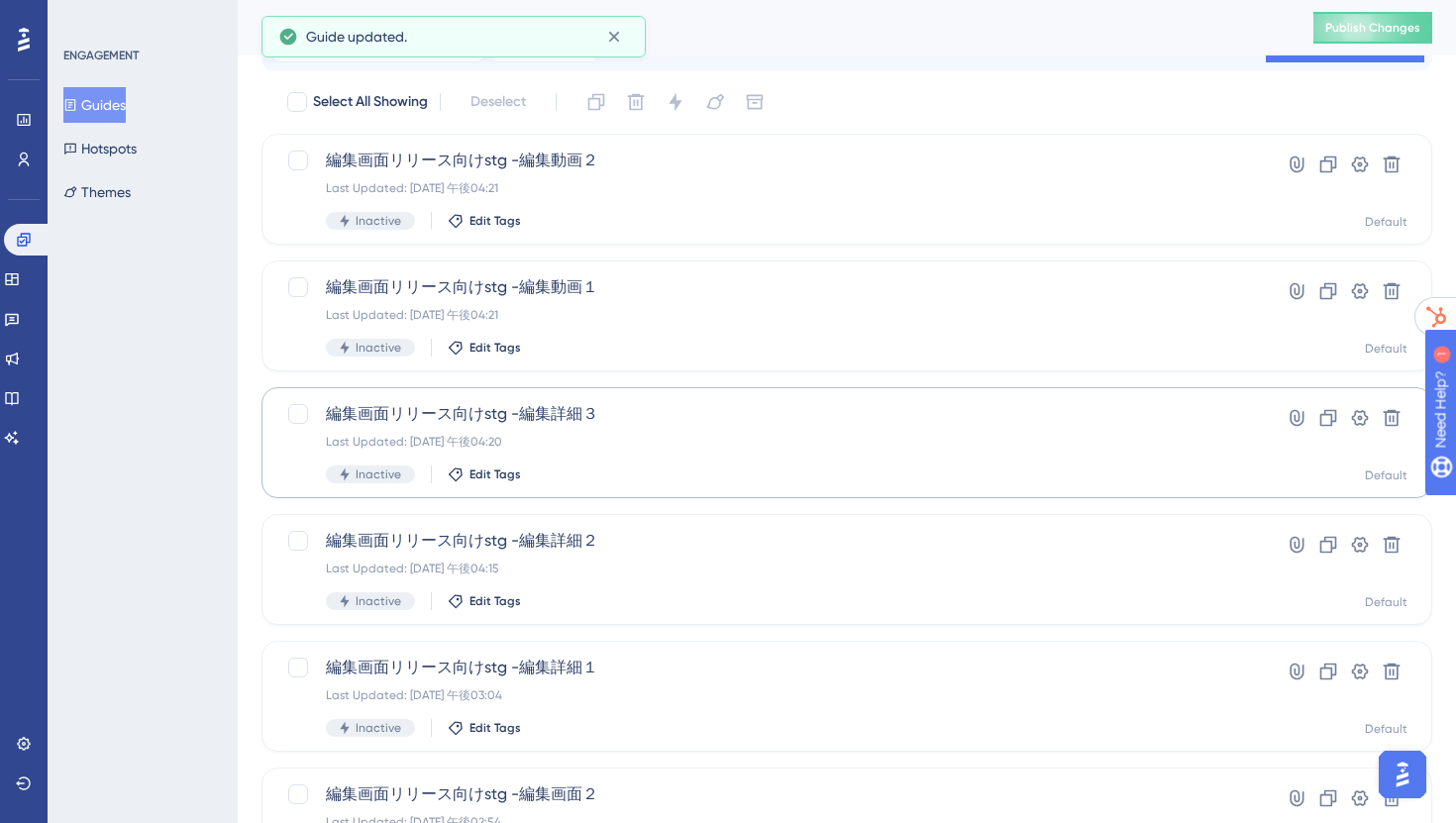 scroll, scrollTop: 69, scrollLeft: 0, axis: vertical 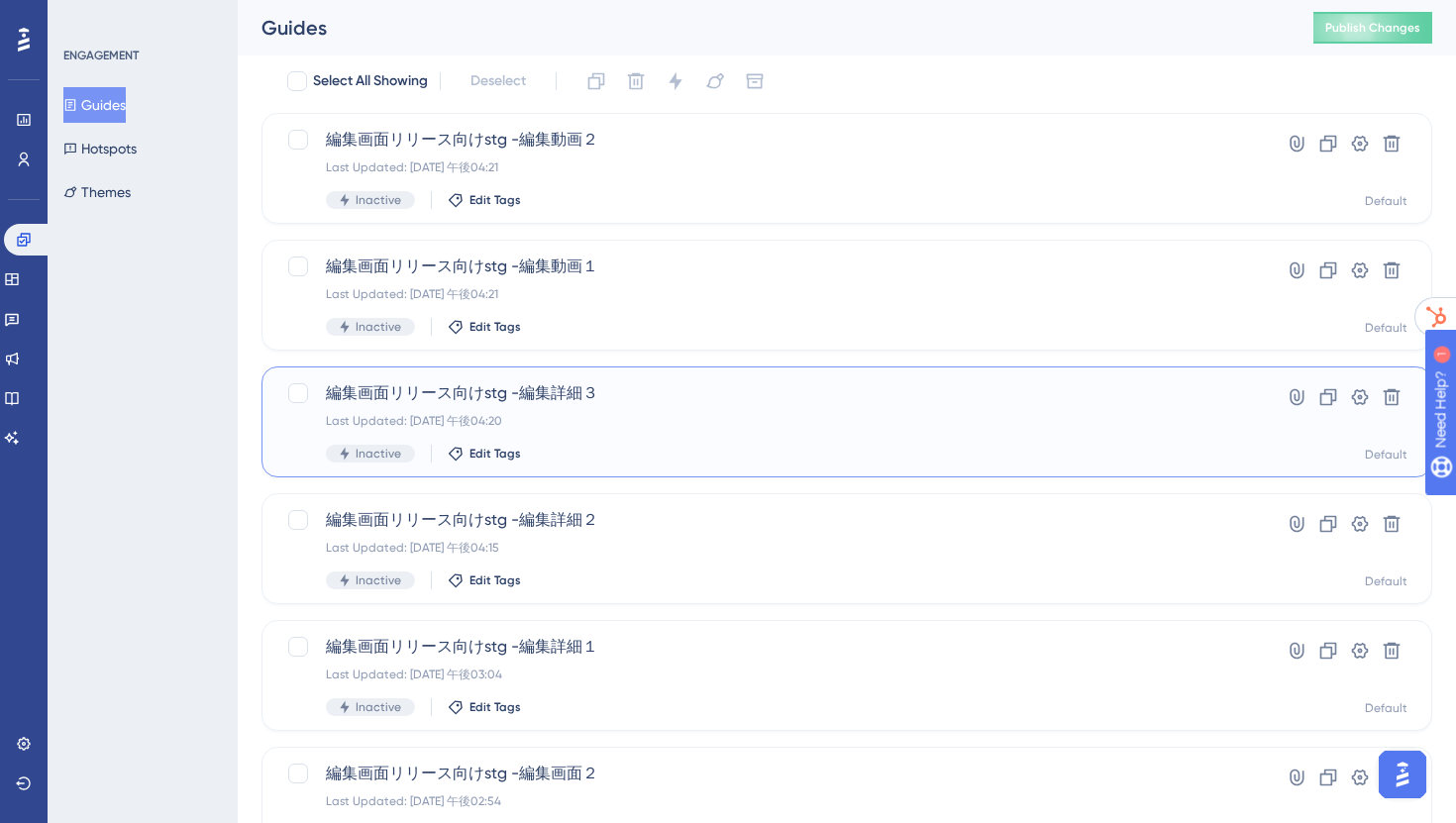 click on "編集画面リリース向けstg -編集詳細３" at bounding box center (768, 393) 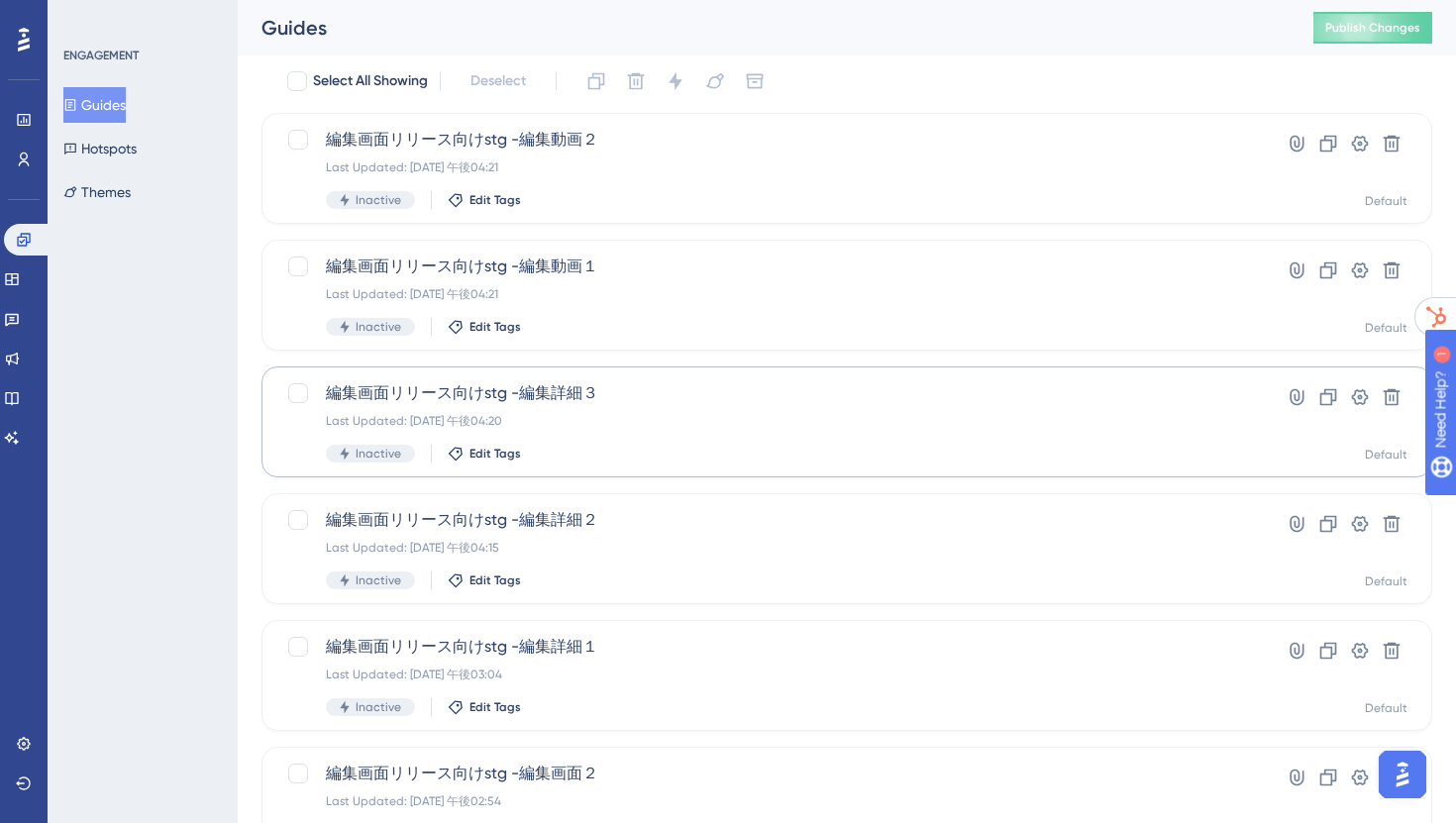 scroll, scrollTop: 0, scrollLeft: 0, axis: both 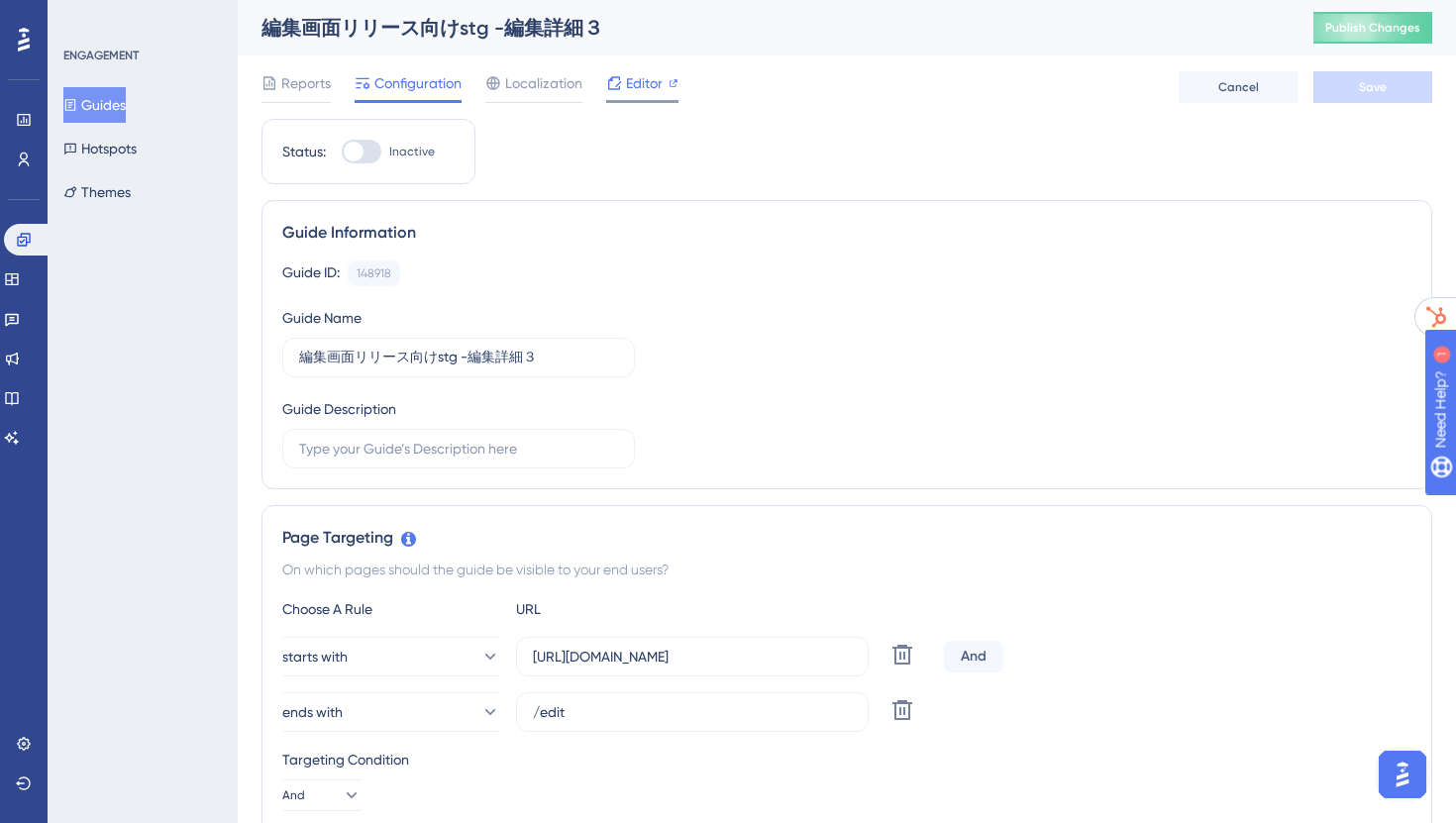 click on "Editor" at bounding box center [644, 83] 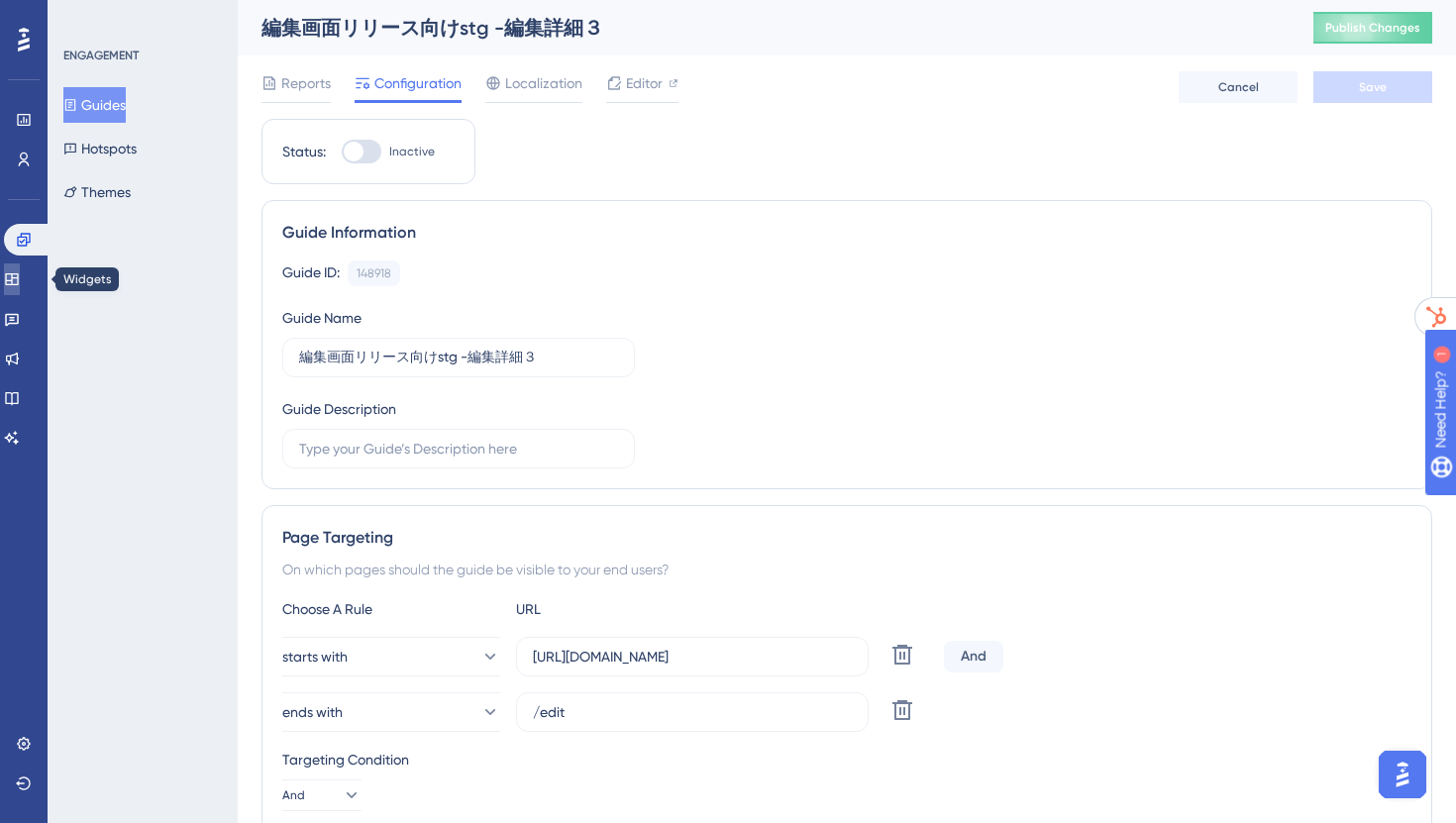 click 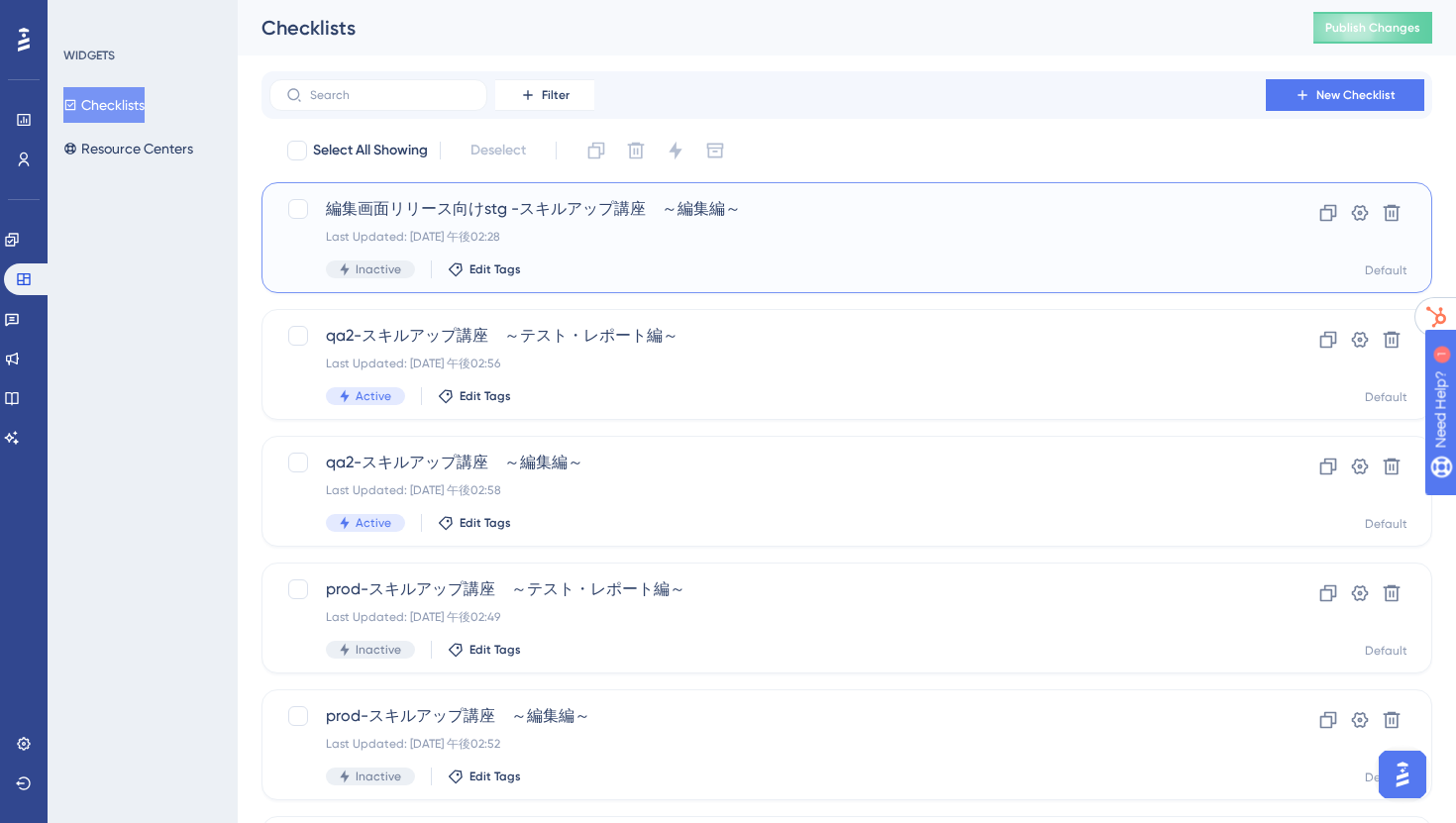 click on "Inactive Edit Tags" at bounding box center [768, 269] 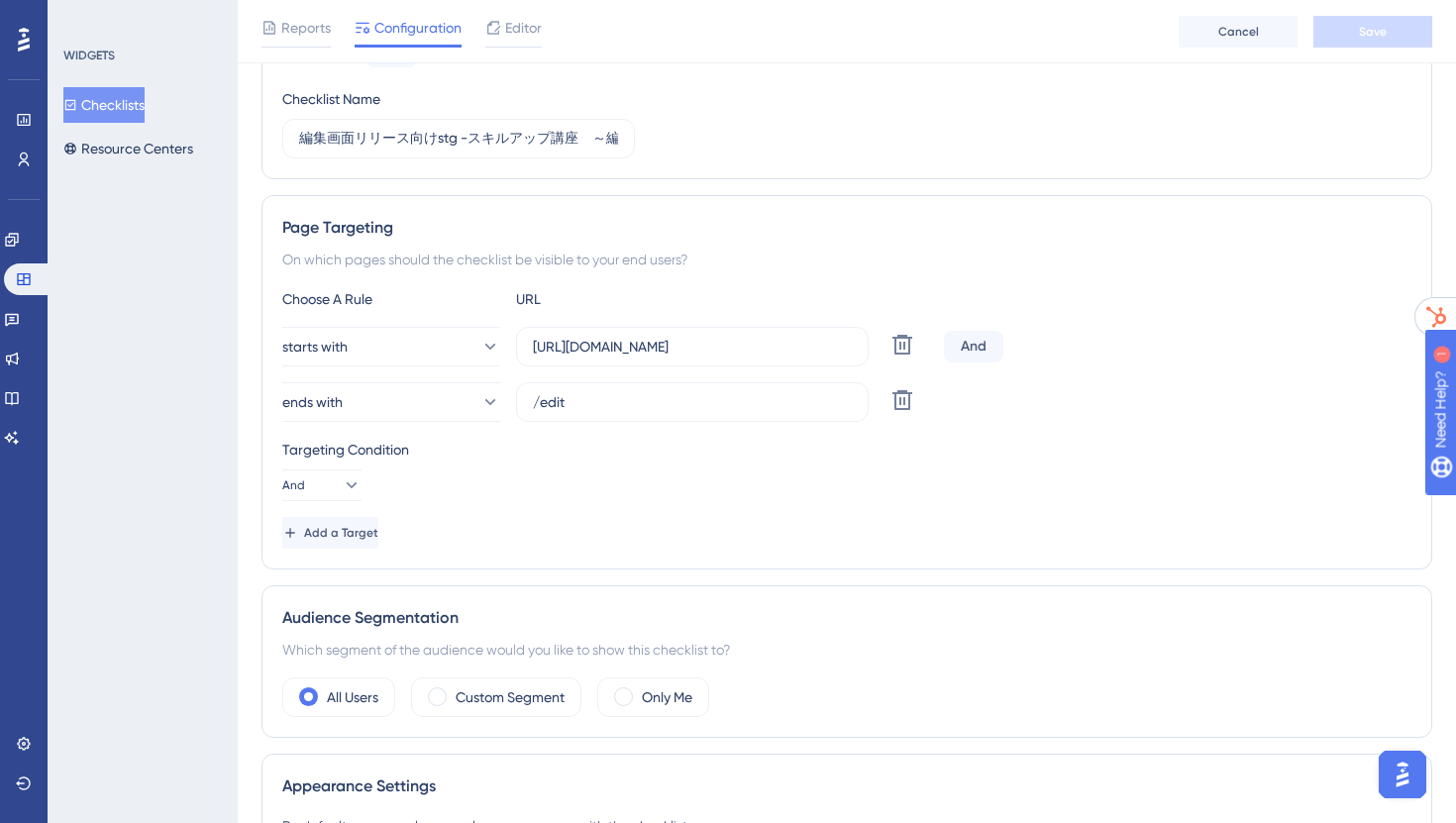 scroll, scrollTop: 206, scrollLeft: 0, axis: vertical 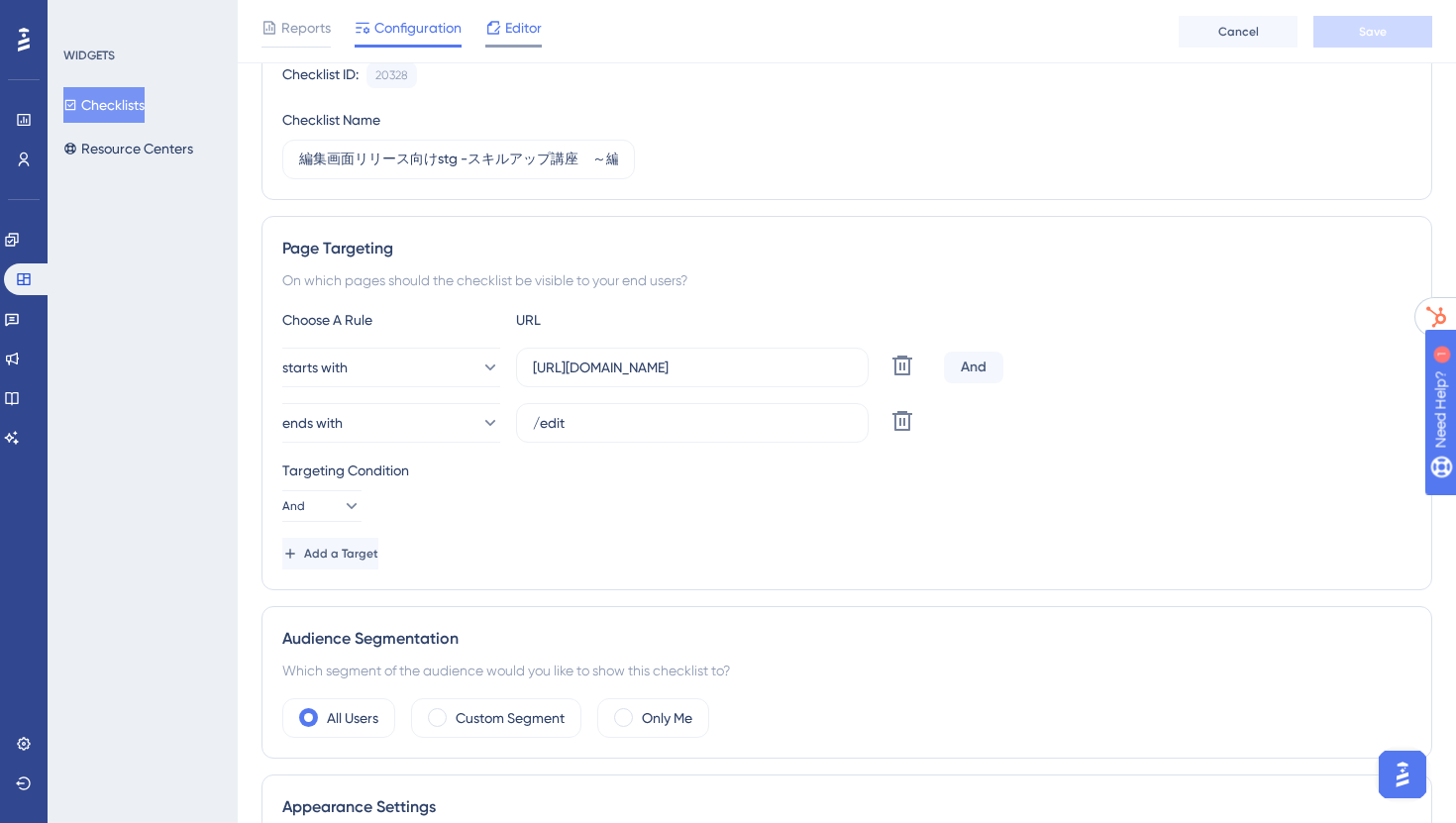 click on "Editor" at bounding box center (523, 28) 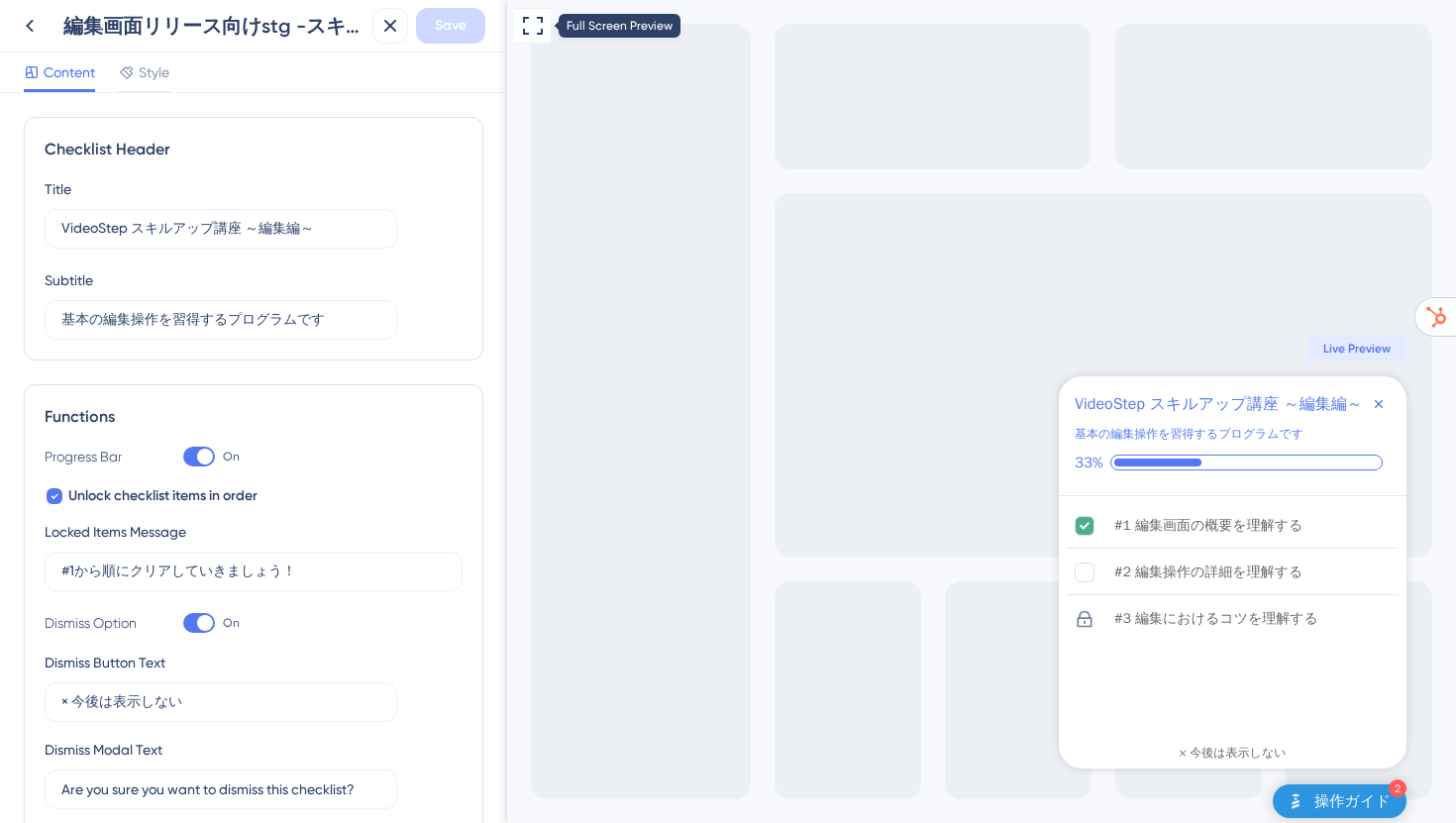 scroll, scrollTop: 0, scrollLeft: 0, axis: both 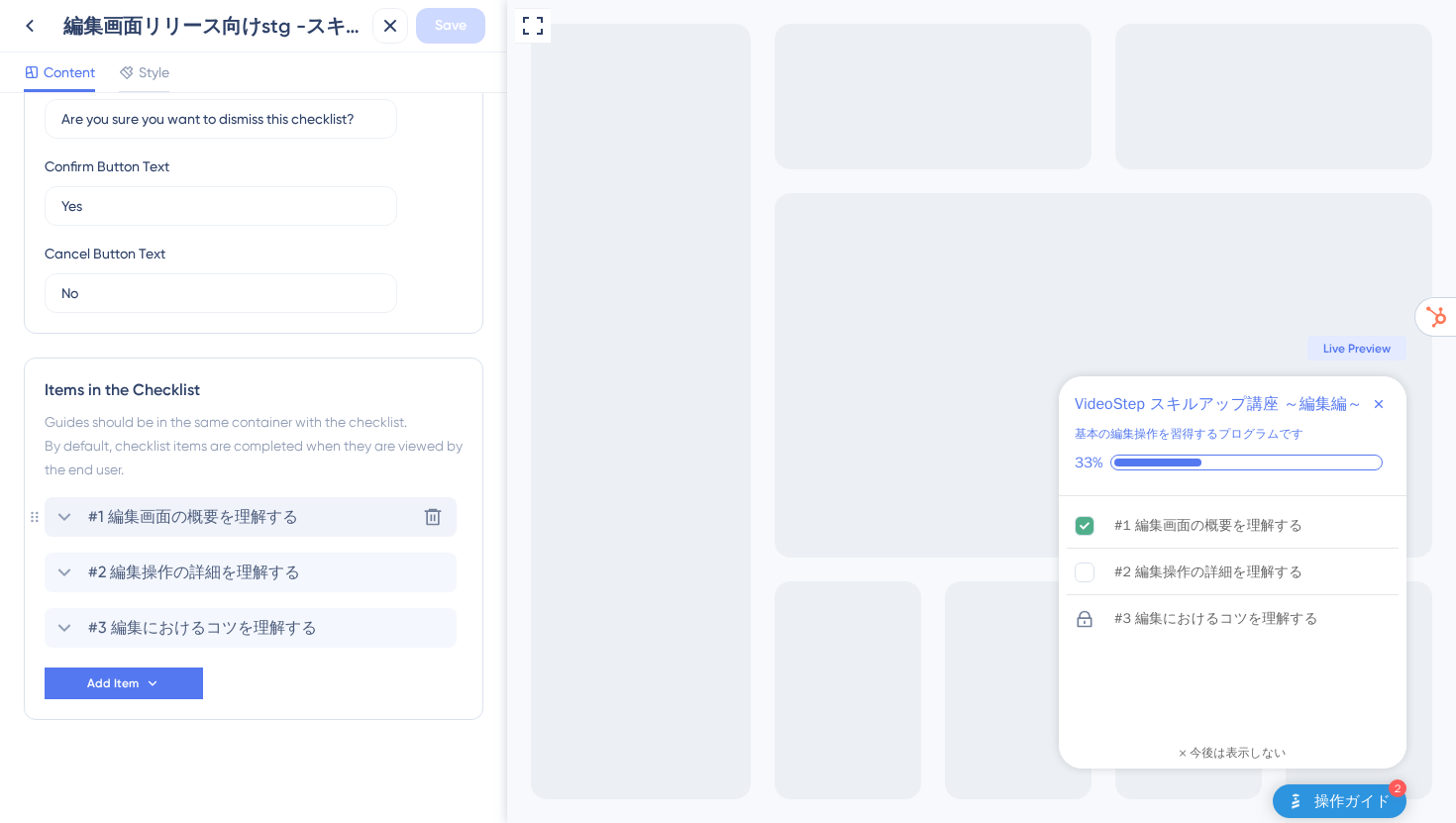 click on "#1 編集画面の概要を理解する" at bounding box center (193, 517) 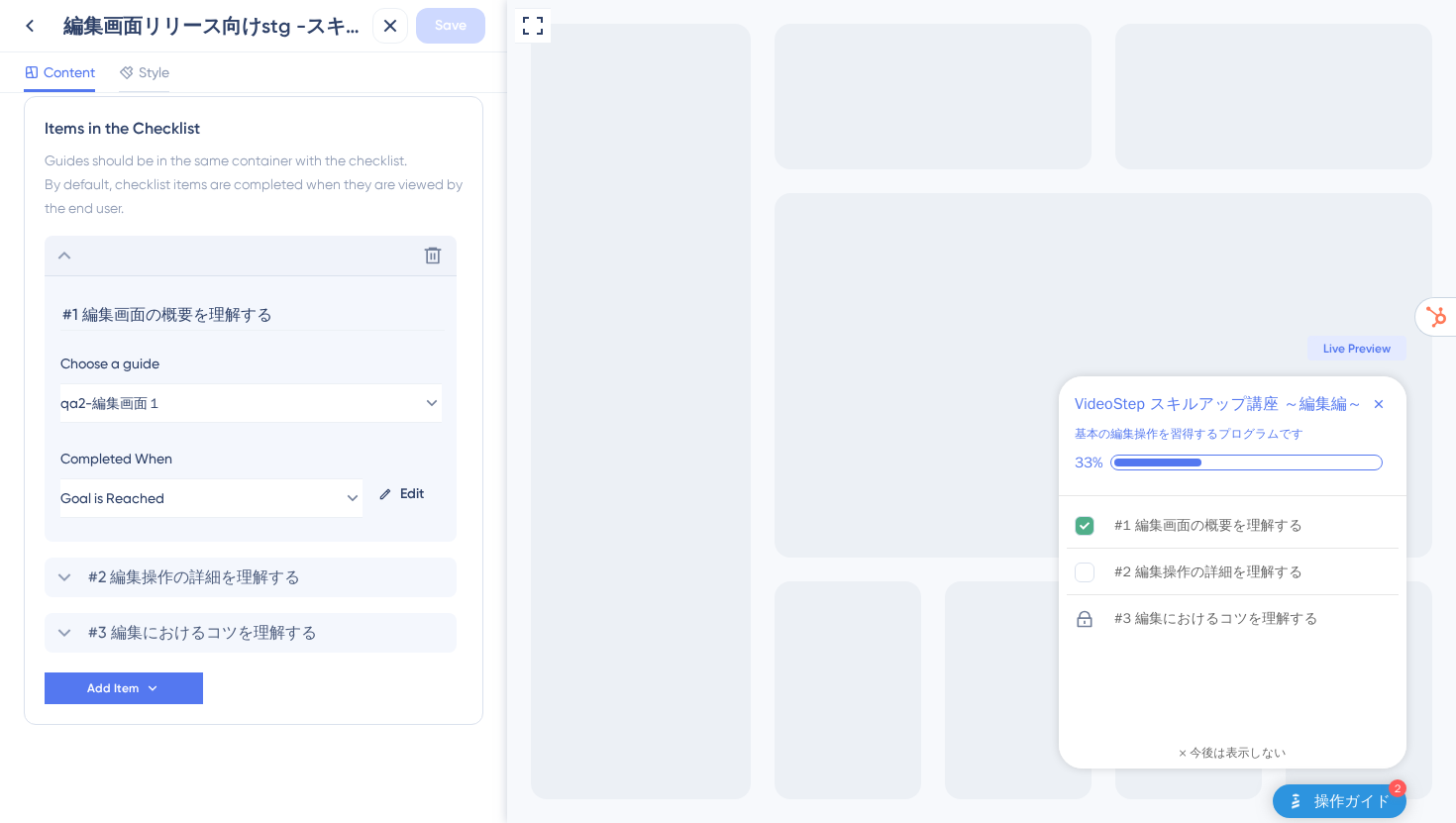 scroll, scrollTop: 937, scrollLeft: 0, axis: vertical 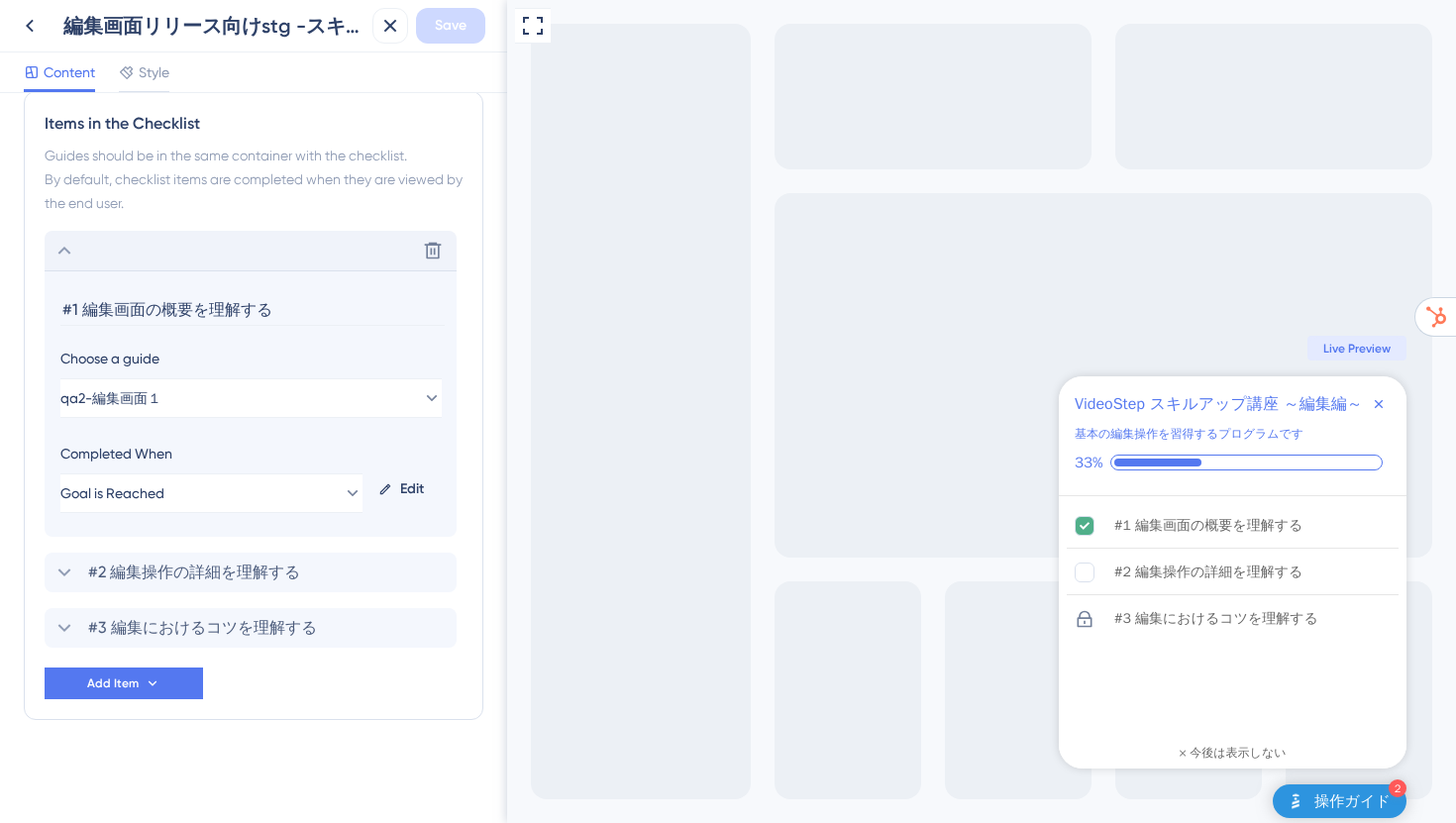 drag, startPoint x: 309, startPoint y: 311, endPoint x: 50, endPoint y: 305, distance: 259.0695 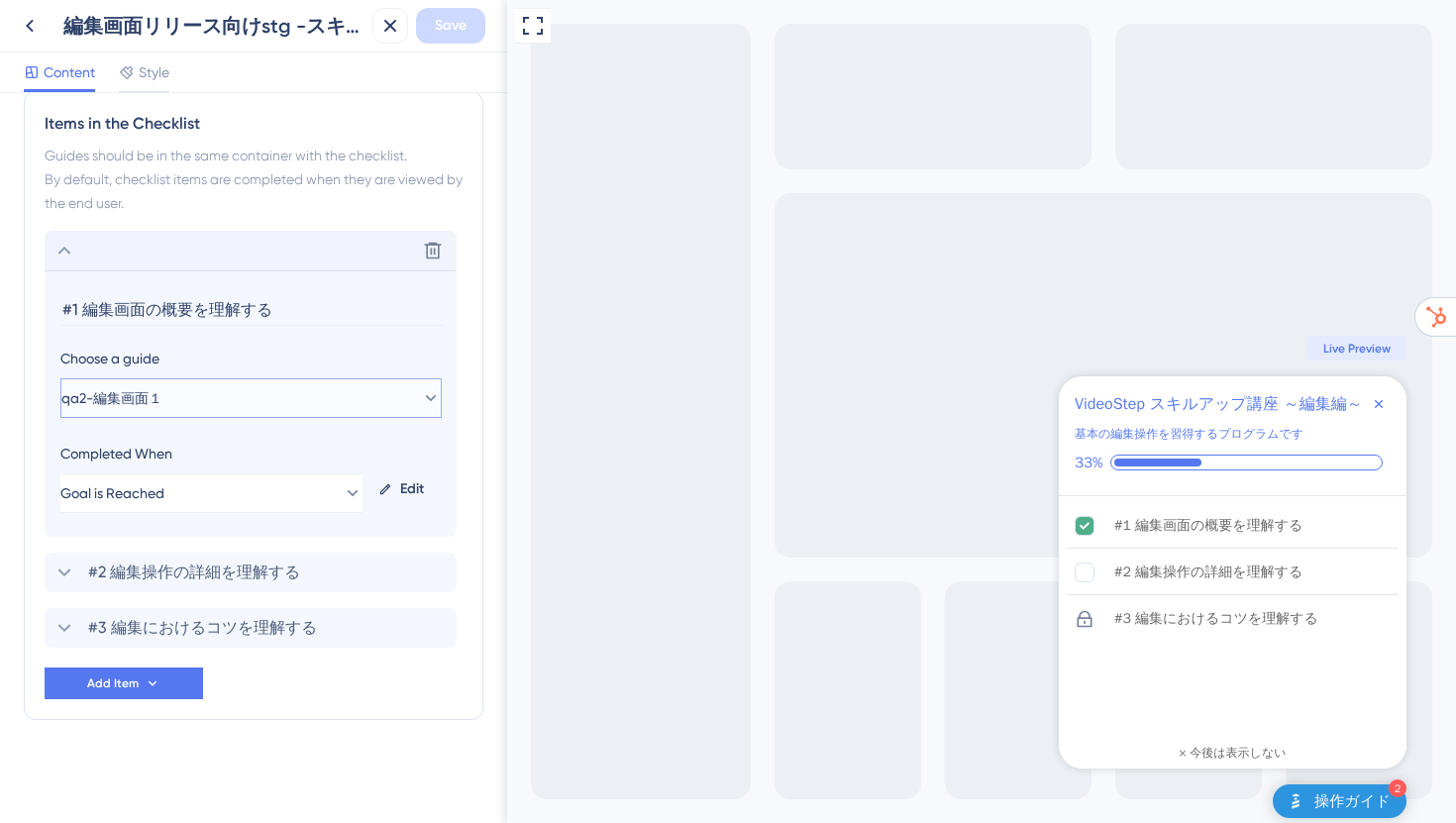 click on "qa2-編集画面１" at bounding box center (112, 398) 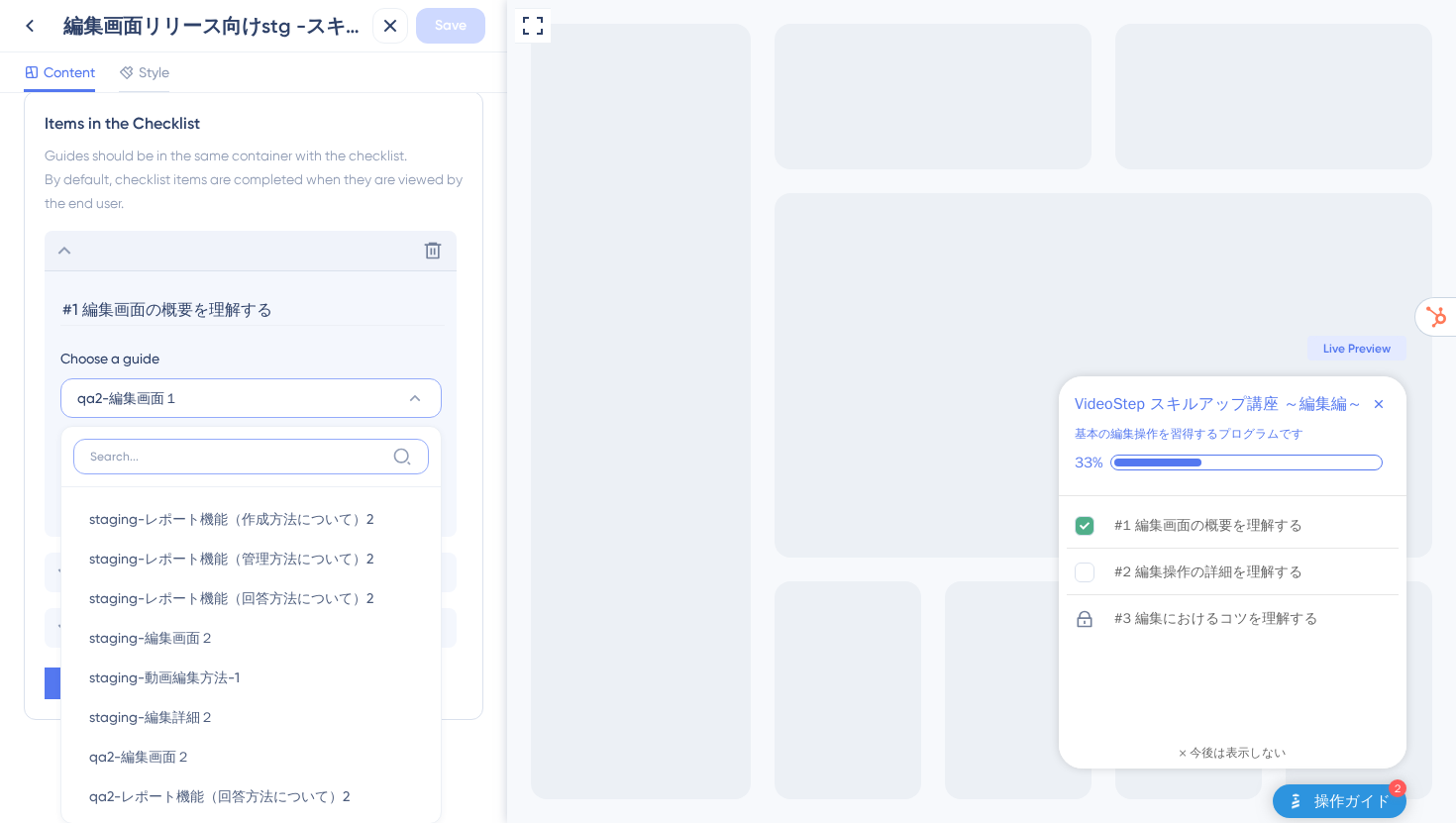 scroll, scrollTop: 1100, scrollLeft: 0, axis: vertical 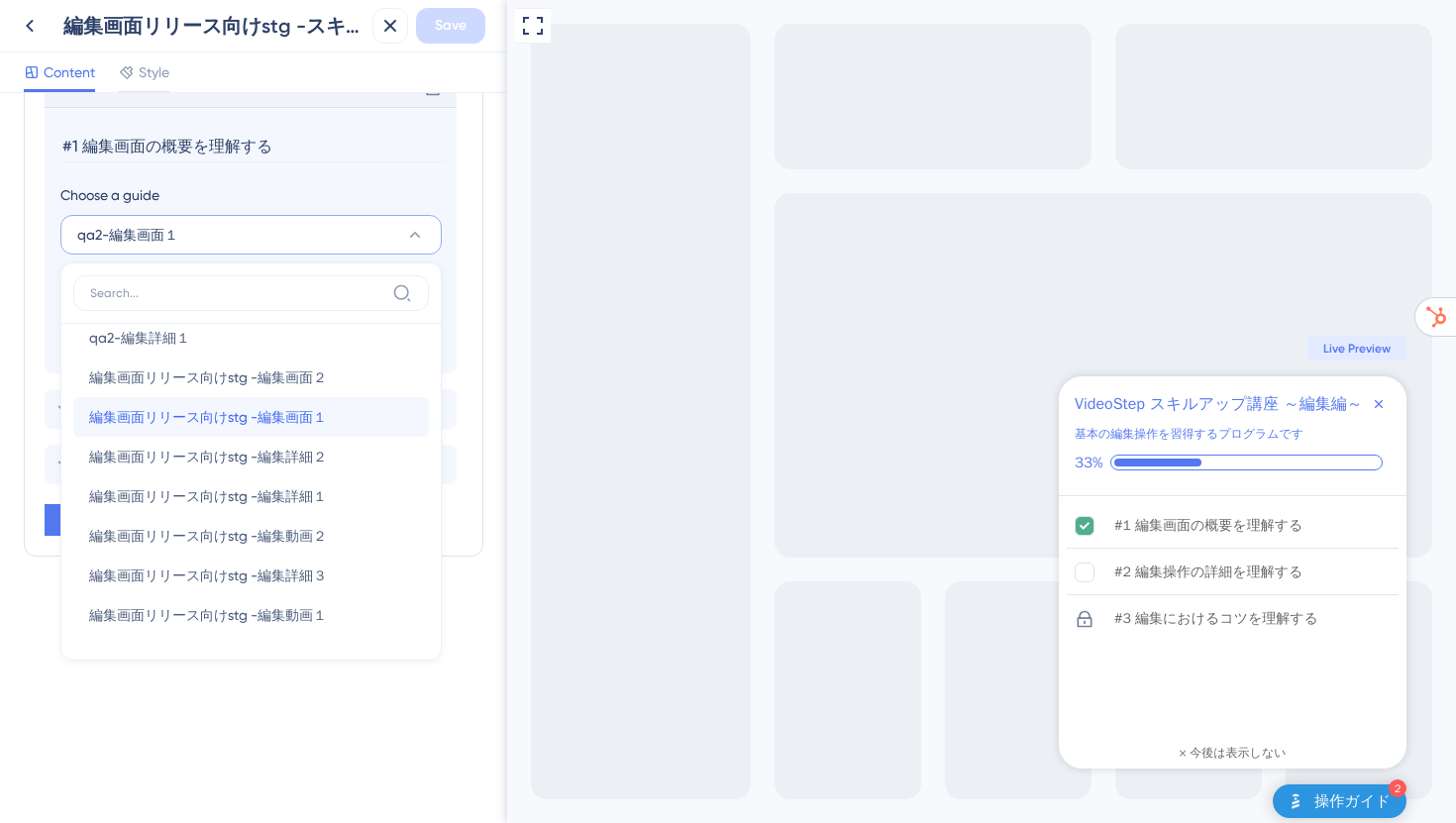 click on "編集画面リリース向けstg -編集画面１" at bounding box center (208, 417) 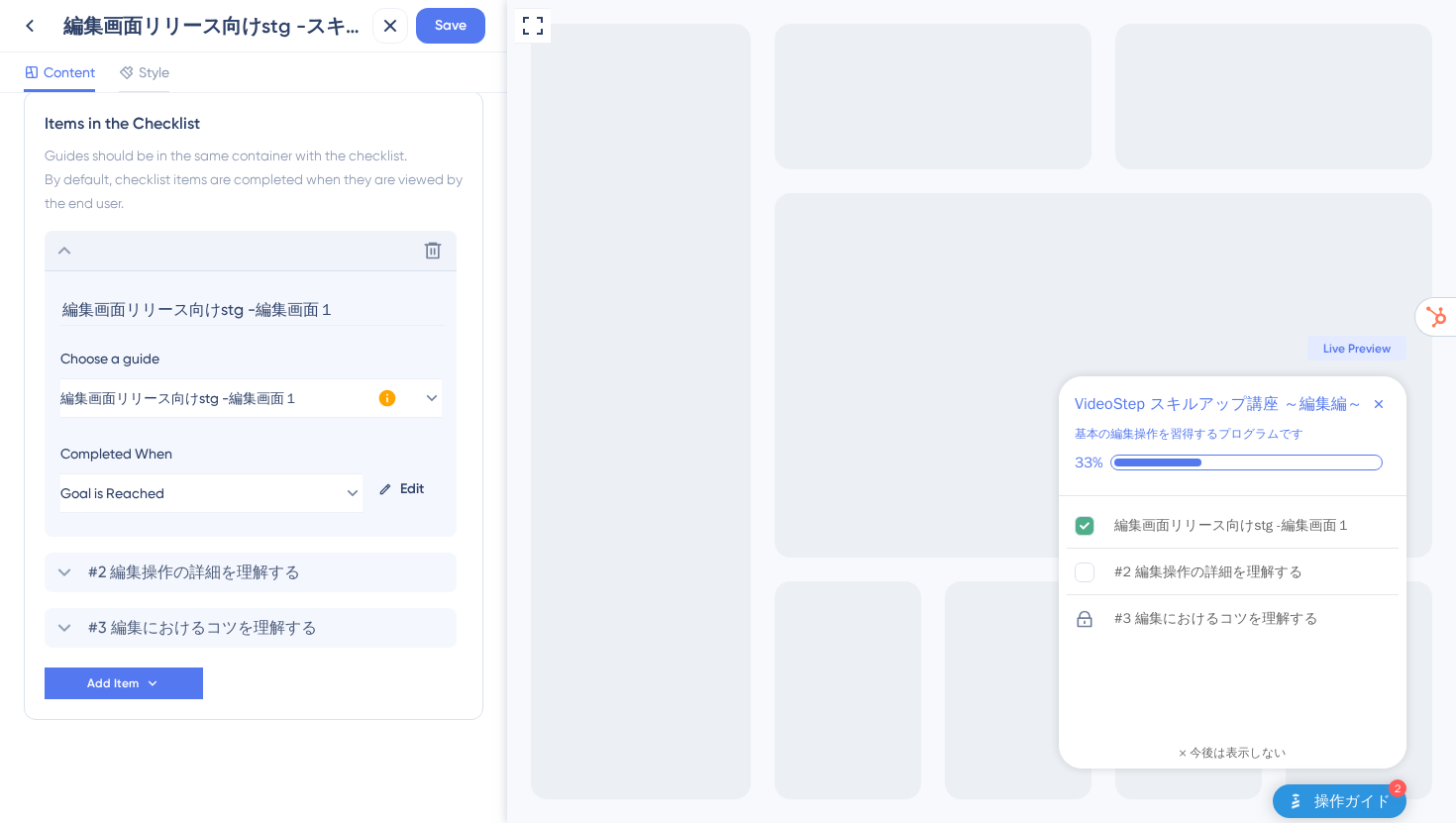 scroll, scrollTop: 937, scrollLeft: 0, axis: vertical 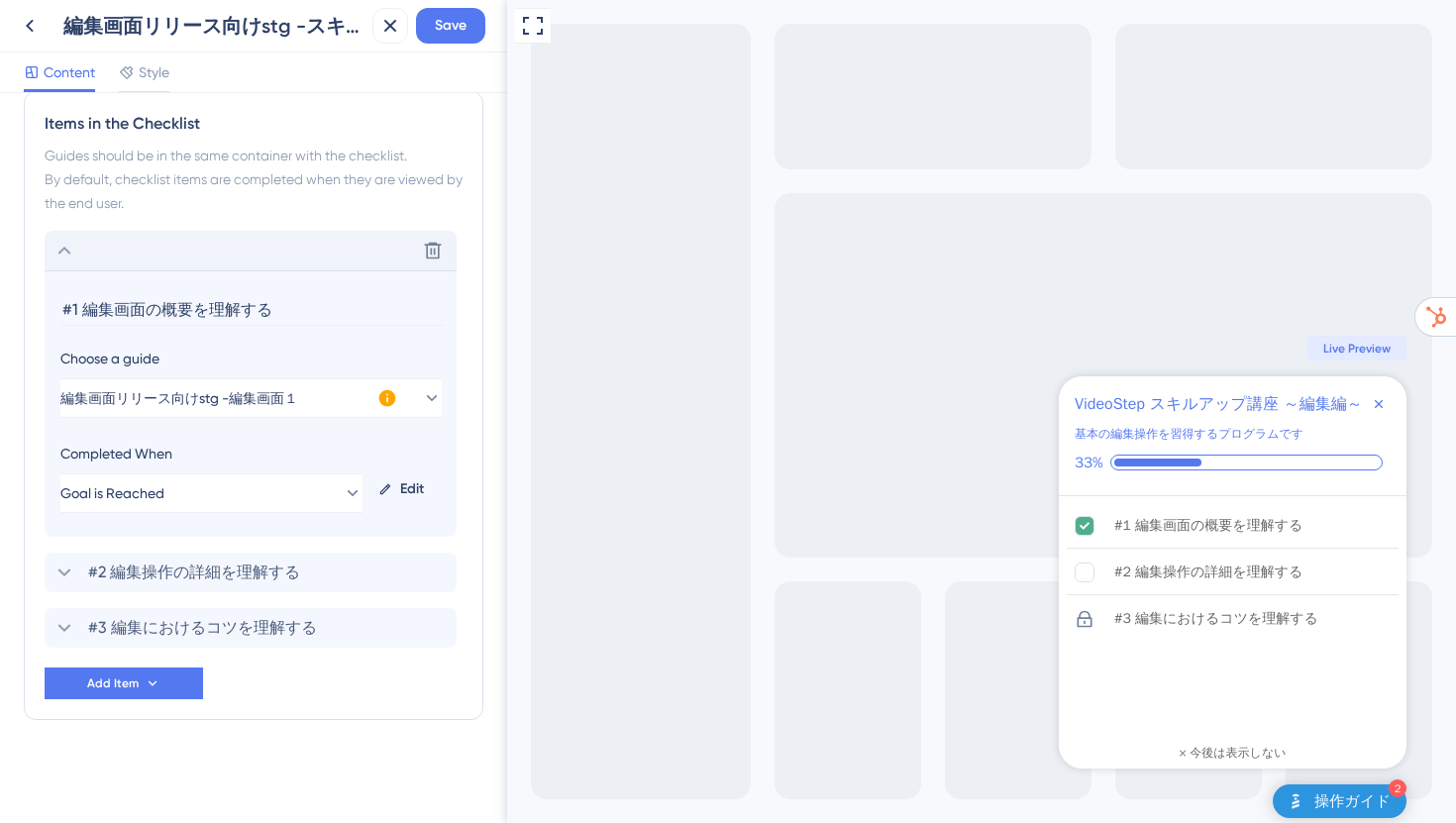 type on "#1 編集画面の概要を理解する" 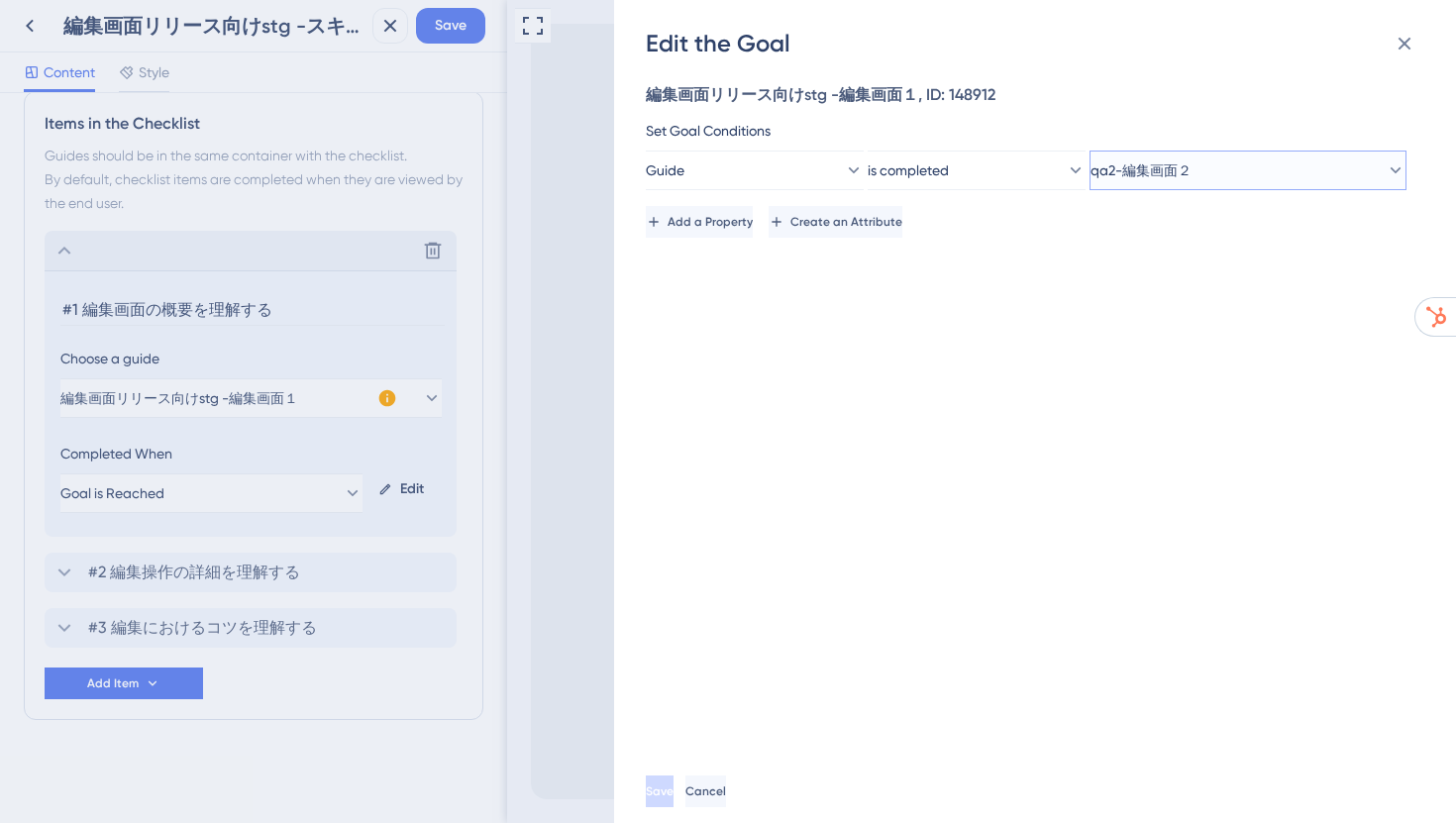 click on "qa2-編集画面２" at bounding box center [1141, 170] 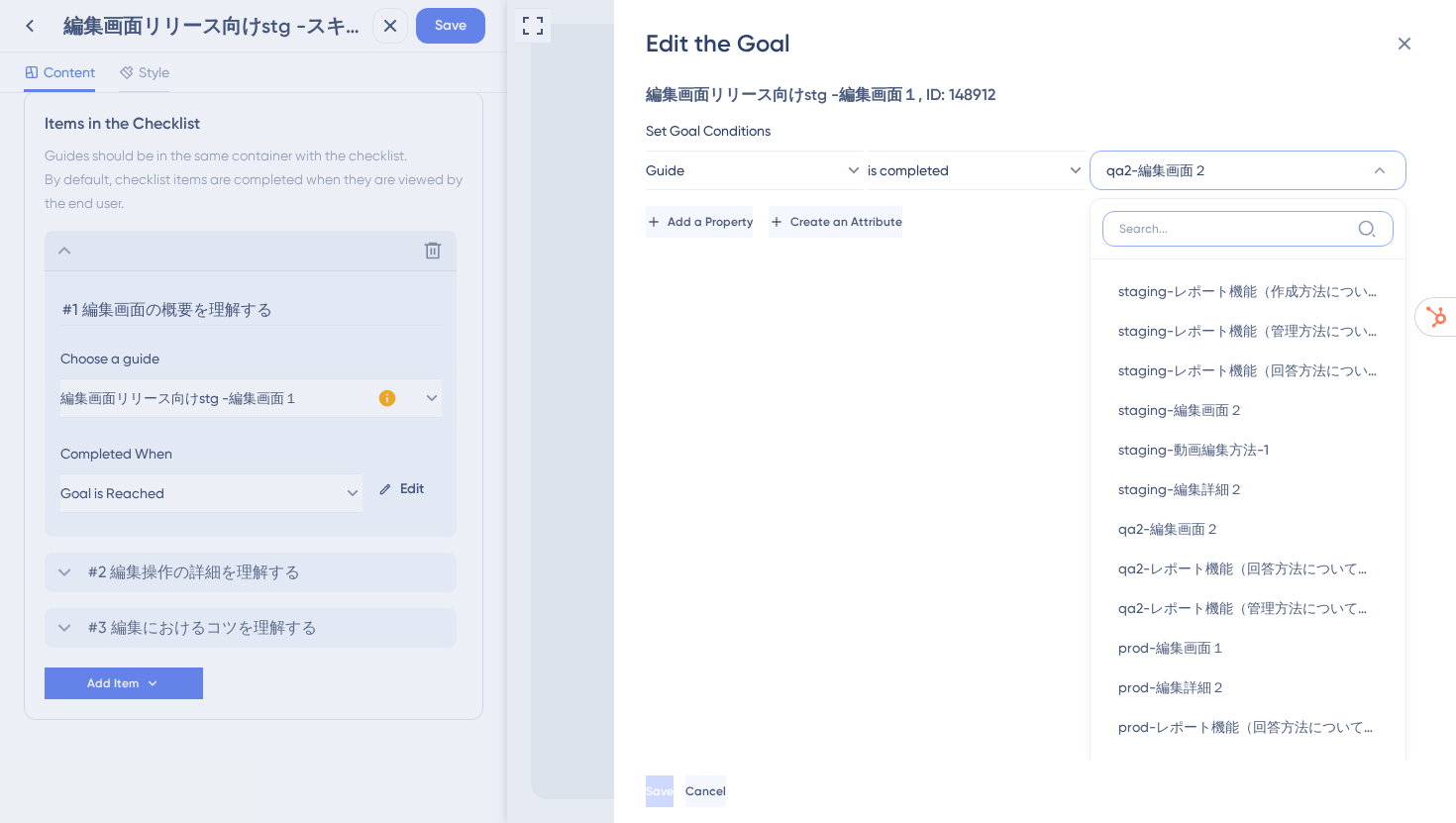scroll, scrollTop: 89, scrollLeft: 0, axis: vertical 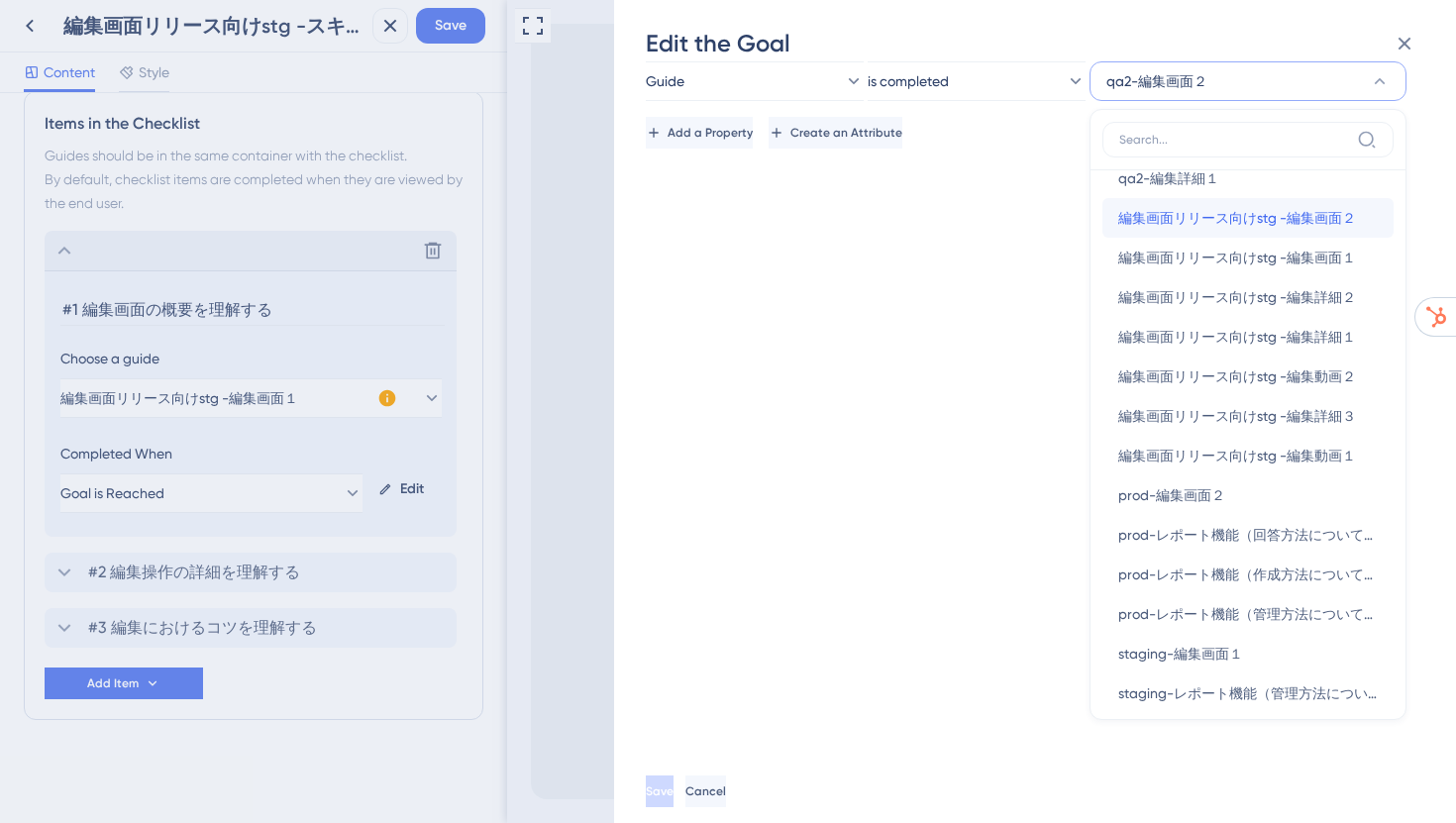 click on "編集画面リリース向けstg -編集画面２" at bounding box center [1237, 218] 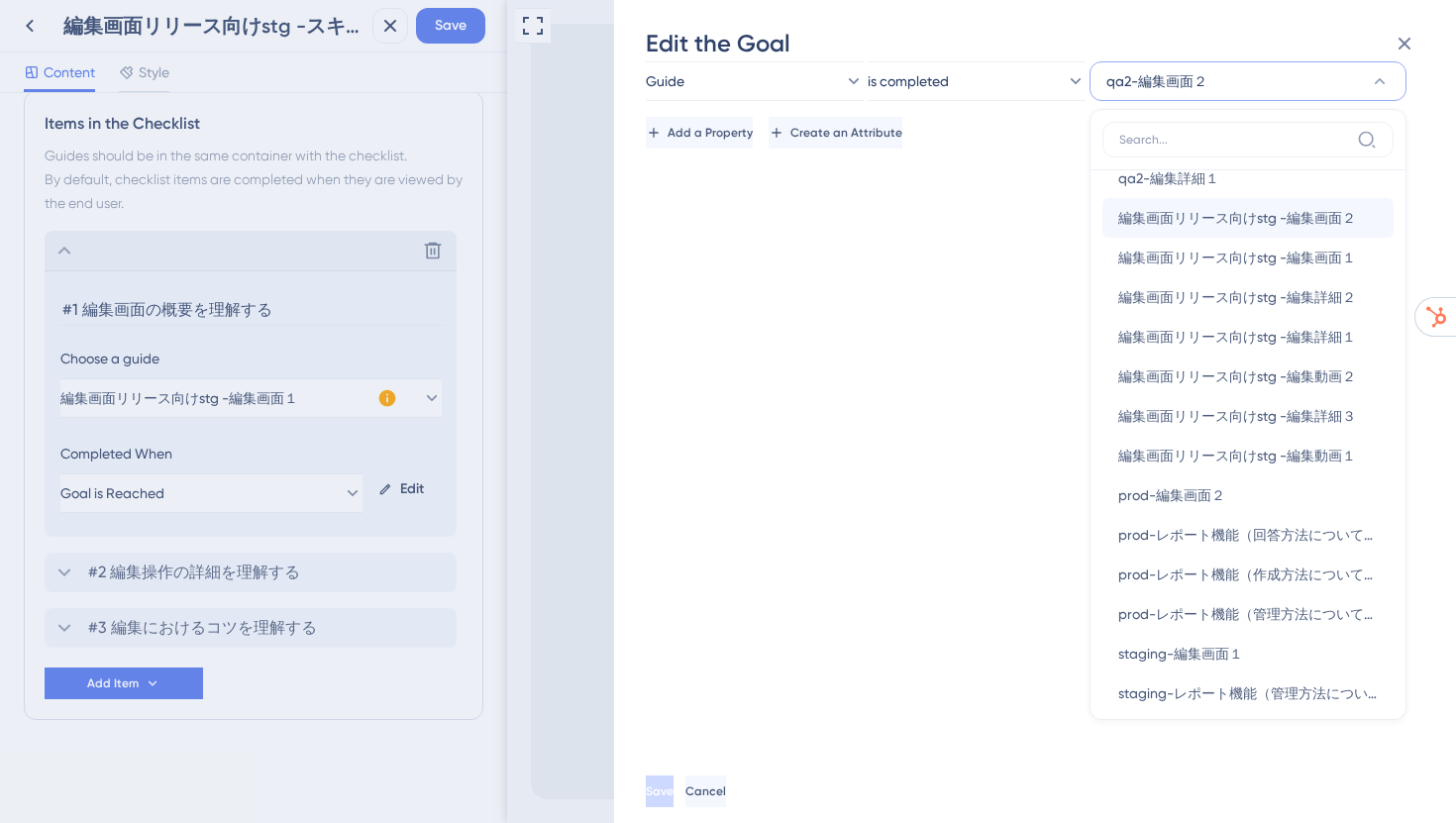 scroll, scrollTop: 0, scrollLeft: 0, axis: both 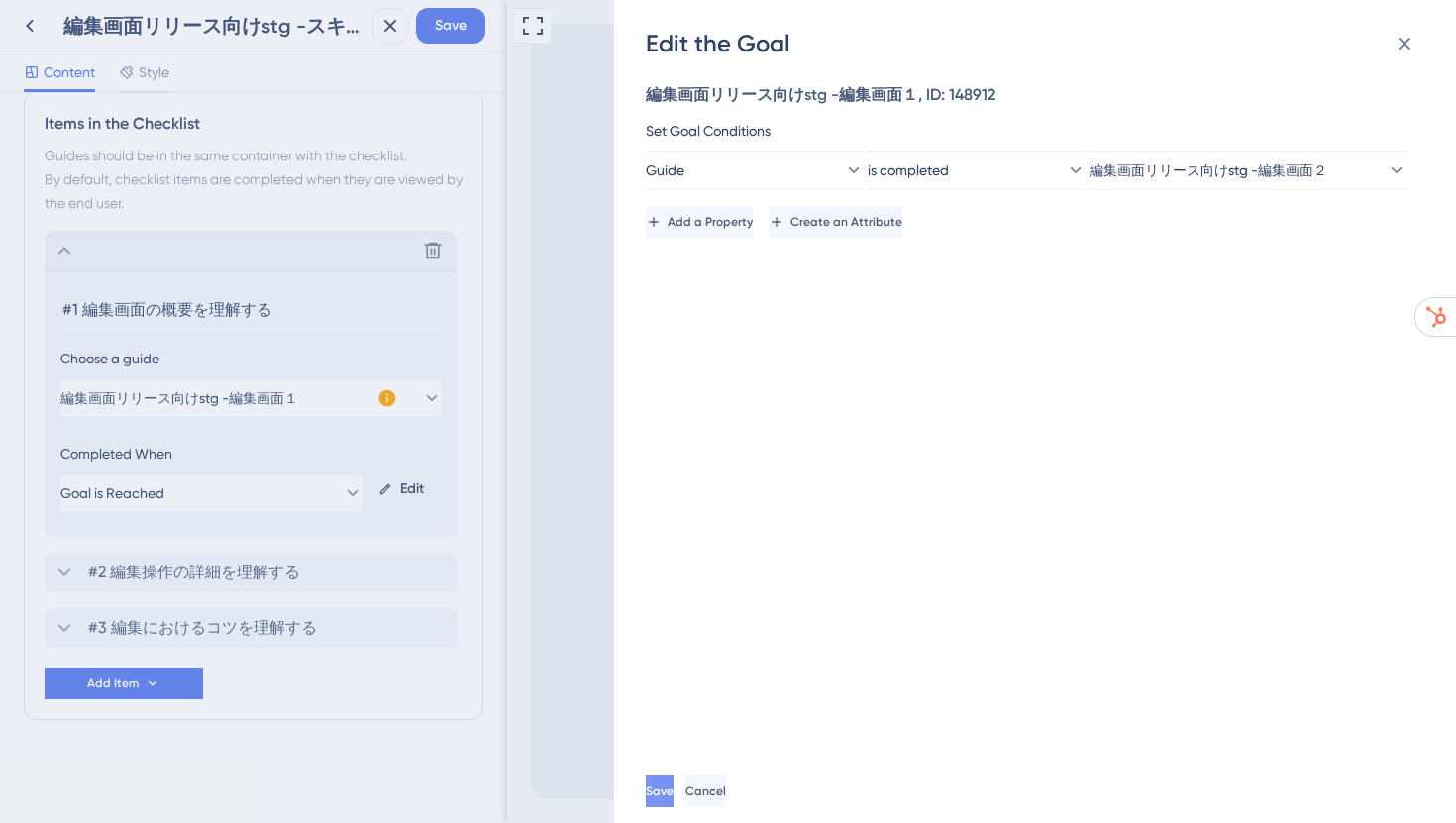 click on "Save" at bounding box center [660, 791] 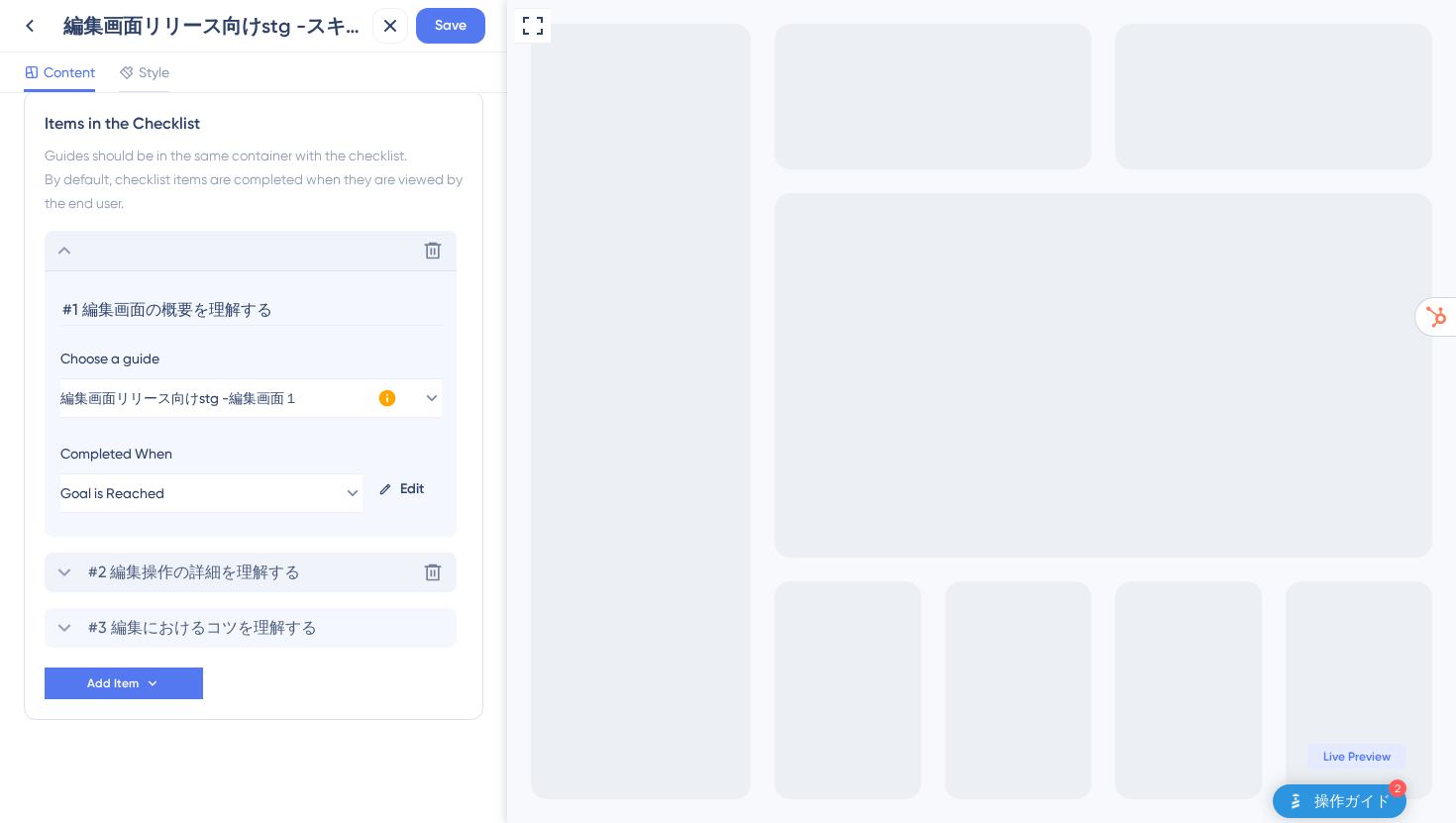 click on "#2 編集操作の詳細を理解する" at bounding box center [194, 572] 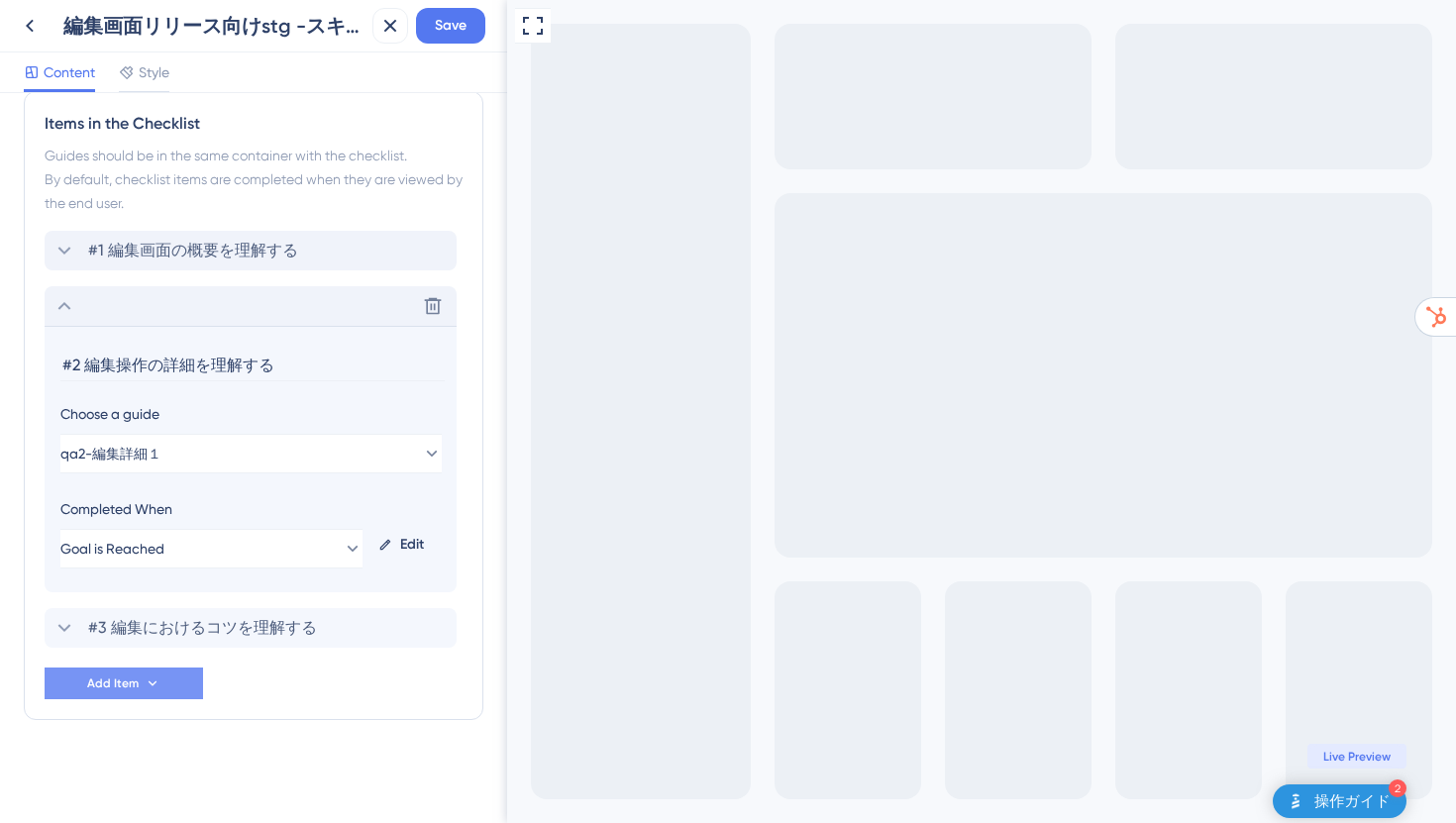 click on "Add Item" at bounding box center [124, 683] 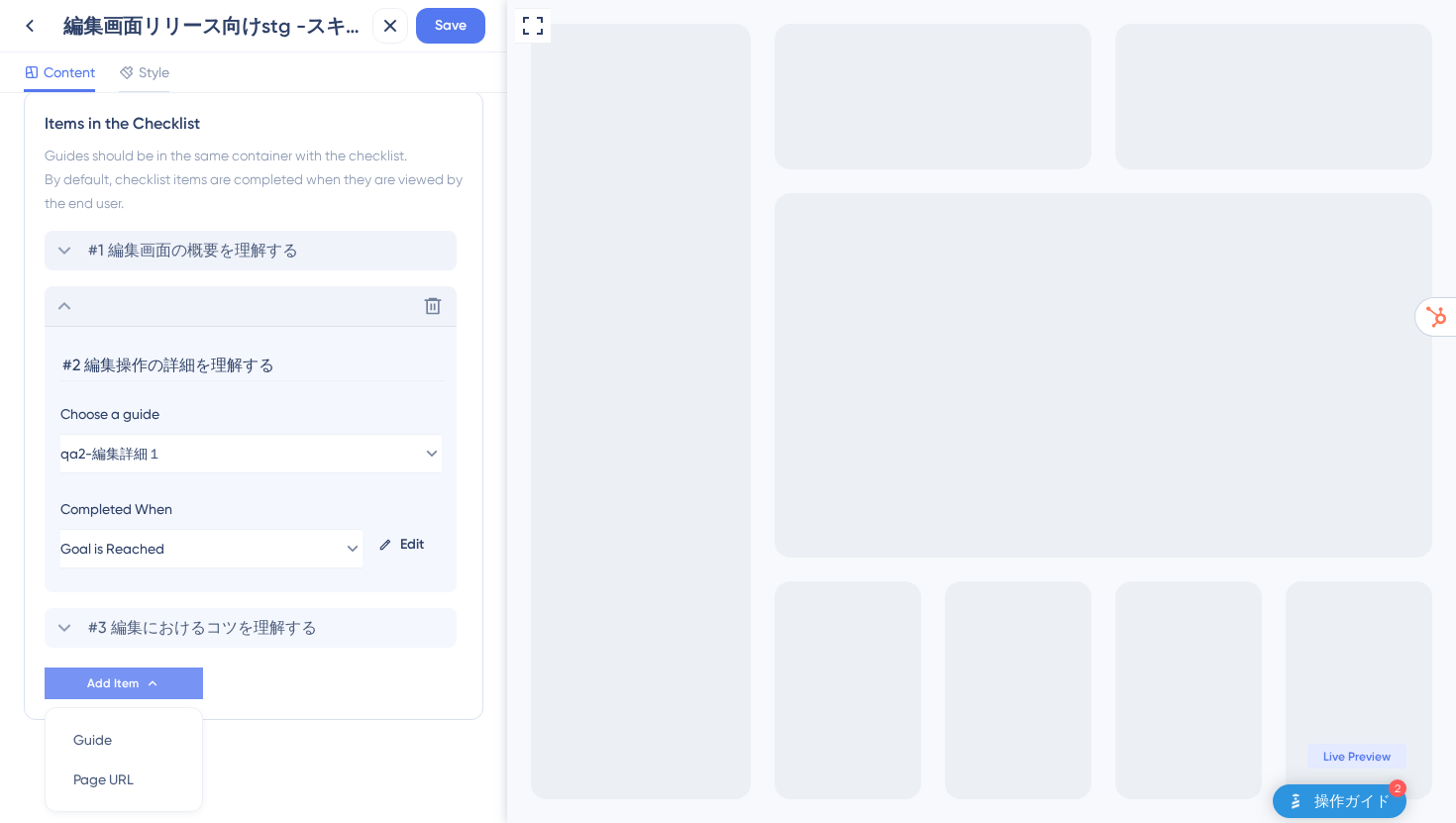 scroll, scrollTop: 1005, scrollLeft: 0, axis: vertical 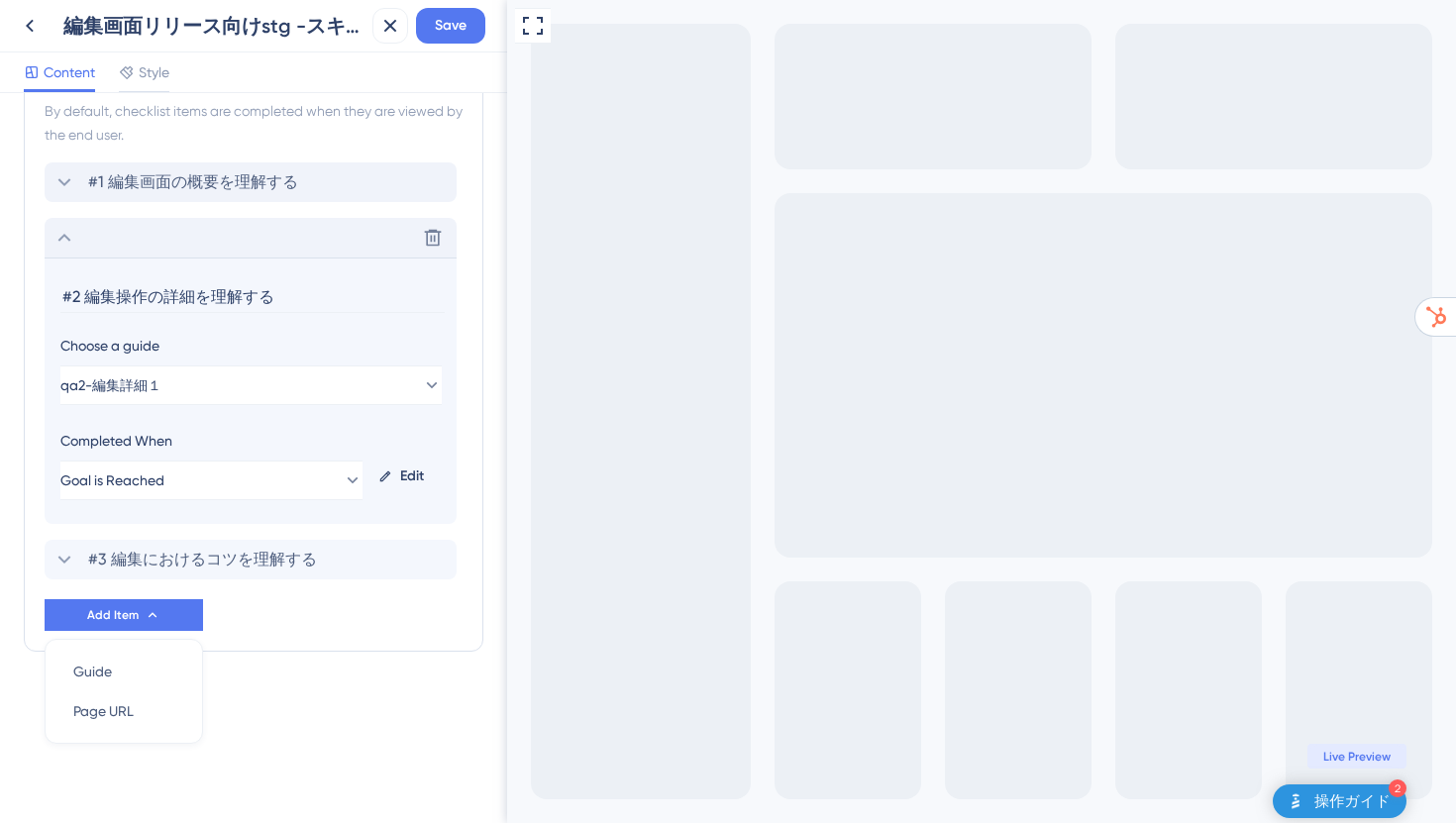 click on "Checklist Header Title VideoStep スキルアップ講座 ～編集編～ Subtitle 基本の編集操作を習得するプログラムです Functions Progress Bar On Unlock checklist items in order Locked Items Message #1から順にクリアしていきましょう！ Dismiss Option On Dismiss Button Text × 今後は表示しない Dismiss Modal Text Are you sure you want to dismiss this checklist? Confirm Button Text Yes Cancel Button Text No Items in the Checklist Guides should be in the same container with the checklist. By default, checklist items are completed when they are viewed by the end user. #1 編集画面の概要を理解する Delete #2 編集操作の詳細を理解する Choose a guide qa2-編集詳細１ Completed When Goal is Reached Edit #3 編集におけるコツを理解する Add Item Guide Guide Page URL Page URL" at bounding box center [254, -79] 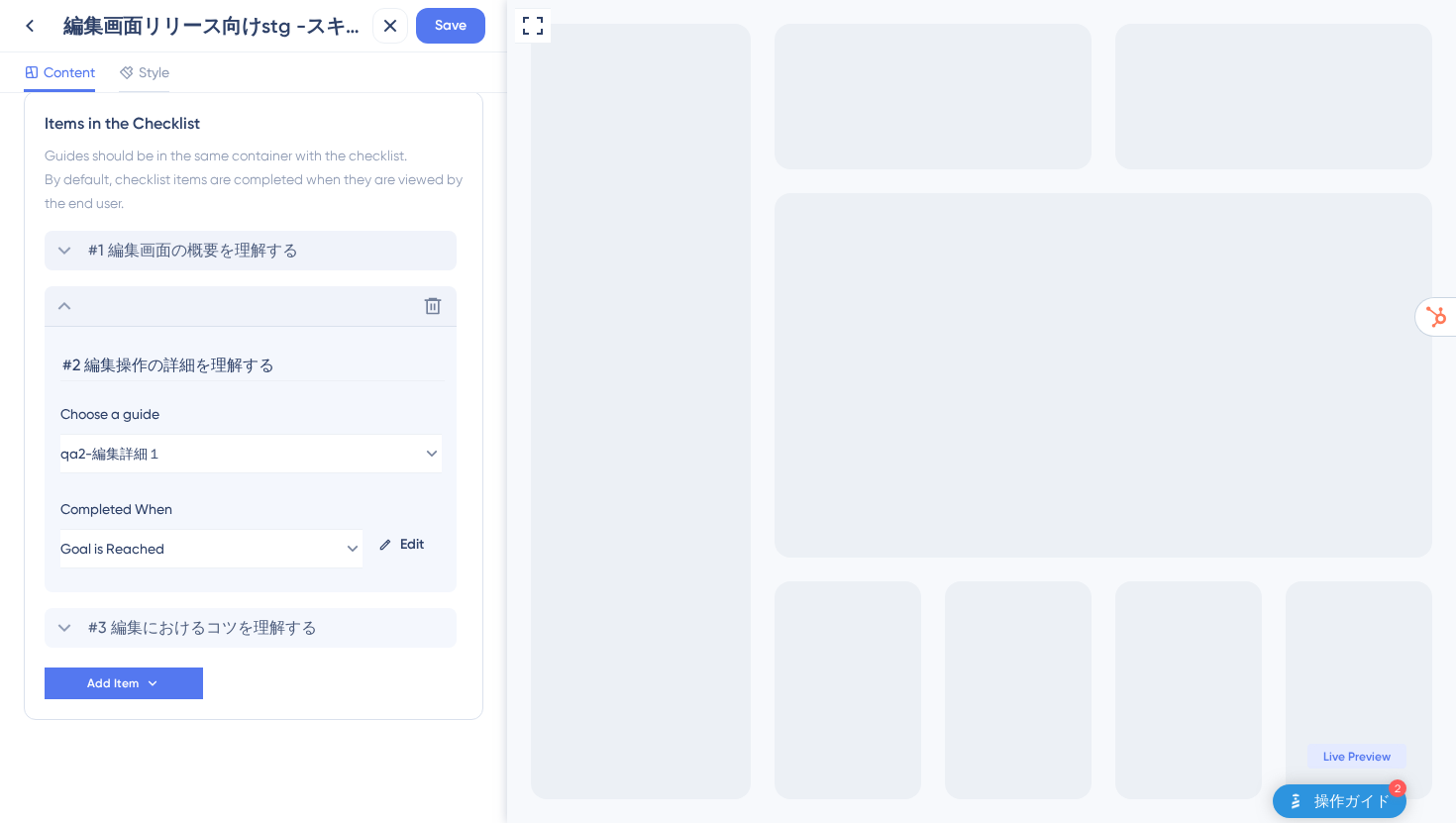 scroll, scrollTop: 937, scrollLeft: 0, axis: vertical 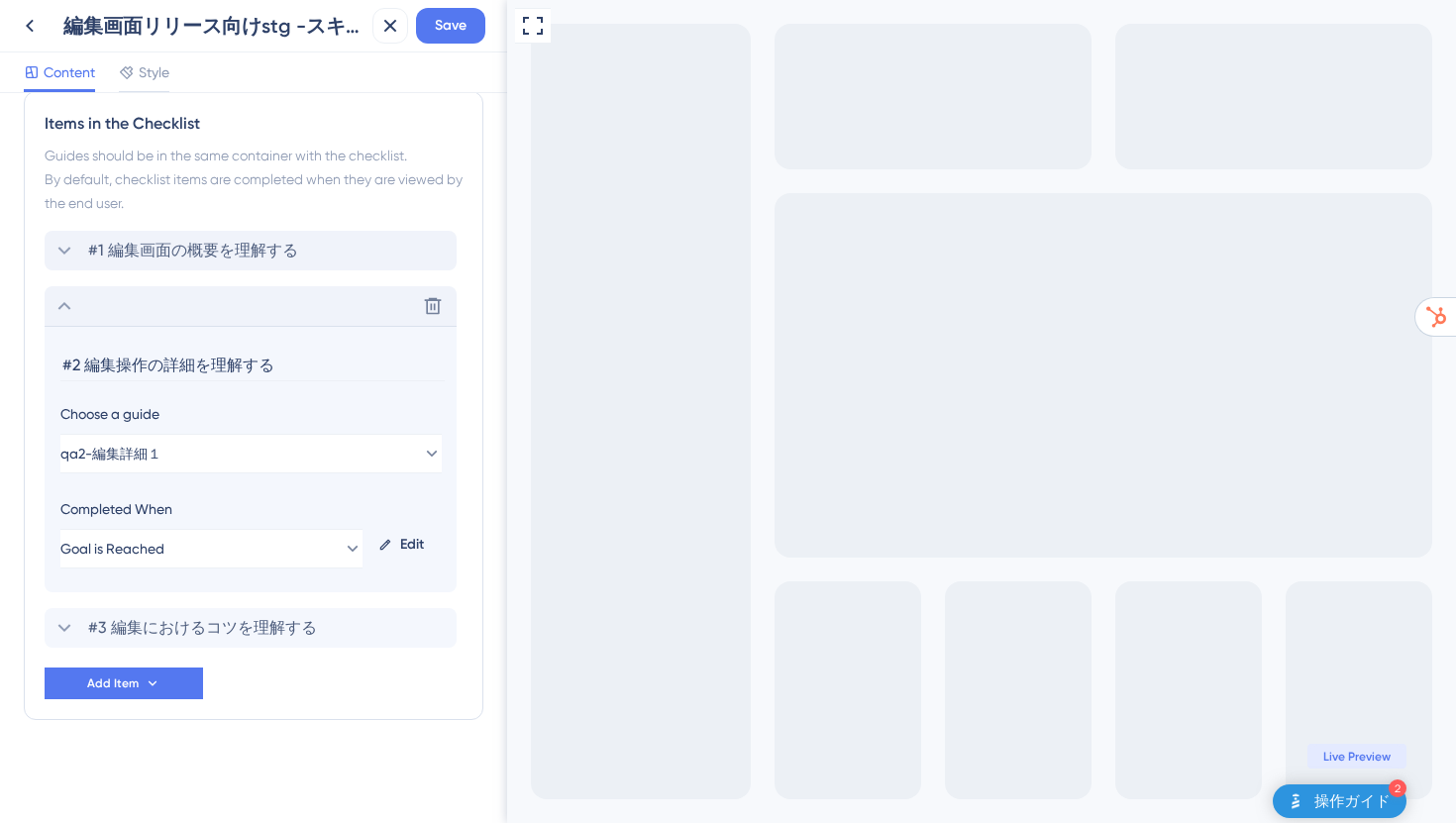 click 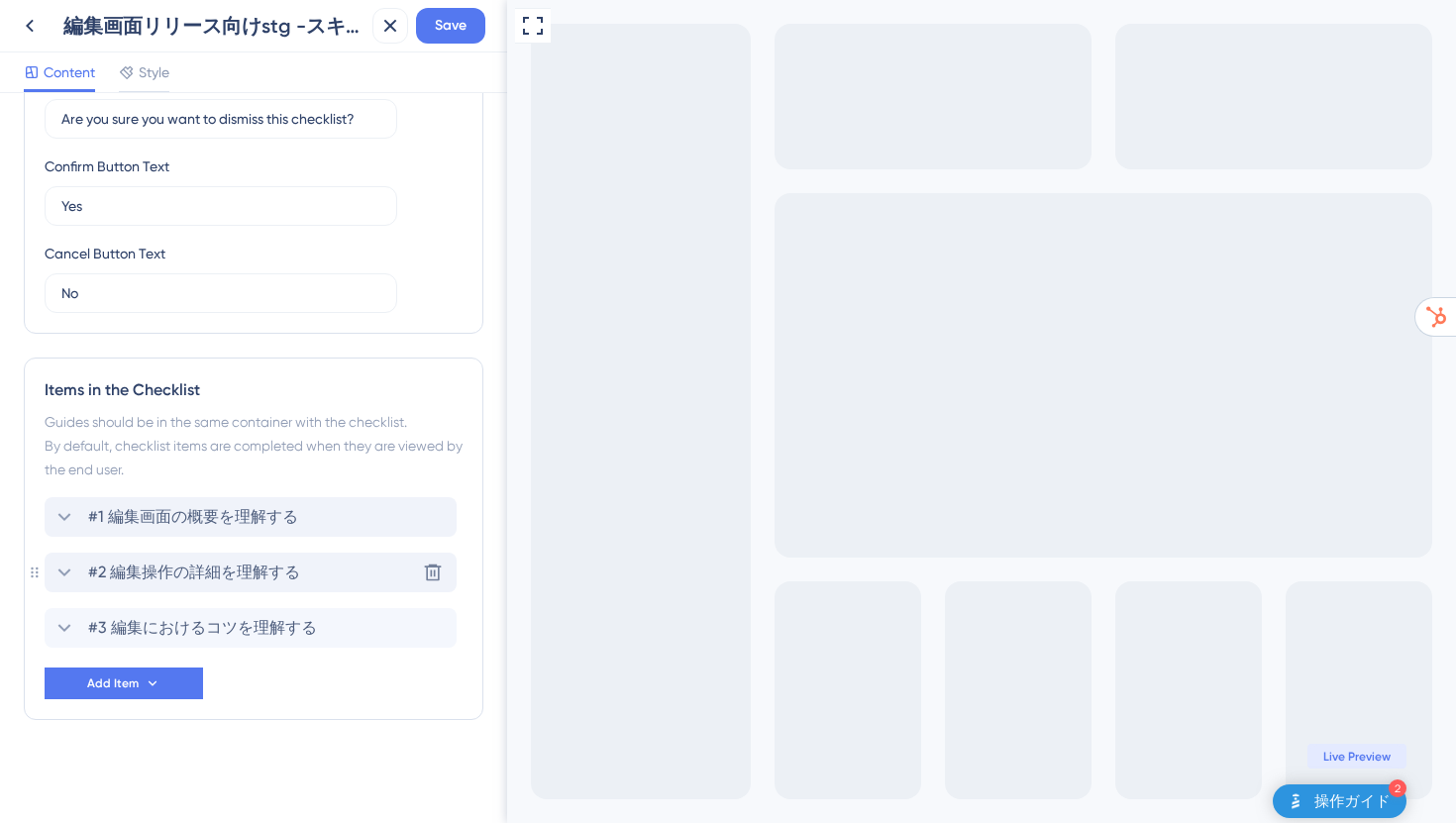 scroll, scrollTop: 670, scrollLeft: 0, axis: vertical 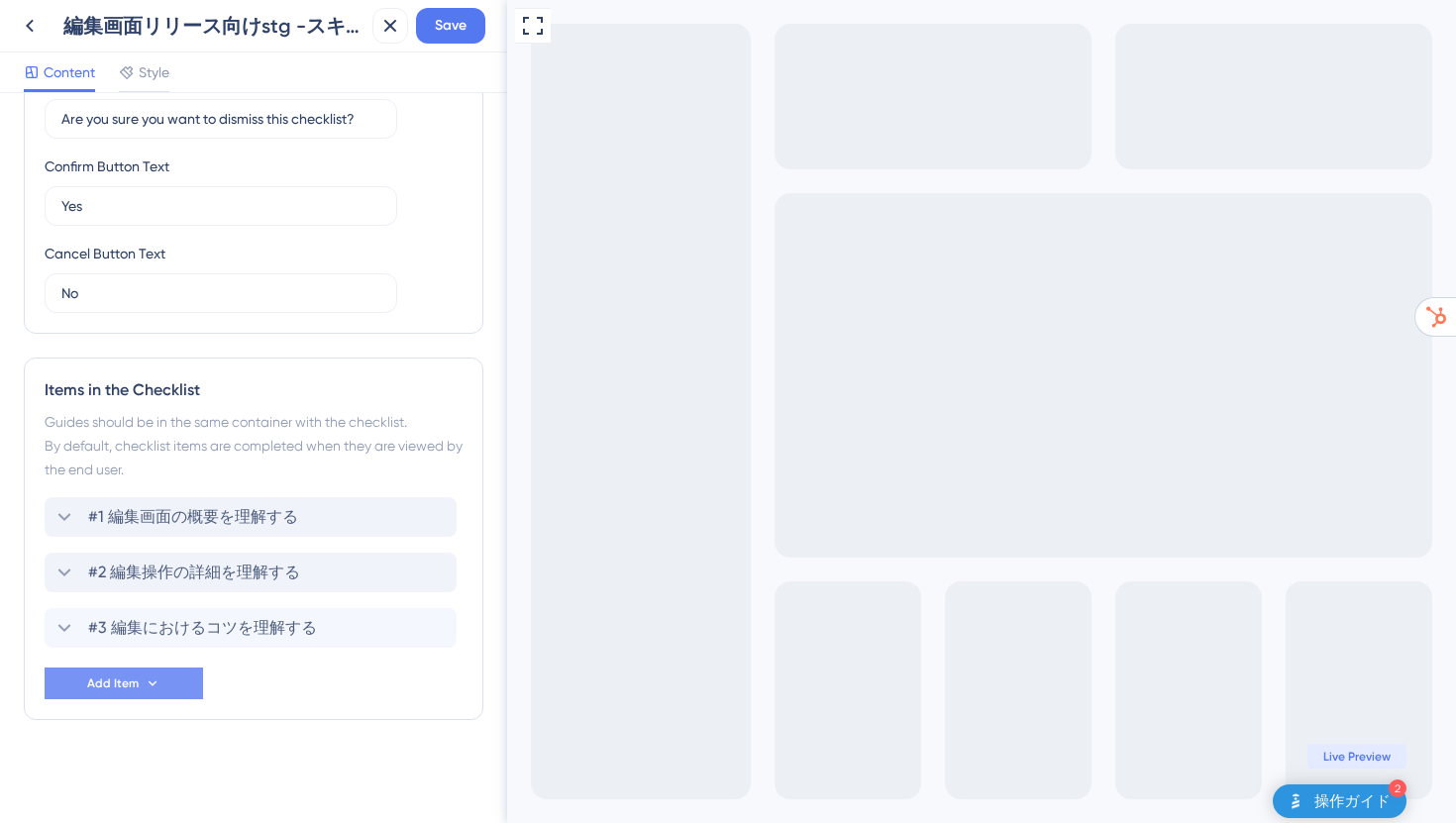 click on "Add Item" at bounding box center (113, 683) 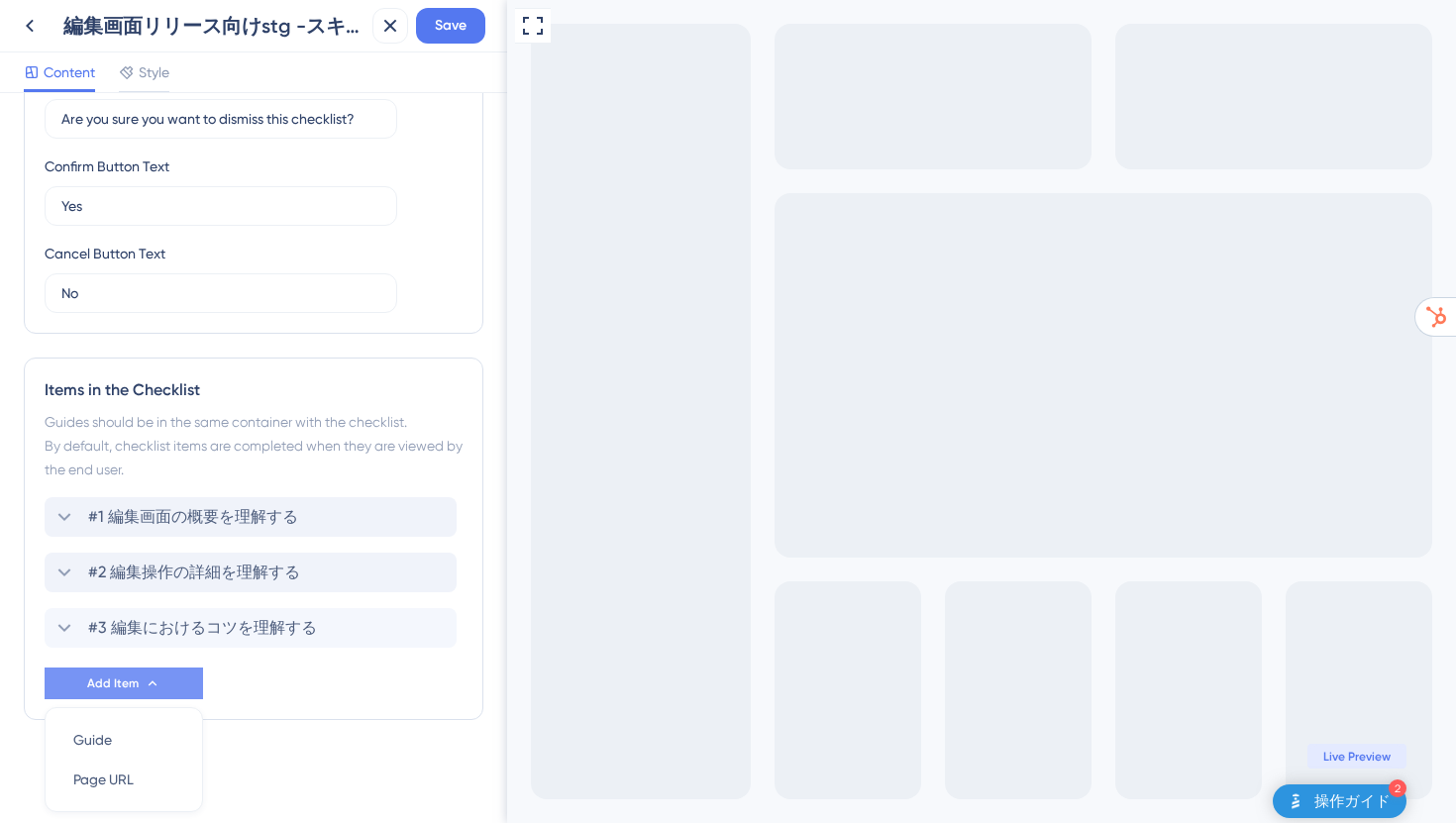 scroll, scrollTop: 739, scrollLeft: 0, axis: vertical 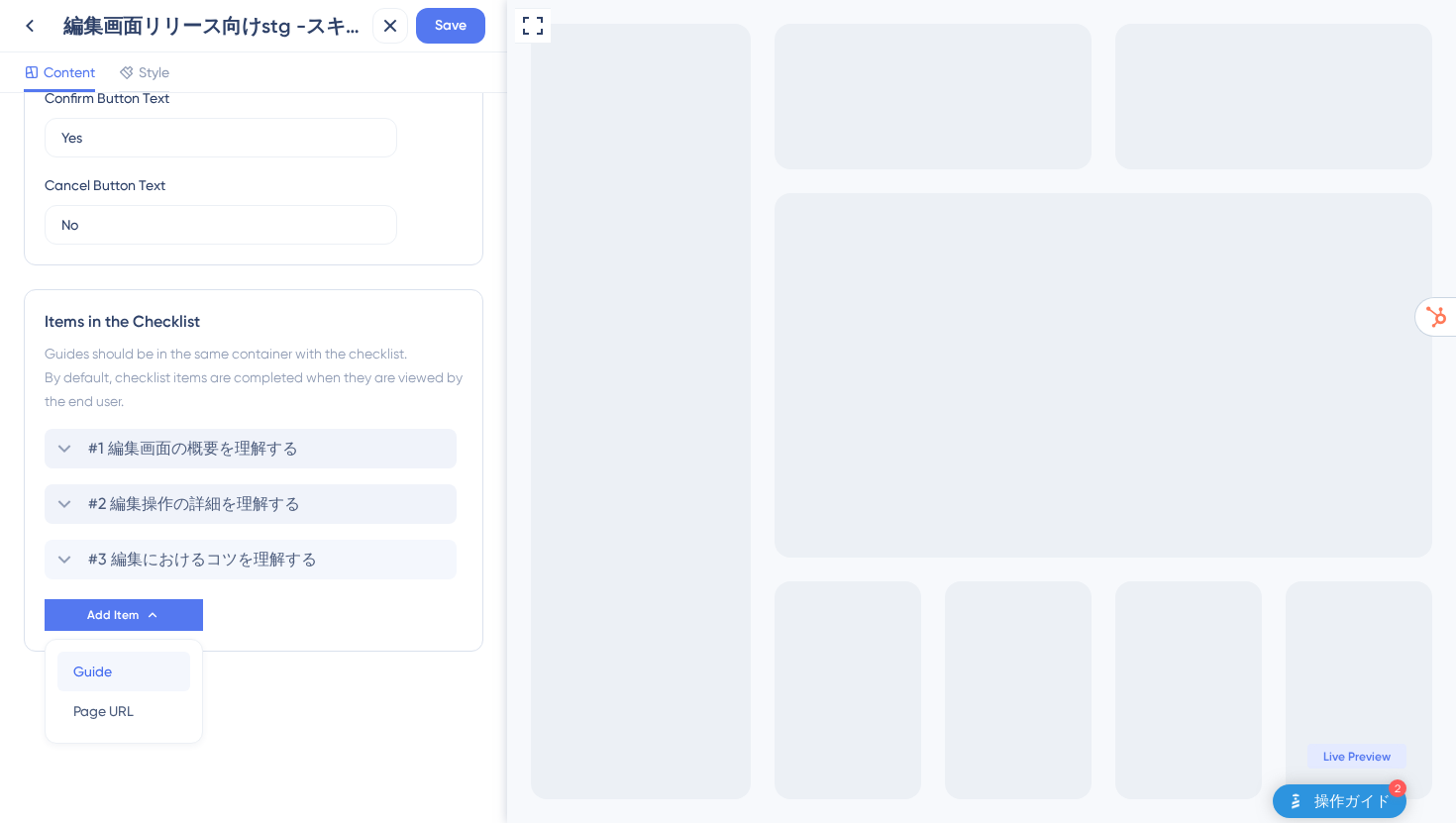 click on "Guide Guide" at bounding box center (124, 671) 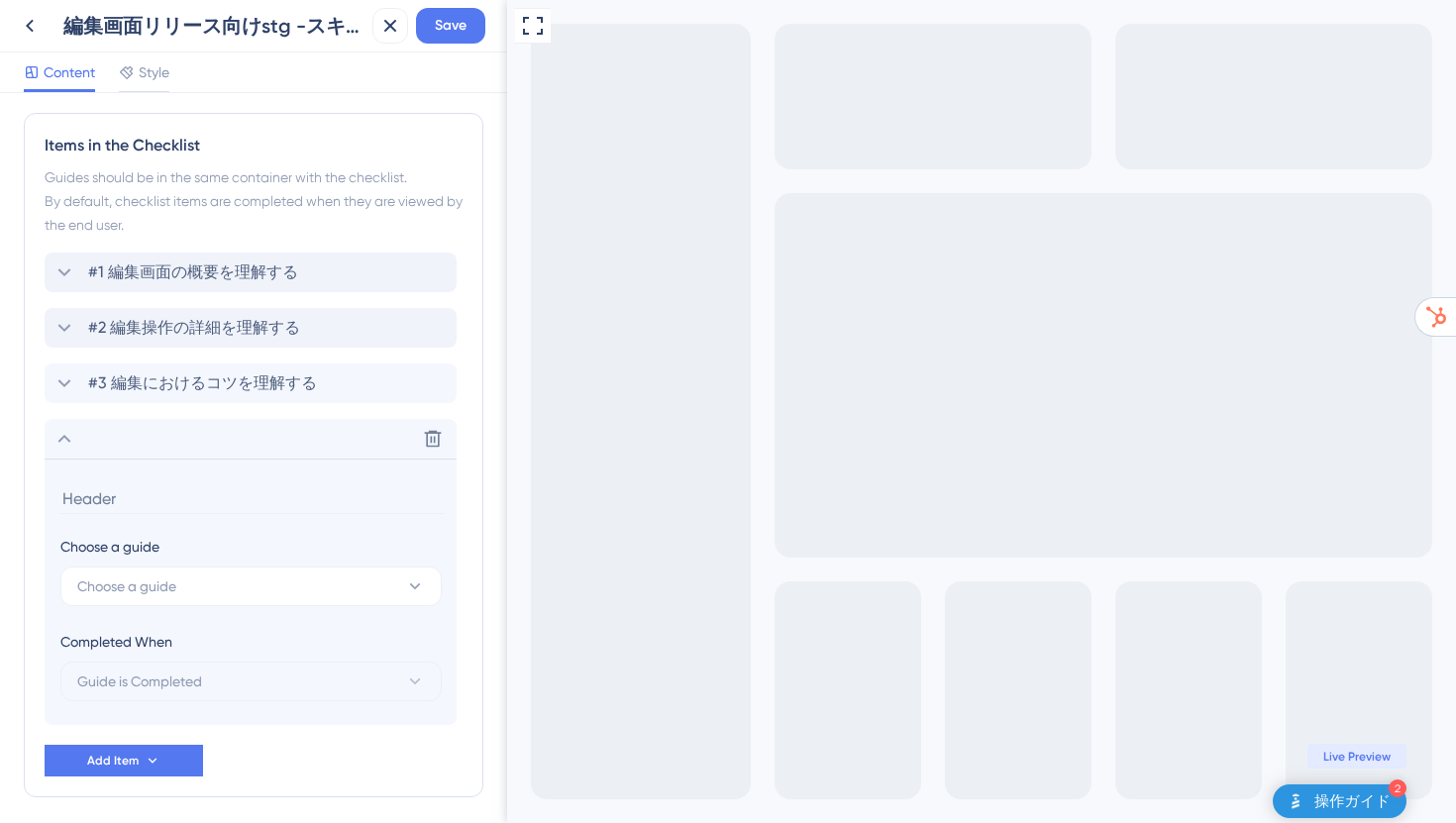 scroll, scrollTop: 992, scrollLeft: 0, axis: vertical 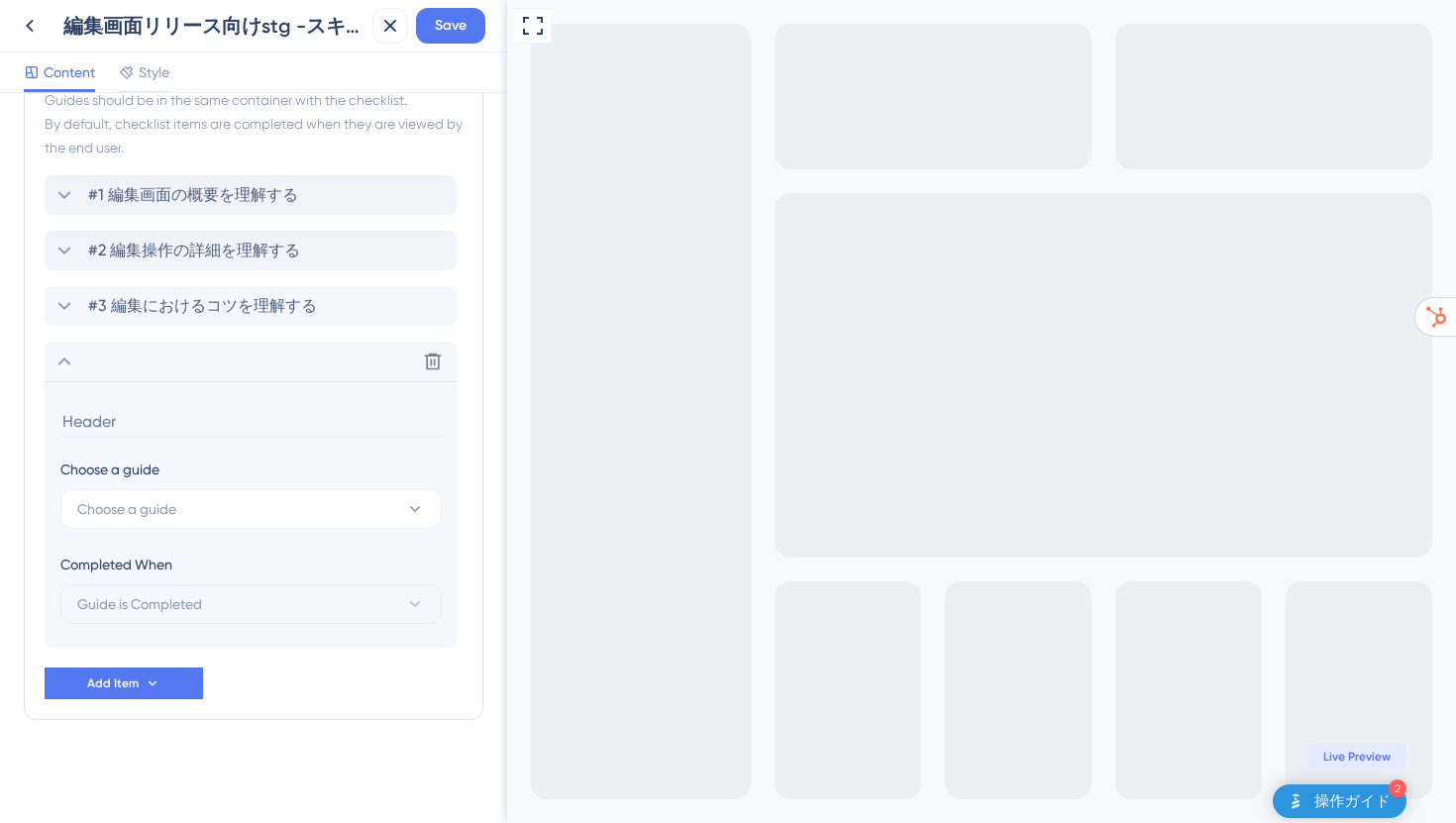 click on "#1 編集画面の概要を理解する #2 編集操作の詳細を理解する #3 編集におけるコツを理解する Delete Choose a guide Choose a guide Completed When Guide is Completed Add Item" at bounding box center (254, 437) 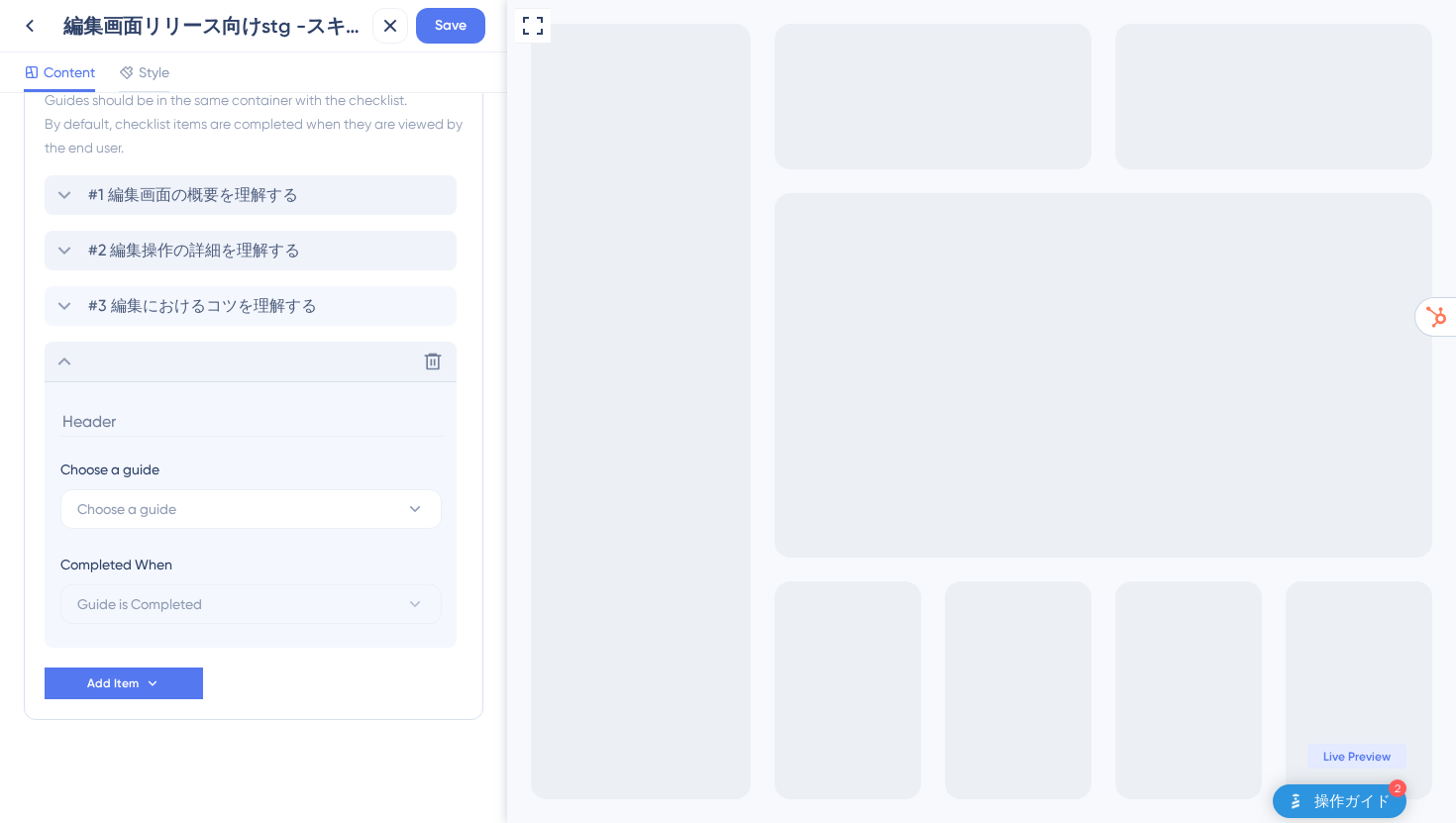 click 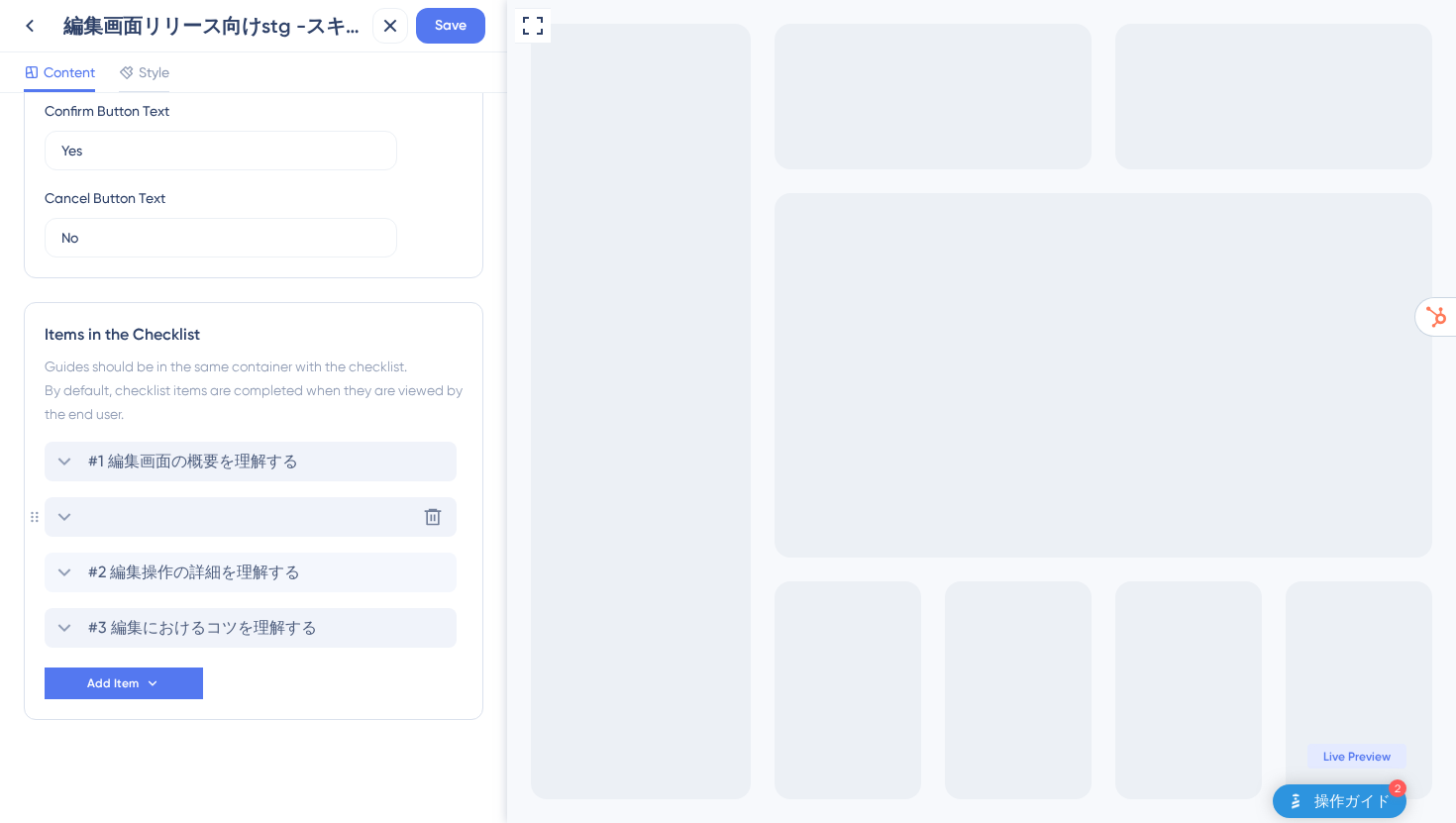 click on "Delete" at bounding box center [251, 517] 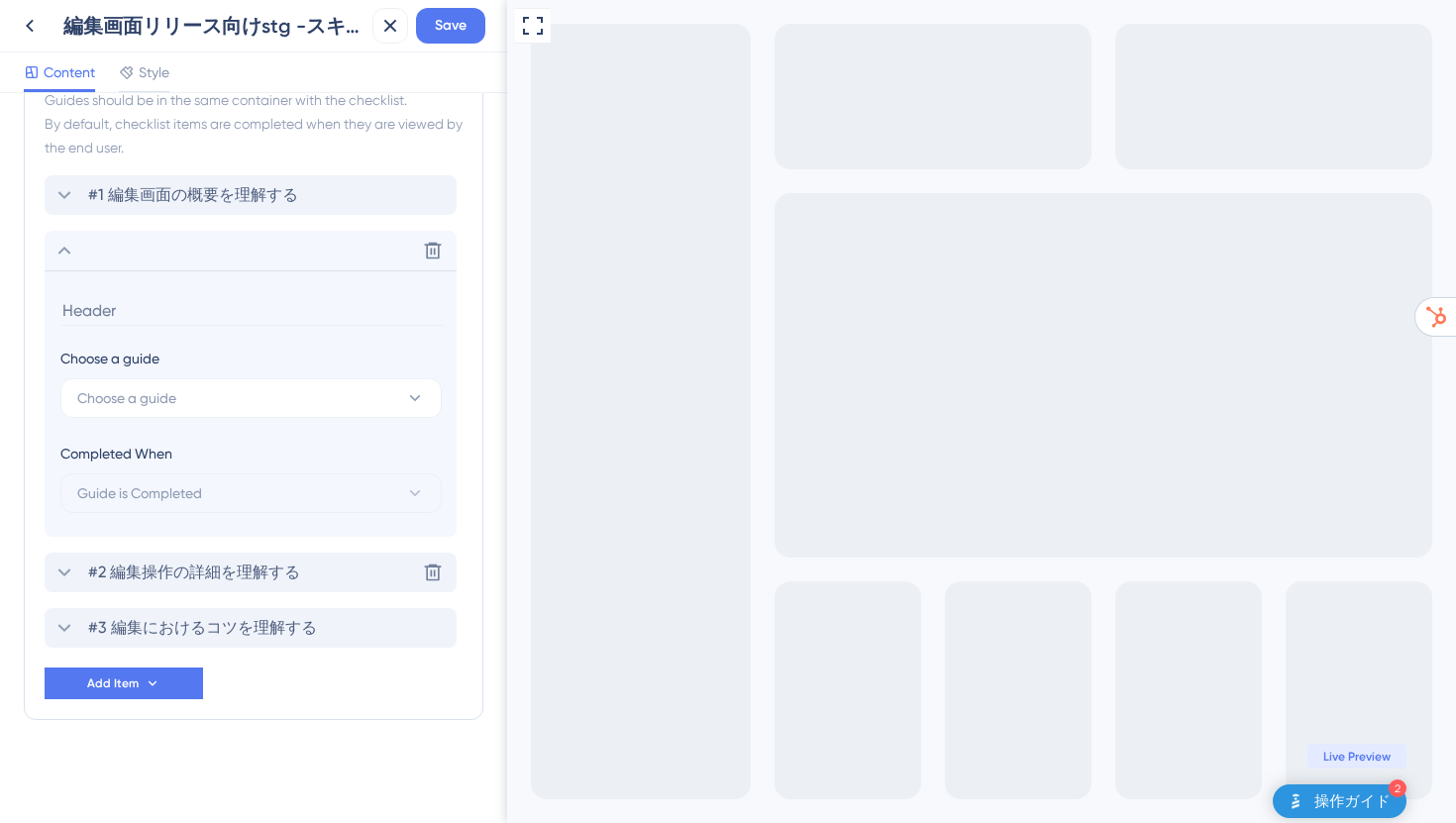 click on "#2 編集操作の詳細を理解する" at bounding box center [194, 572] 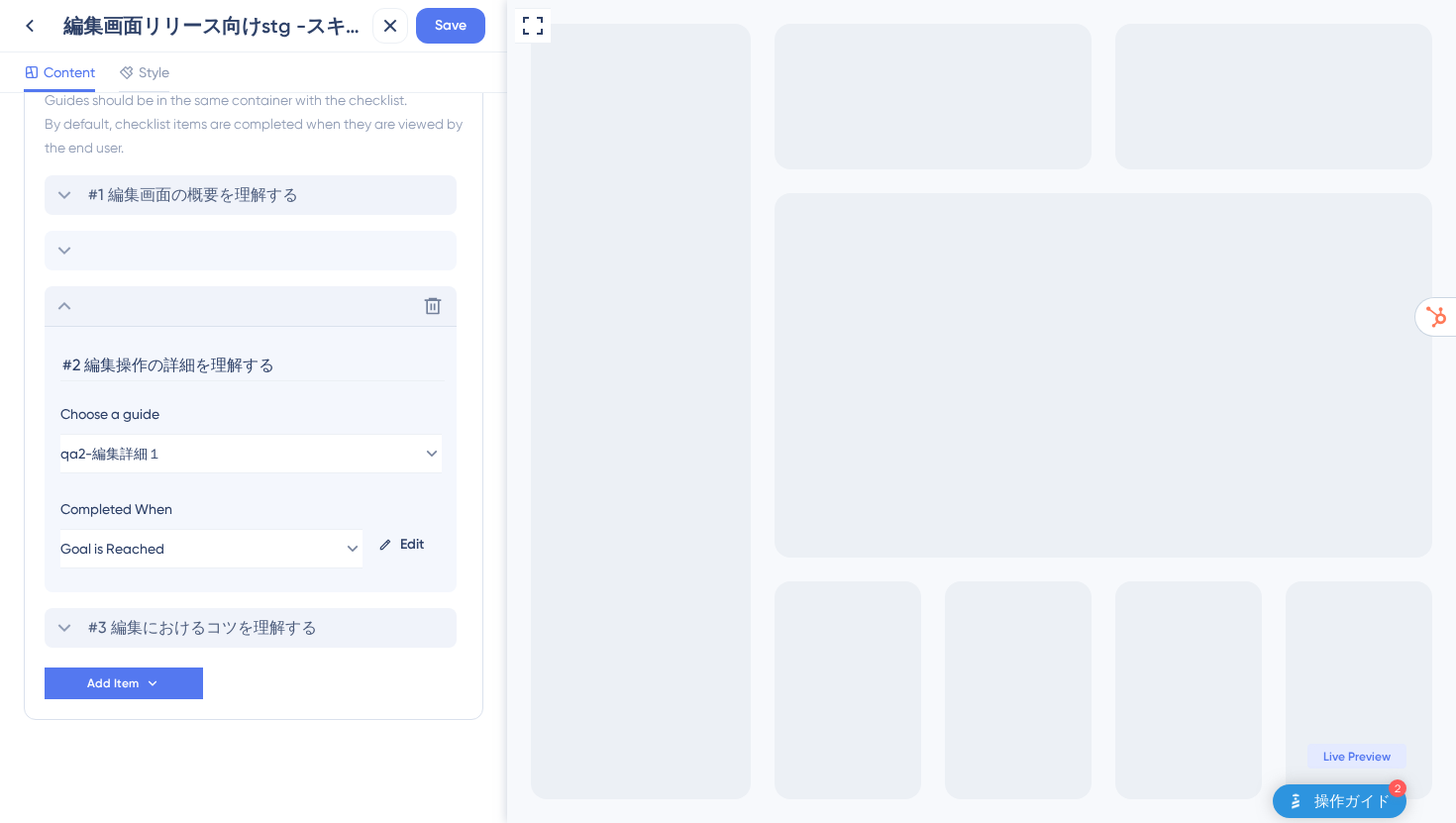 drag, startPoint x: 62, startPoint y: 362, endPoint x: 85, endPoint y: 363, distance: 23.021729 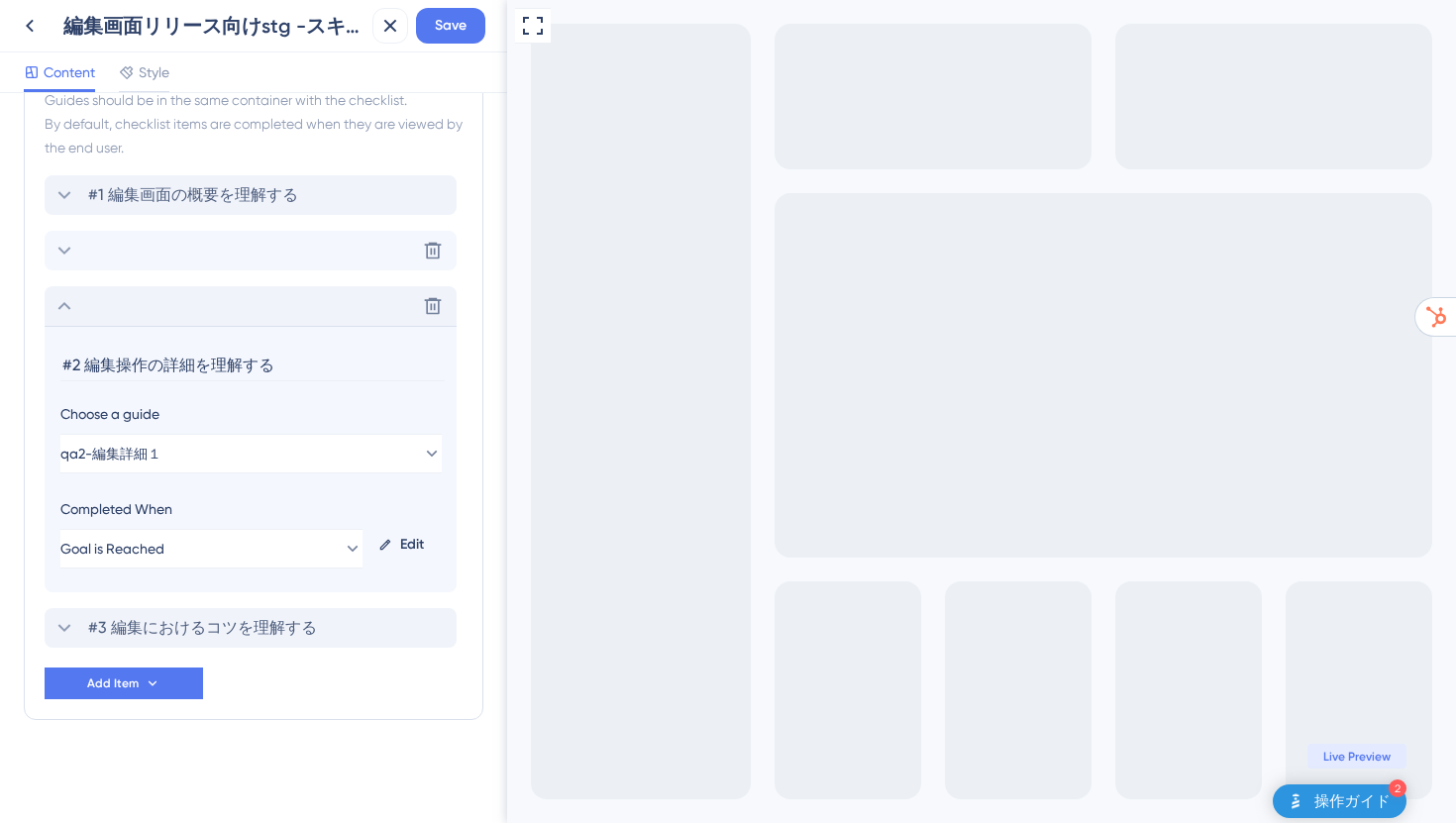click 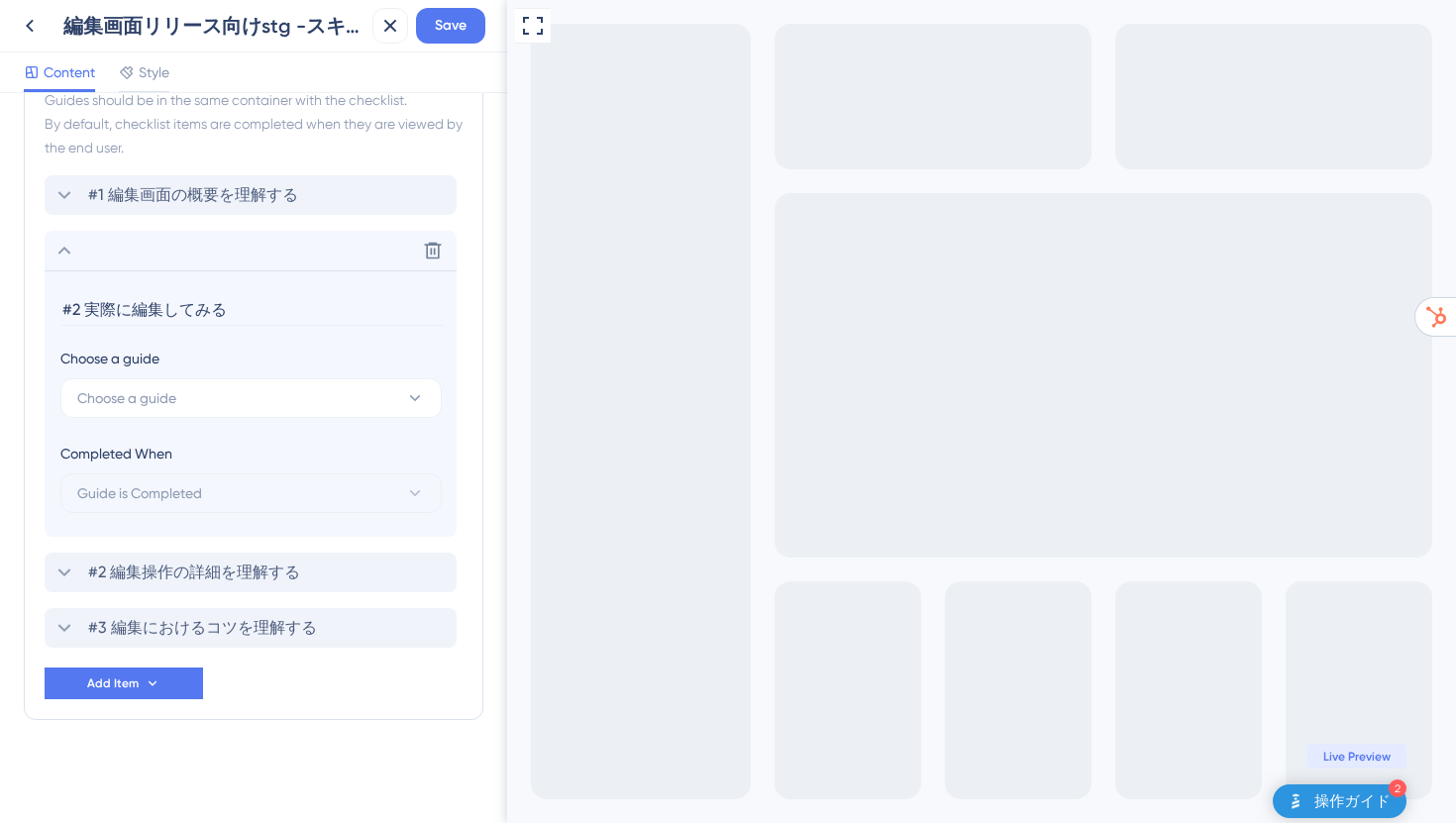 drag, startPoint x: 244, startPoint y: 310, endPoint x: 23, endPoint y: 306, distance: 221.0362 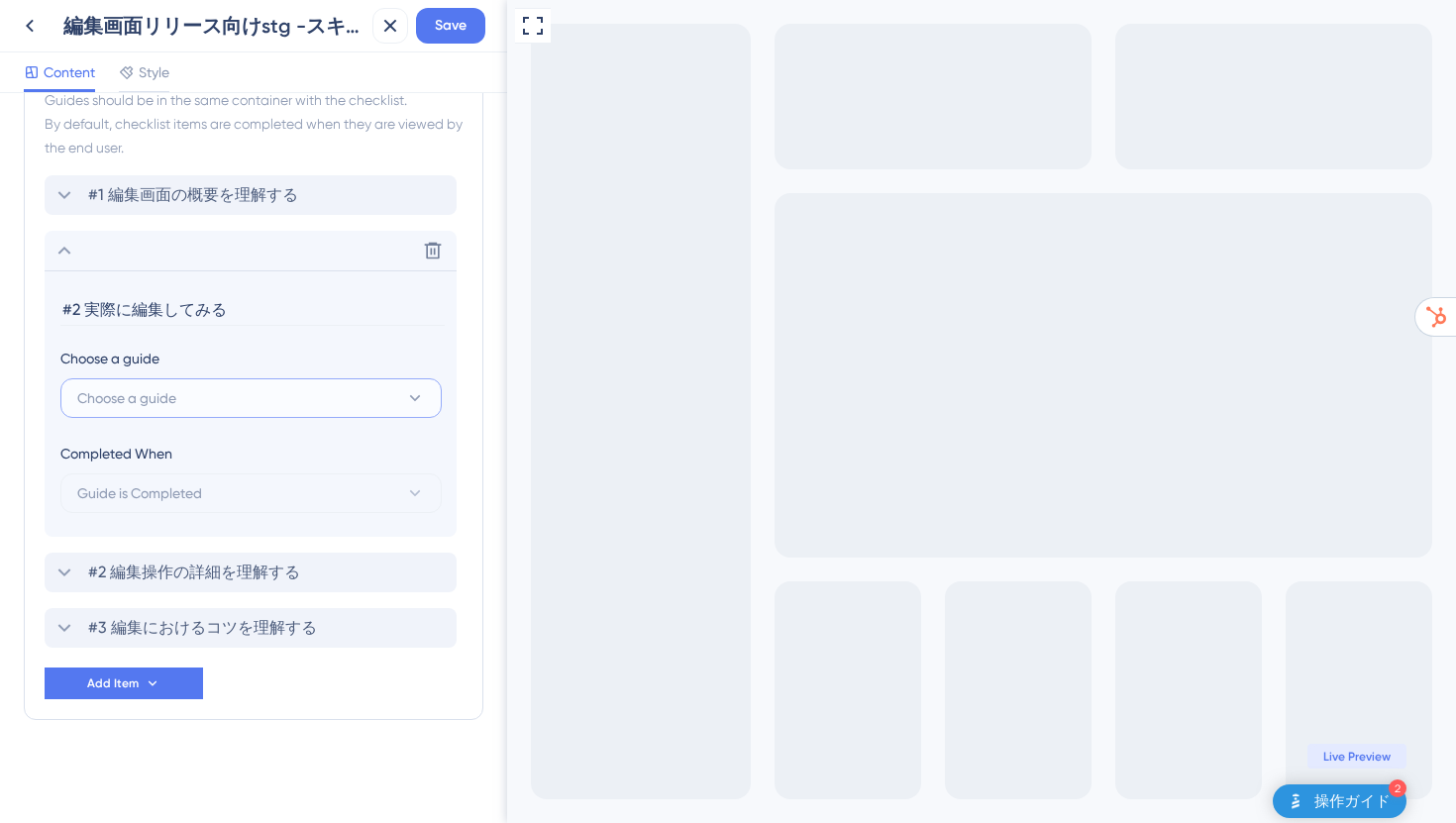 click on "Choose a guide" at bounding box center [127, 398] 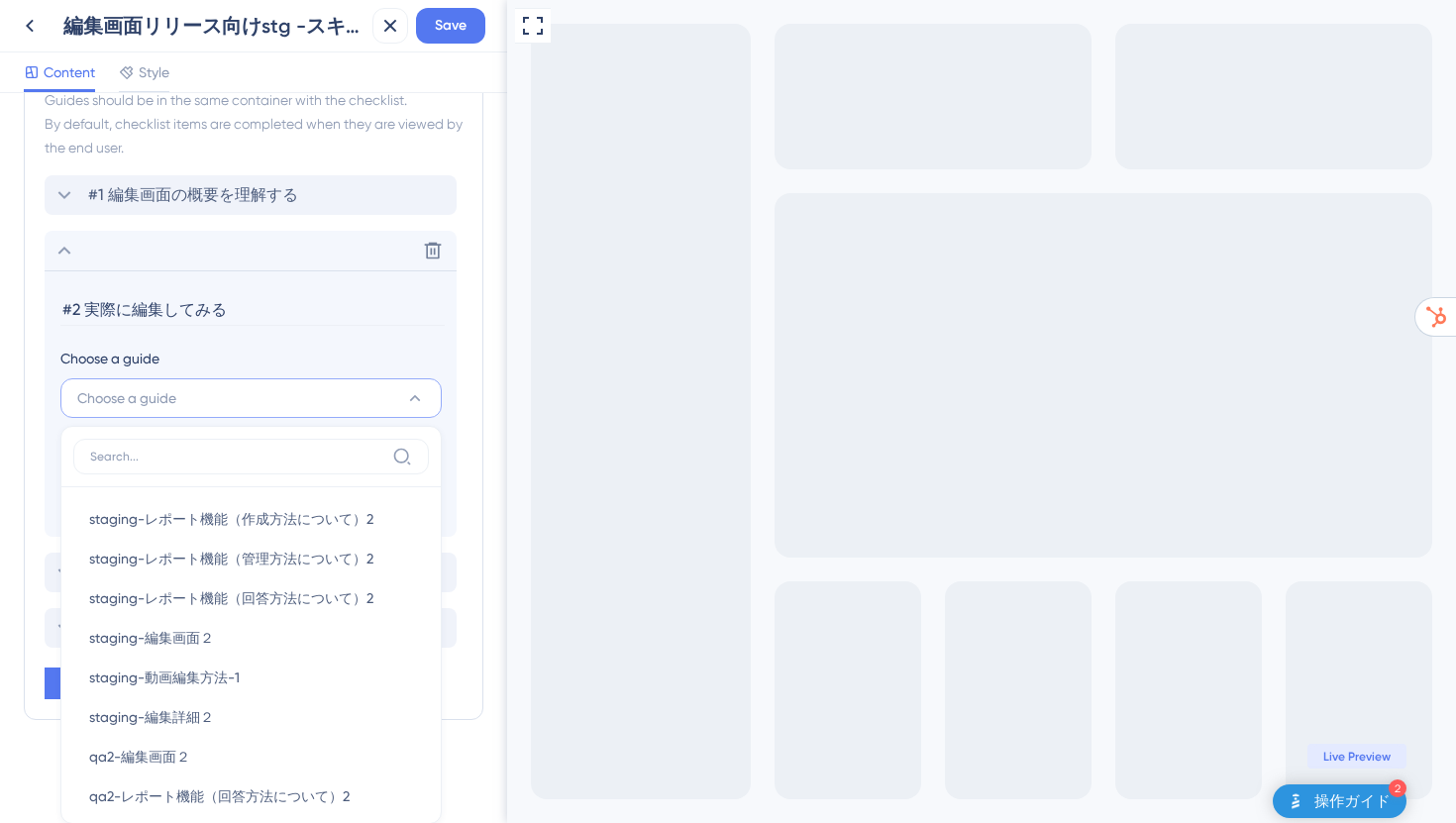 scroll, scrollTop: 1159, scrollLeft: 0, axis: vertical 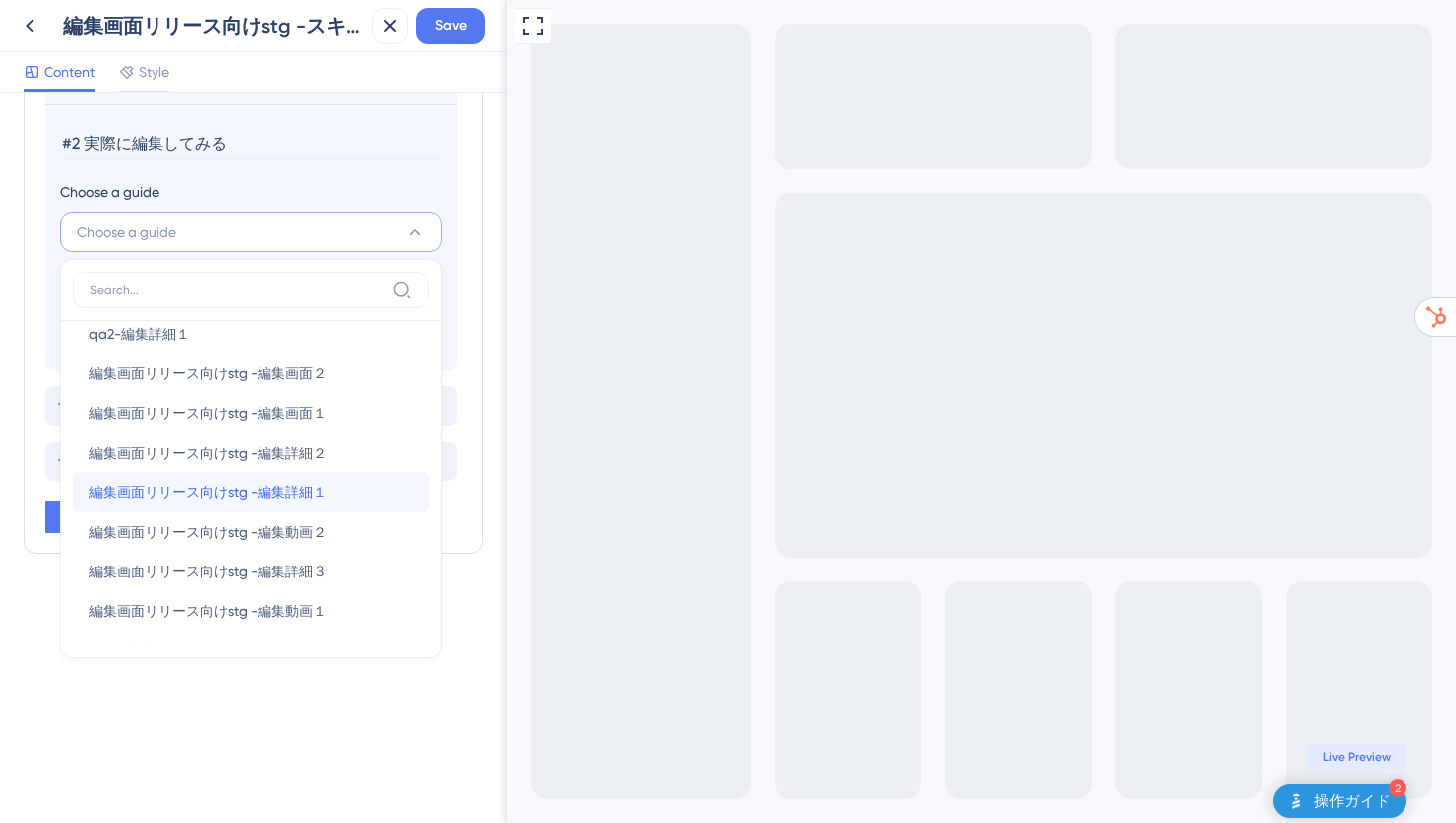click on "編集画面リリース向けstg -編集詳細１" at bounding box center (208, 492) 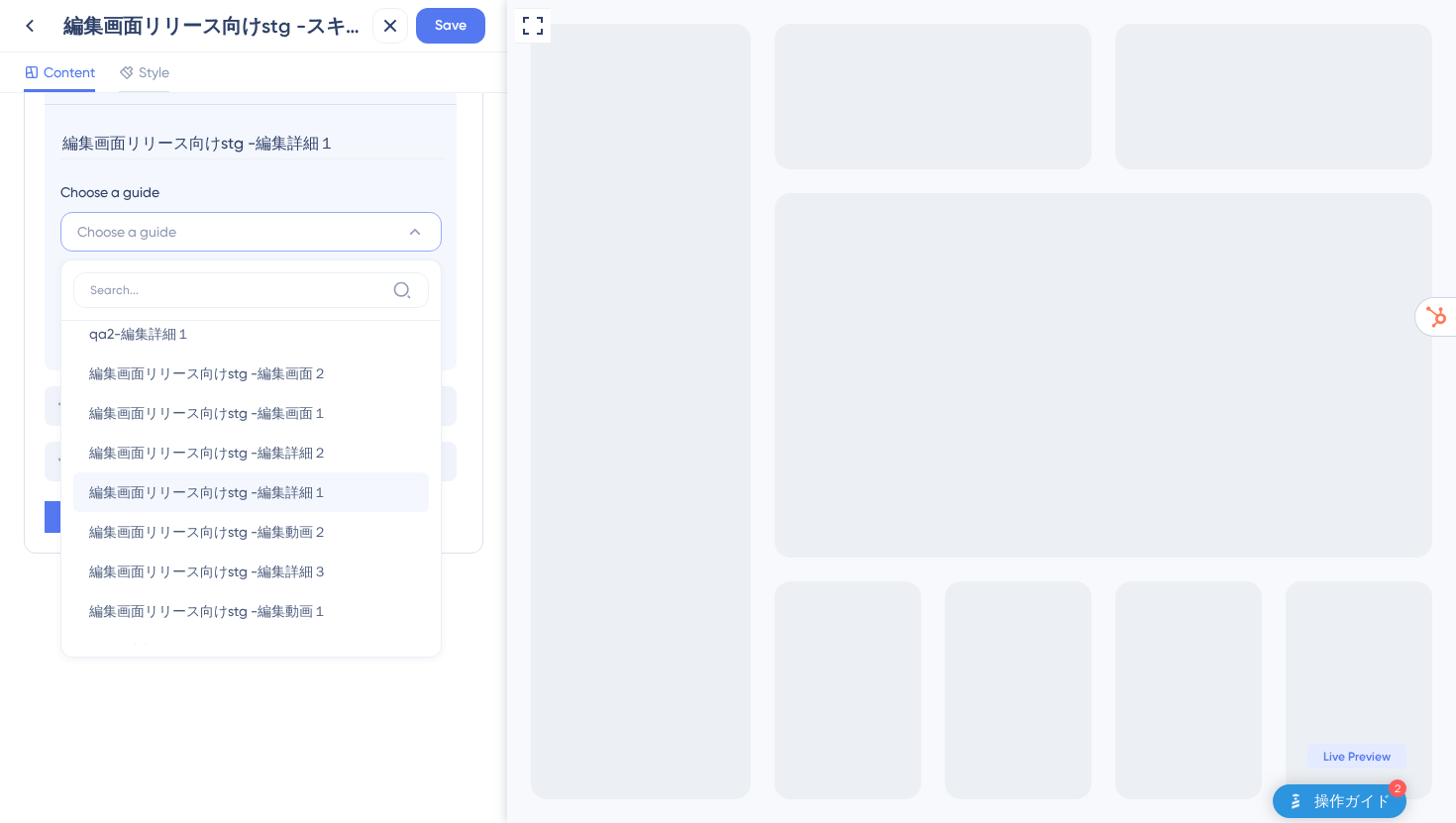 scroll, scrollTop: 992, scrollLeft: 0, axis: vertical 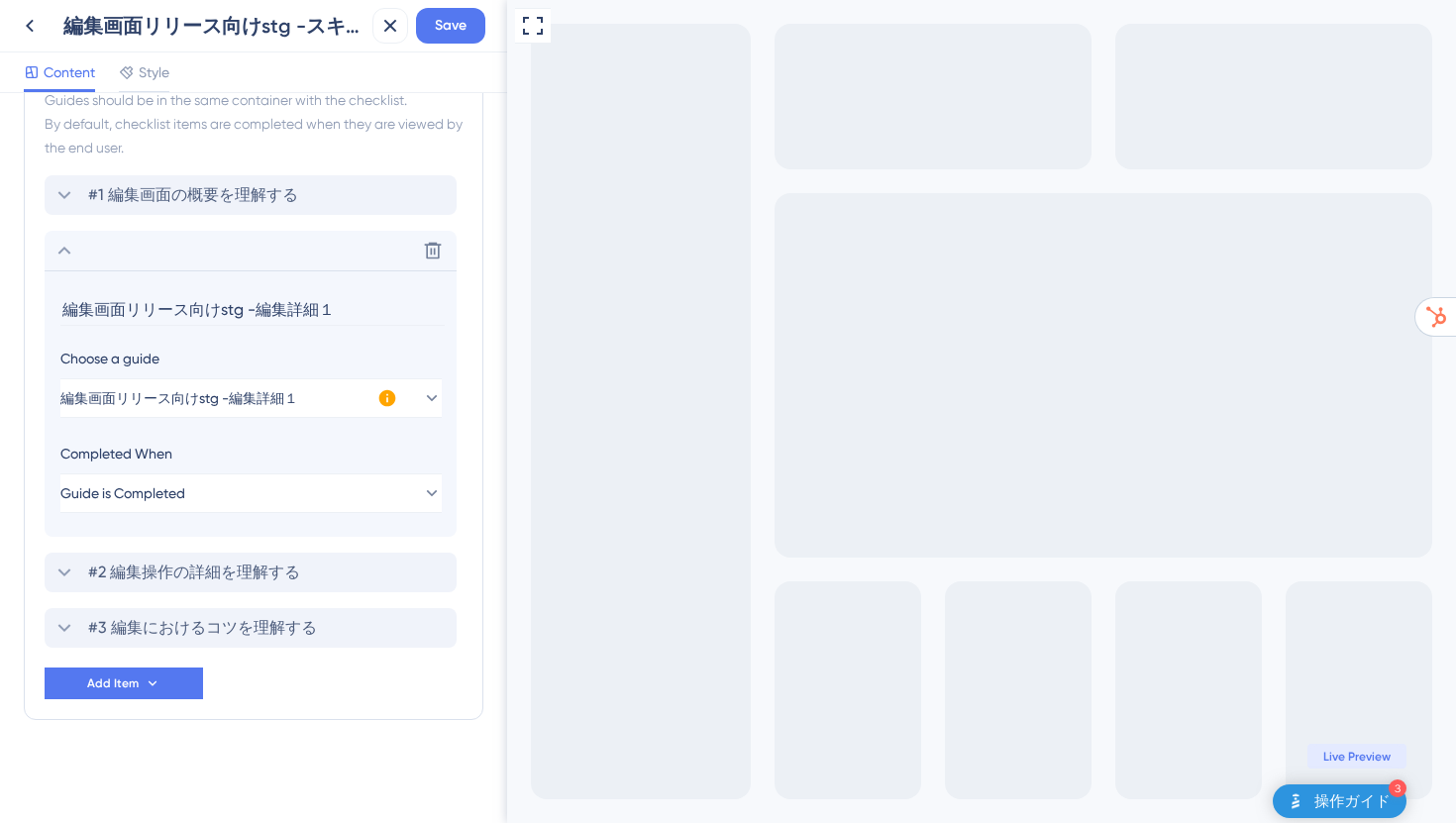 click on "編集画面リリース向けstg -編集詳細１" at bounding box center [253, 310] 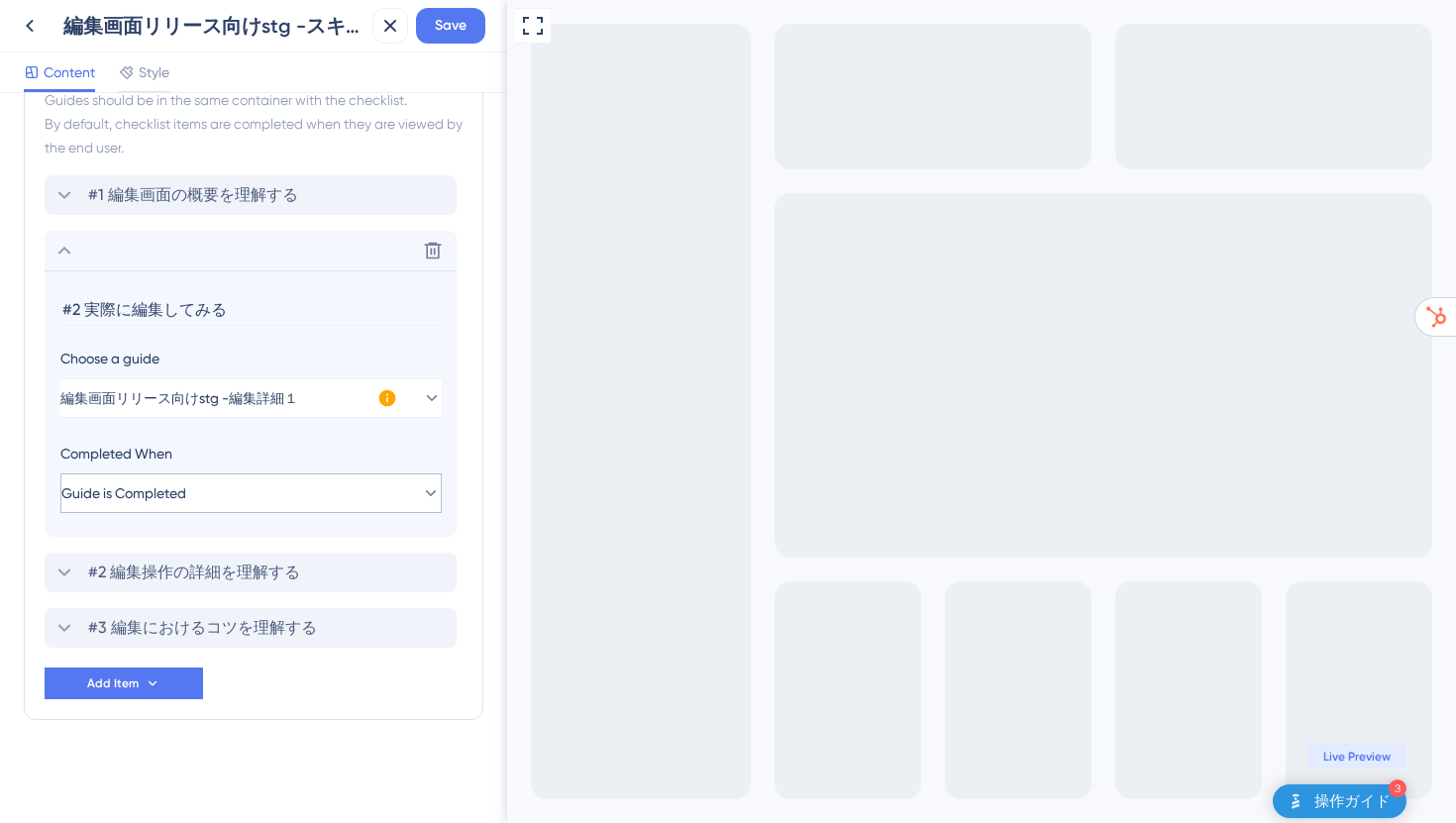 type on "#2 実際に編集してみる" 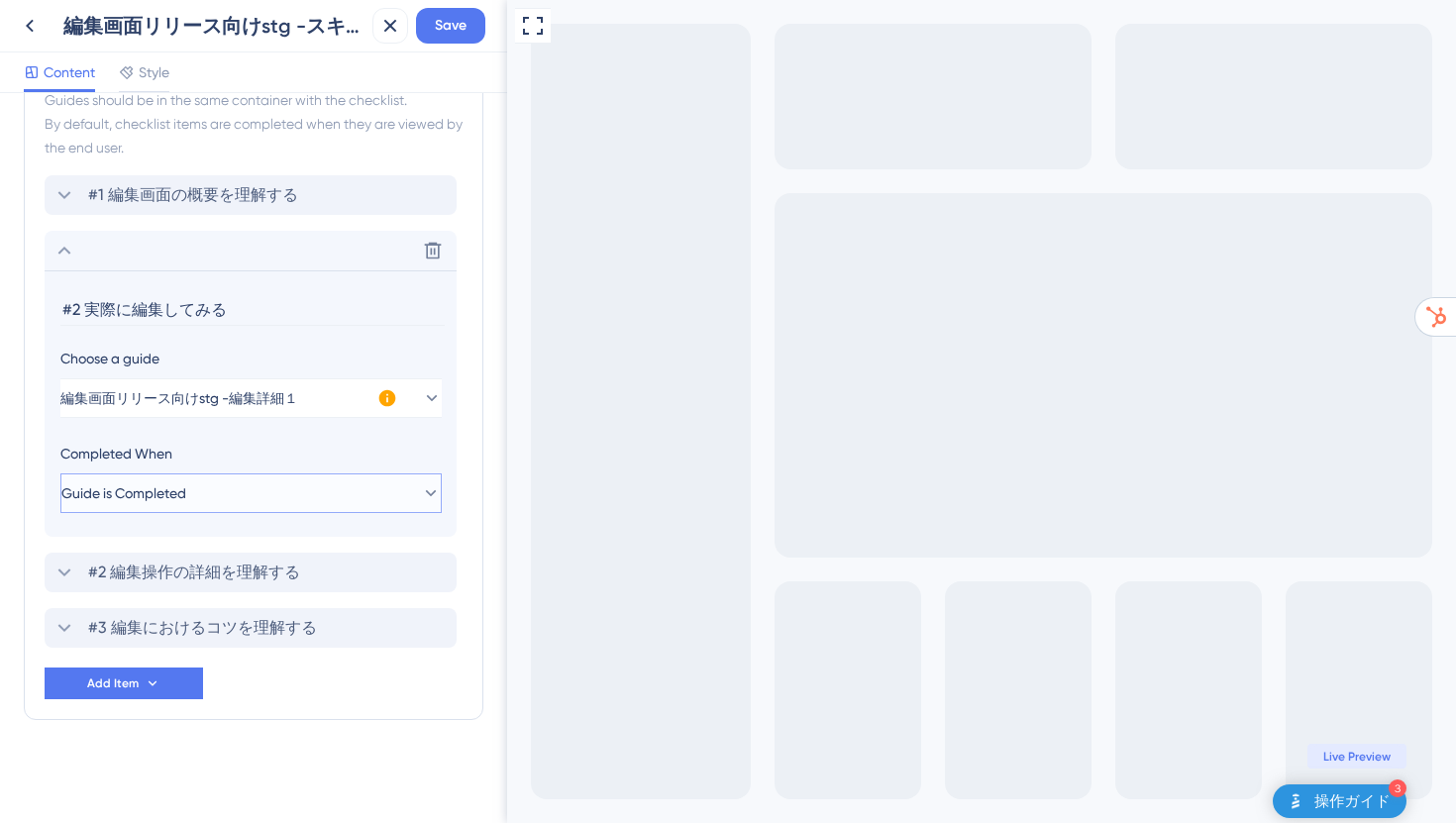 click on "Guide is Completed" at bounding box center (251, 493) 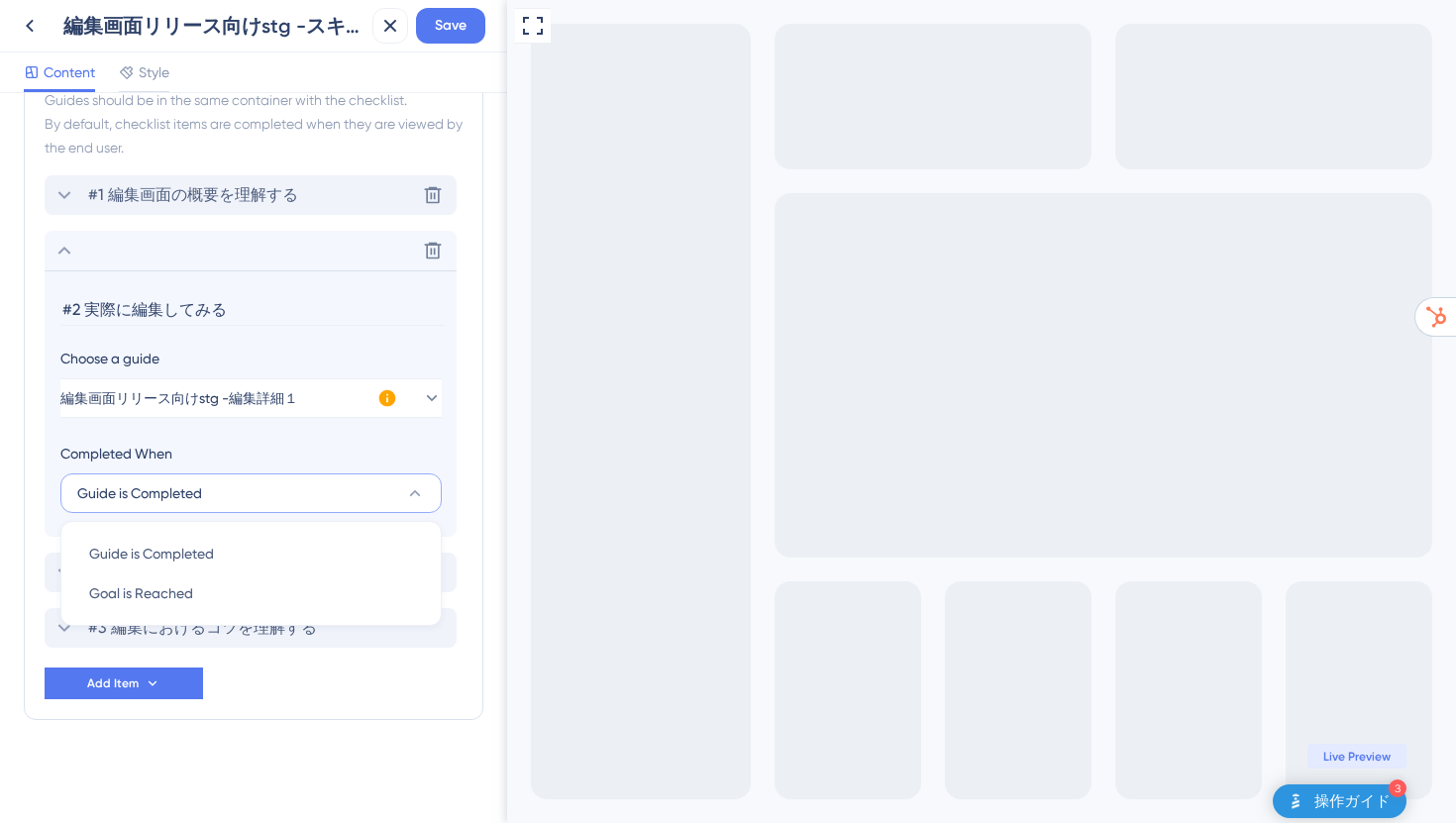 click on "#1 編集画面の概要を理解する" at bounding box center [193, 195] 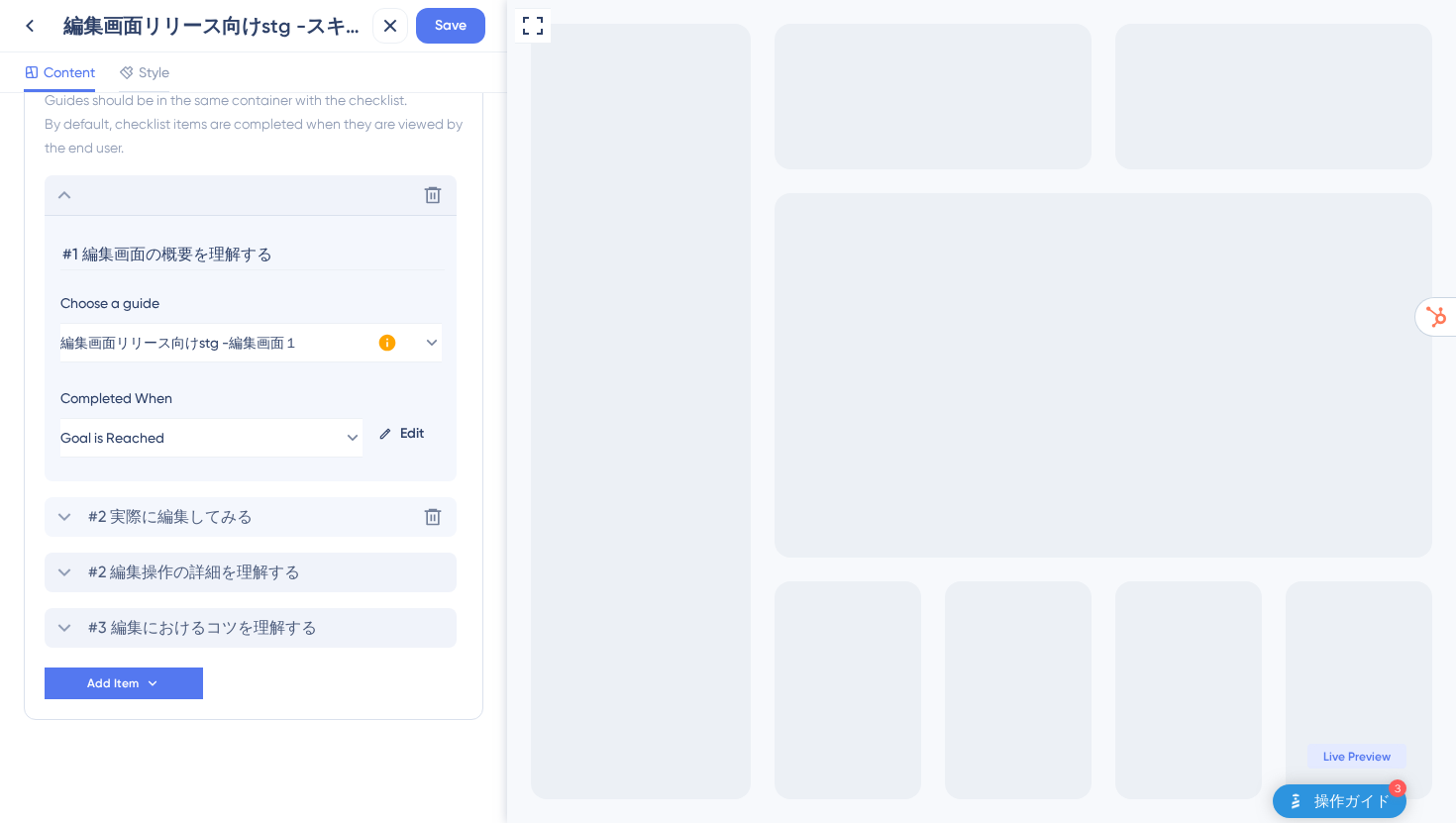 click on "#2 実際に編集してみる" at bounding box center (170, 517) 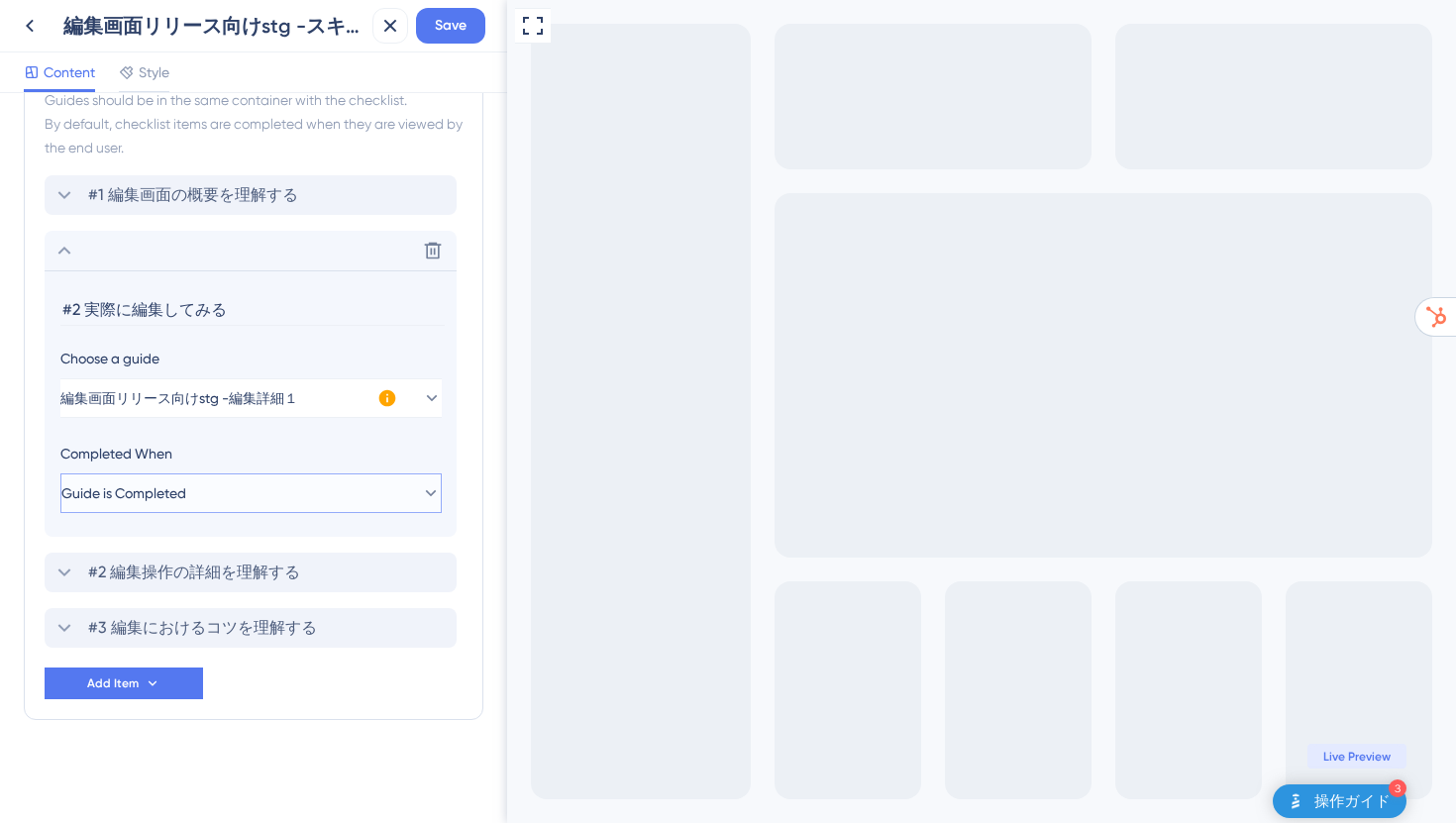 click on "Guide is Completed" at bounding box center (251, 493) 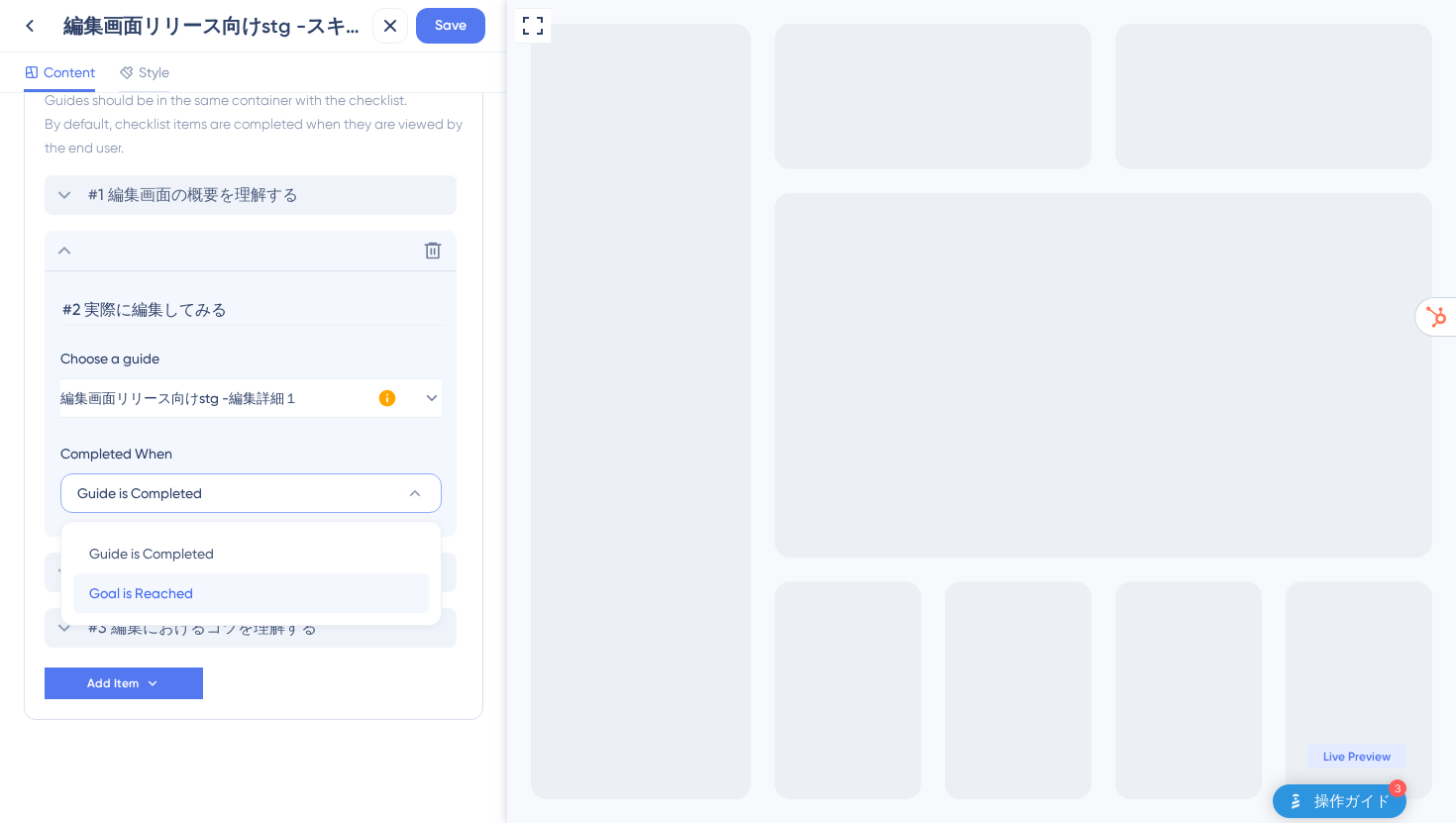 click on "Goal is Reached Goal is Reached" at bounding box center [251, 593] 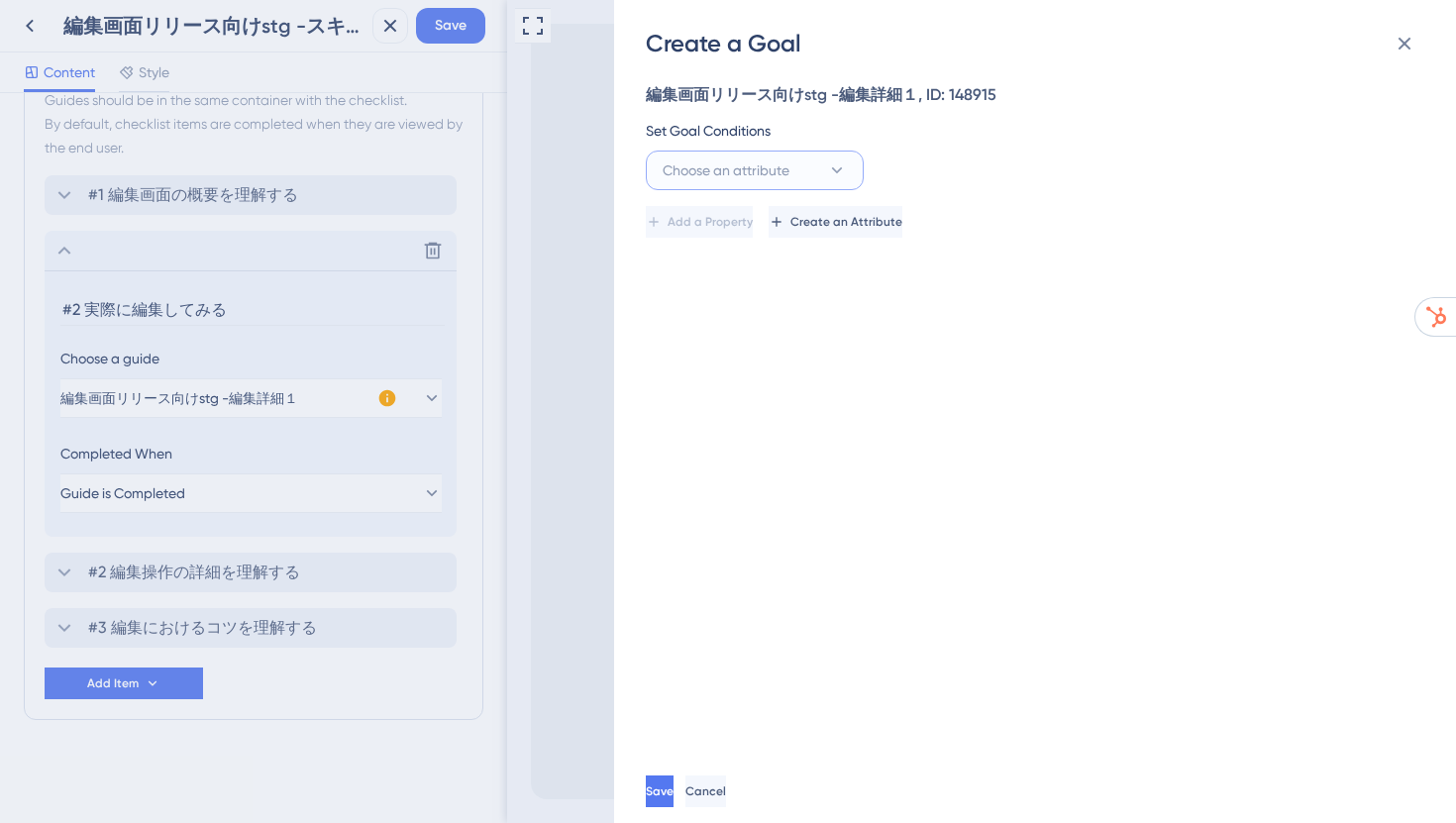 click on "Choose an attribute" at bounding box center [755, 170] 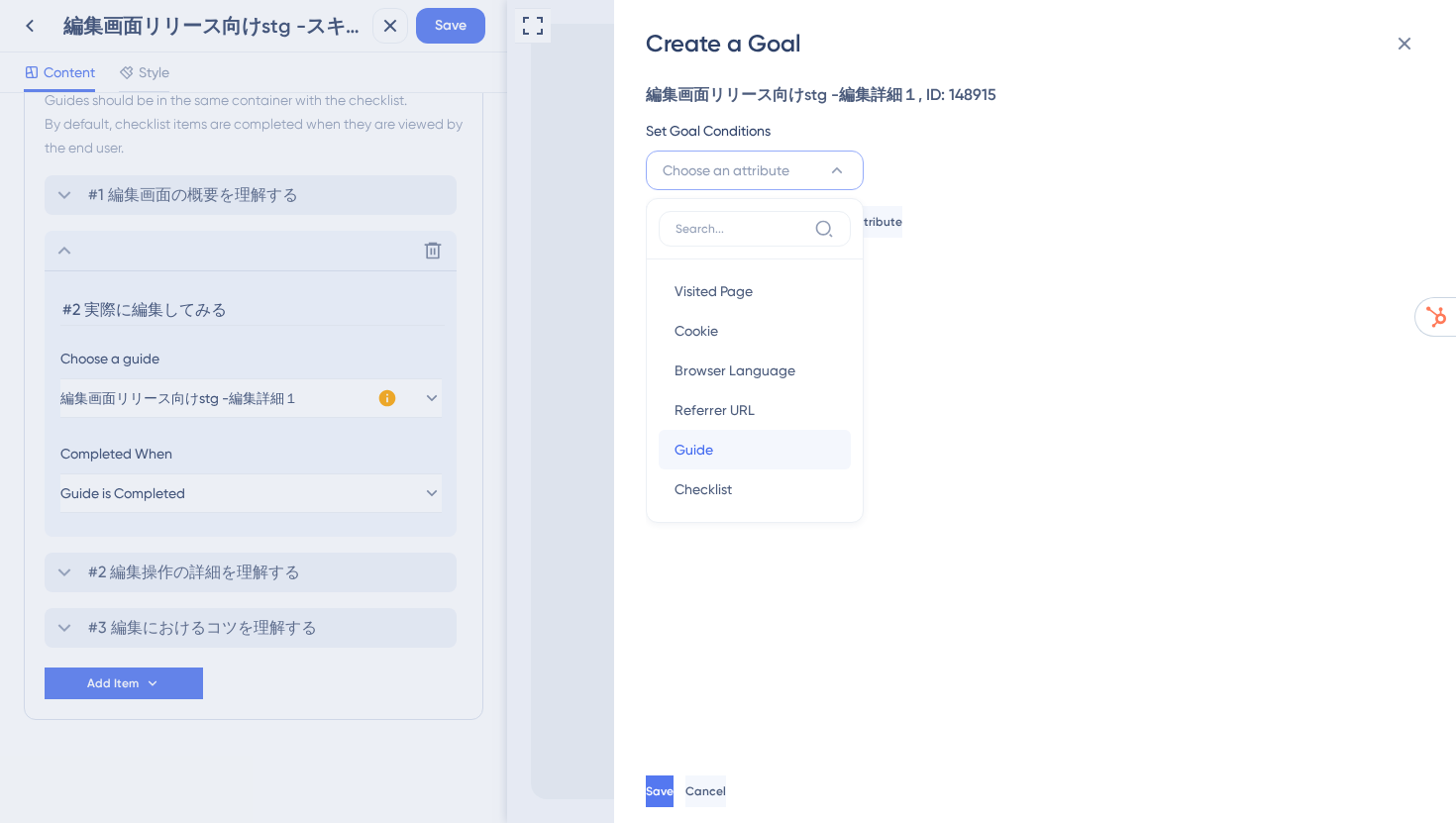 click on "Guide Guide" at bounding box center [755, 450] 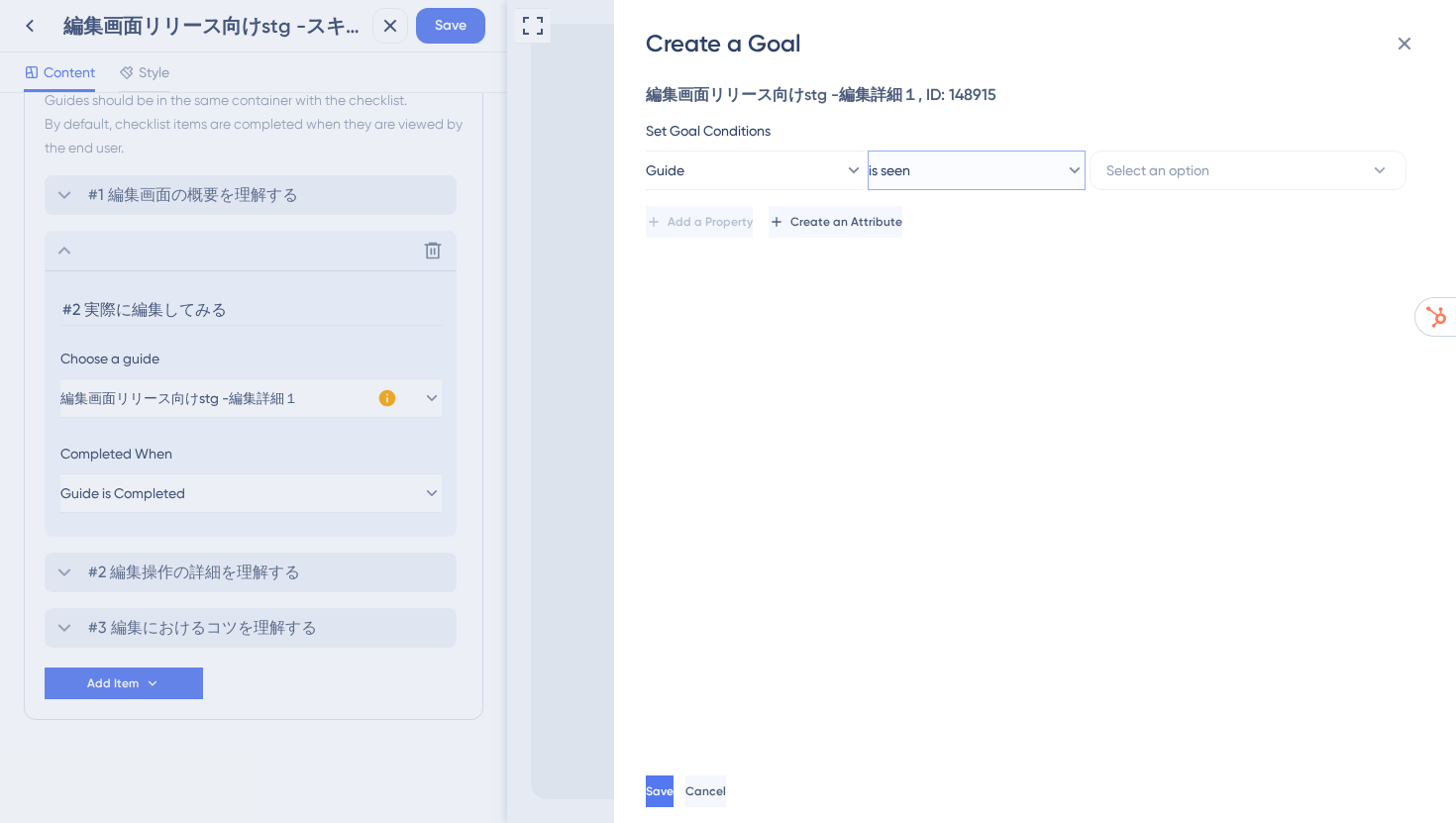 click 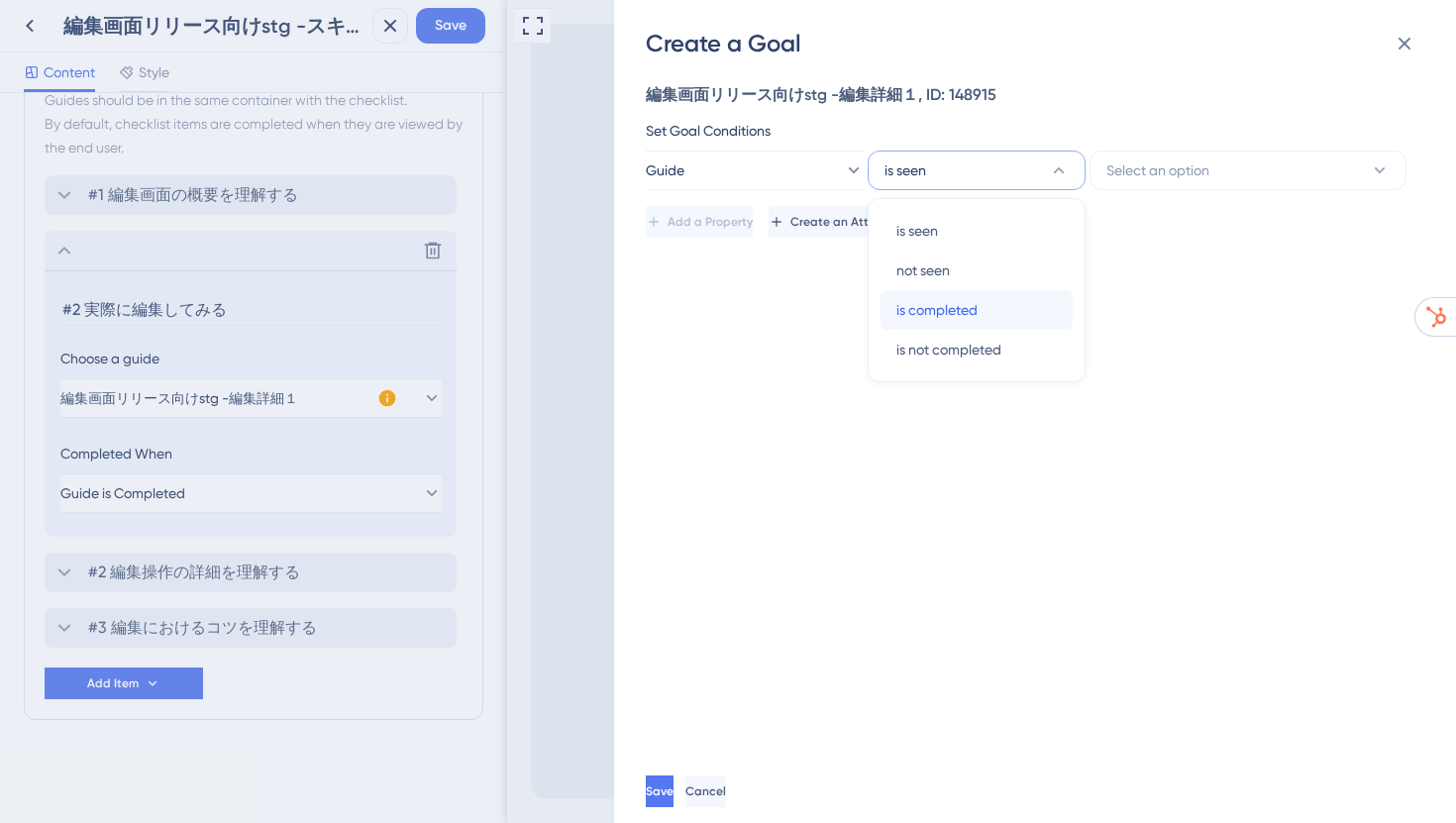 click on "is completed" at bounding box center [937, 310] 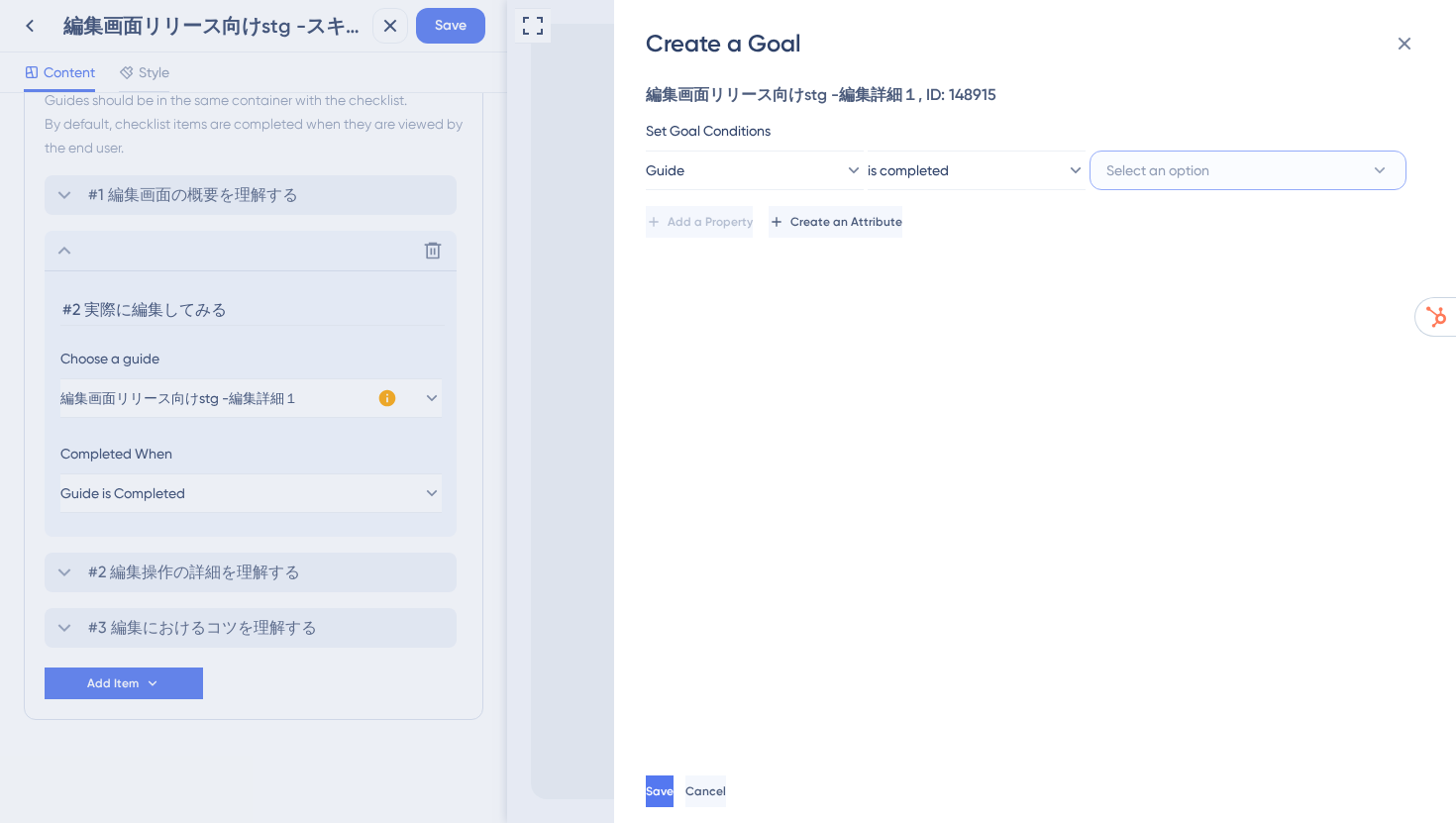 click on "Select an option" at bounding box center [1158, 170] 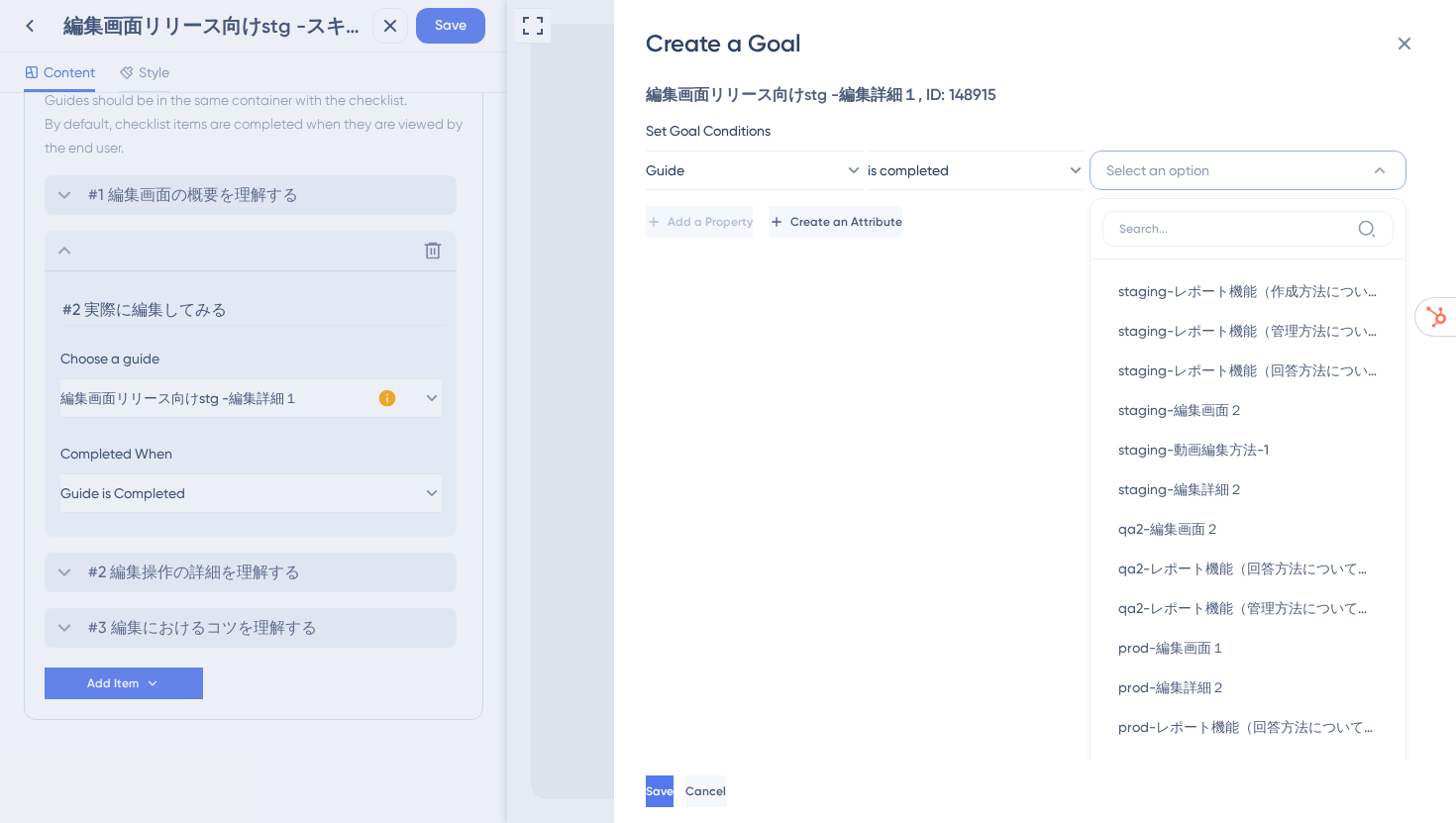 scroll, scrollTop: 94, scrollLeft: 0, axis: vertical 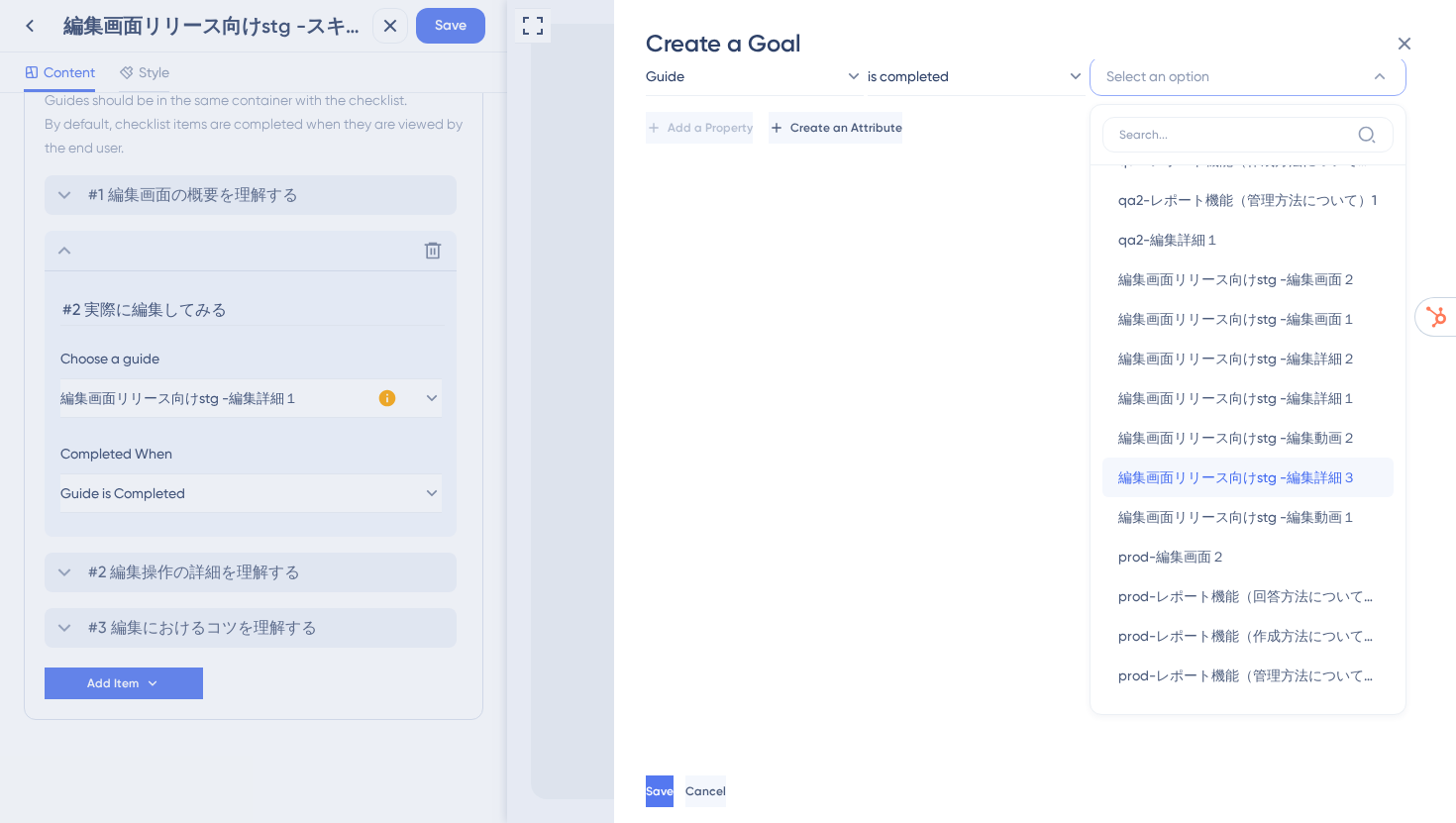 click on "編集画面リリース向けstg -編集詳細３" at bounding box center (1237, 477) 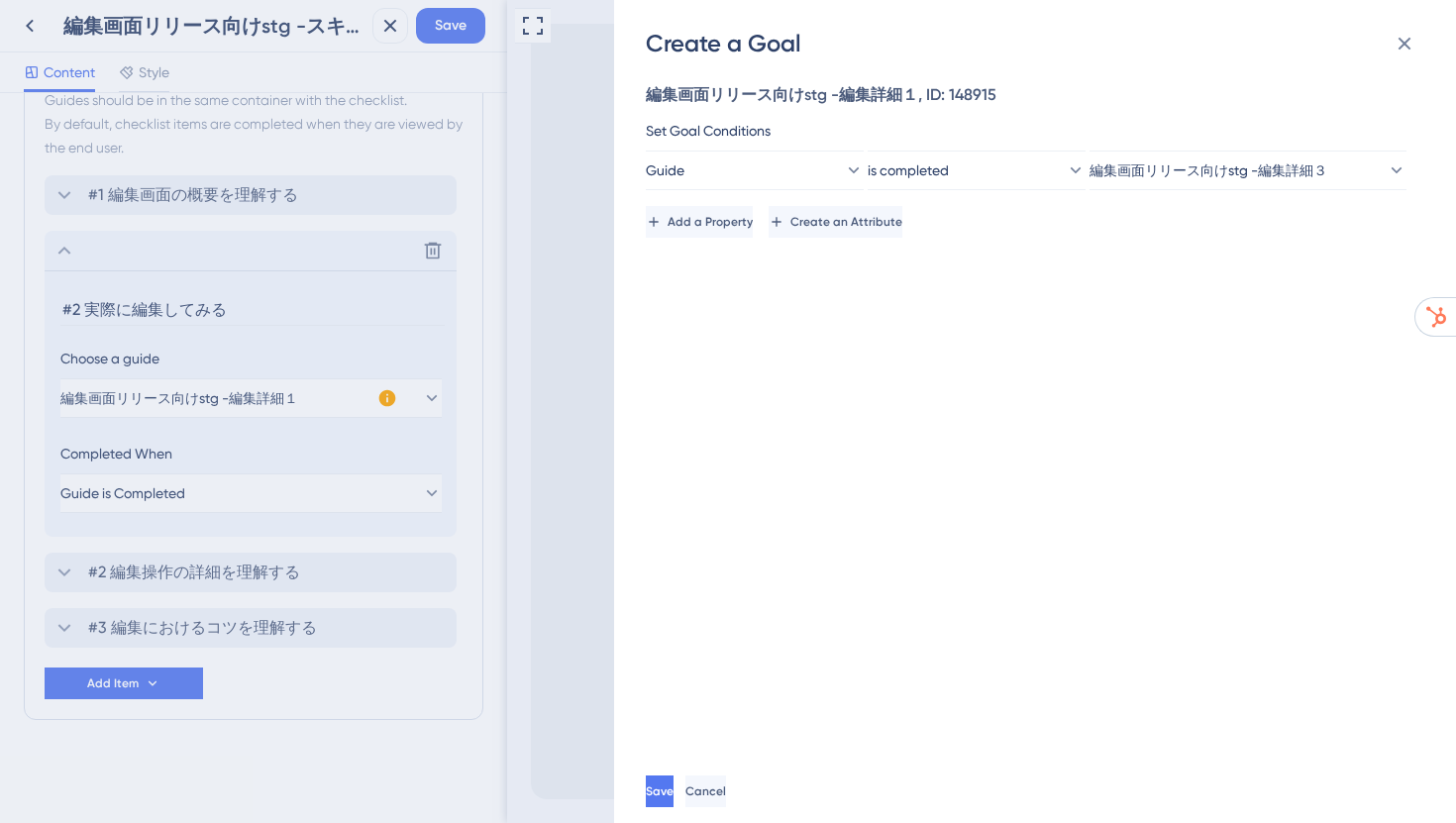 scroll, scrollTop: 0, scrollLeft: 0, axis: both 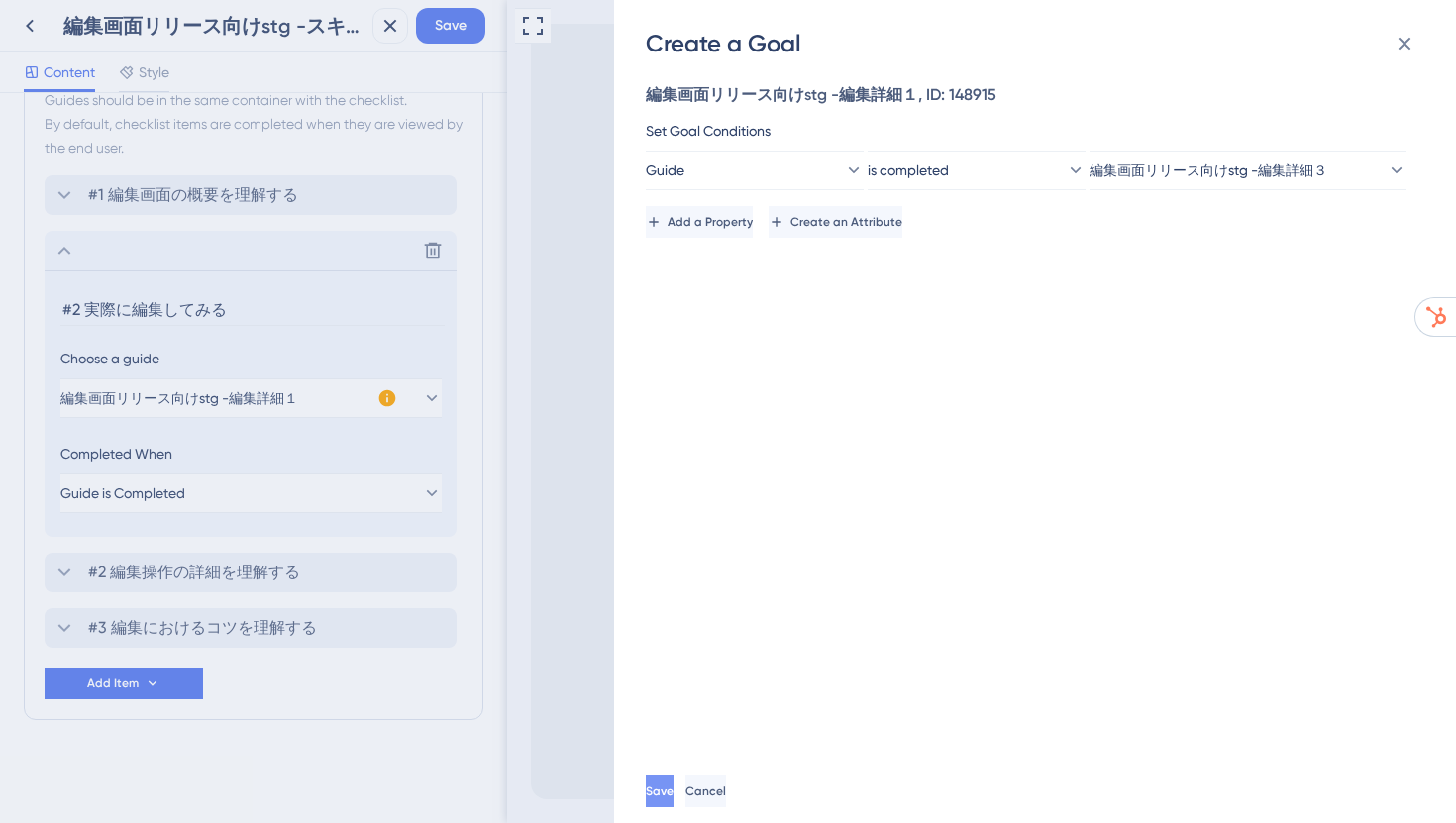 click on "Save" at bounding box center (660, 791) 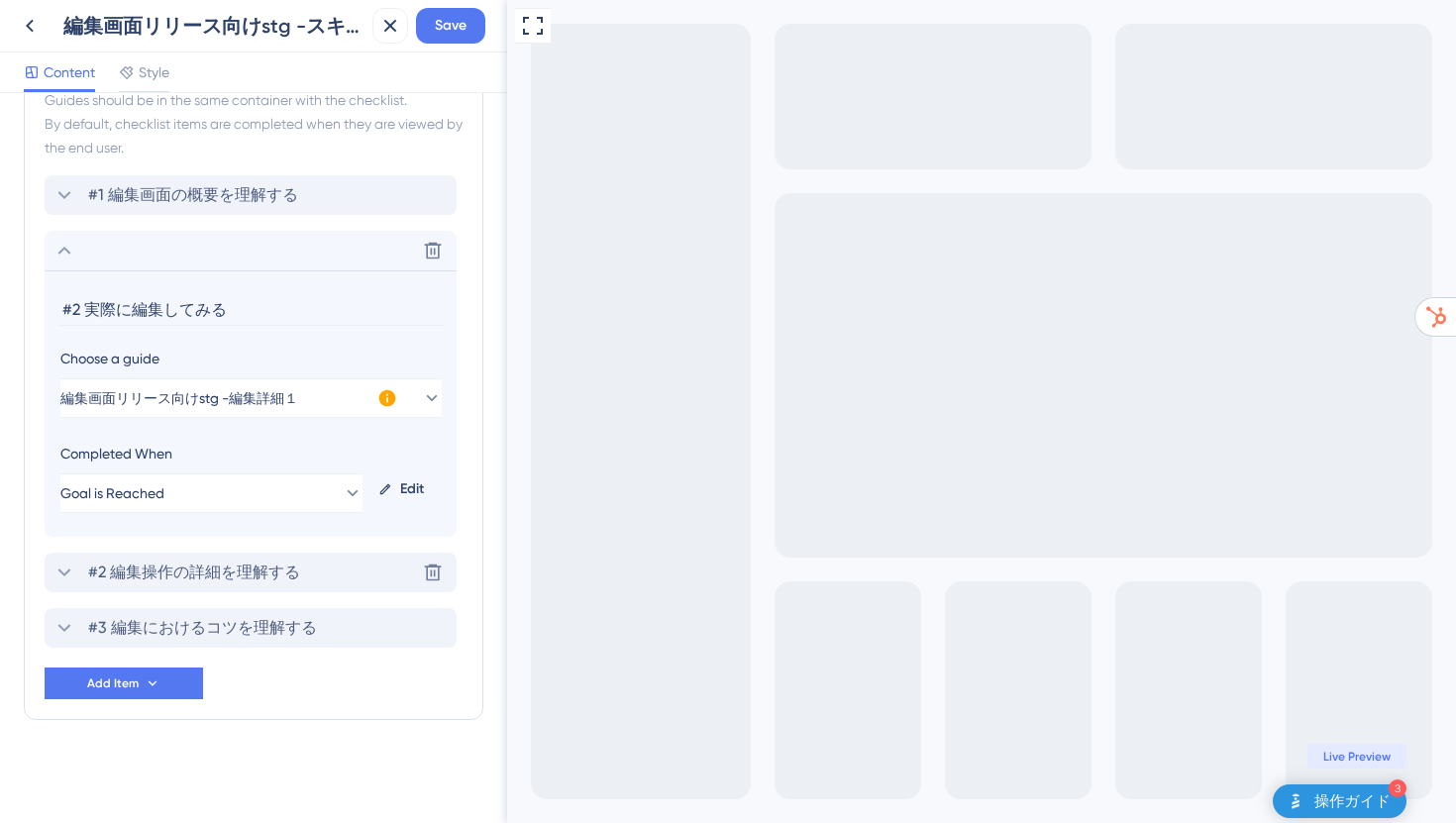 click on "#2 編集操作の詳細を理解する" at bounding box center [194, 572] 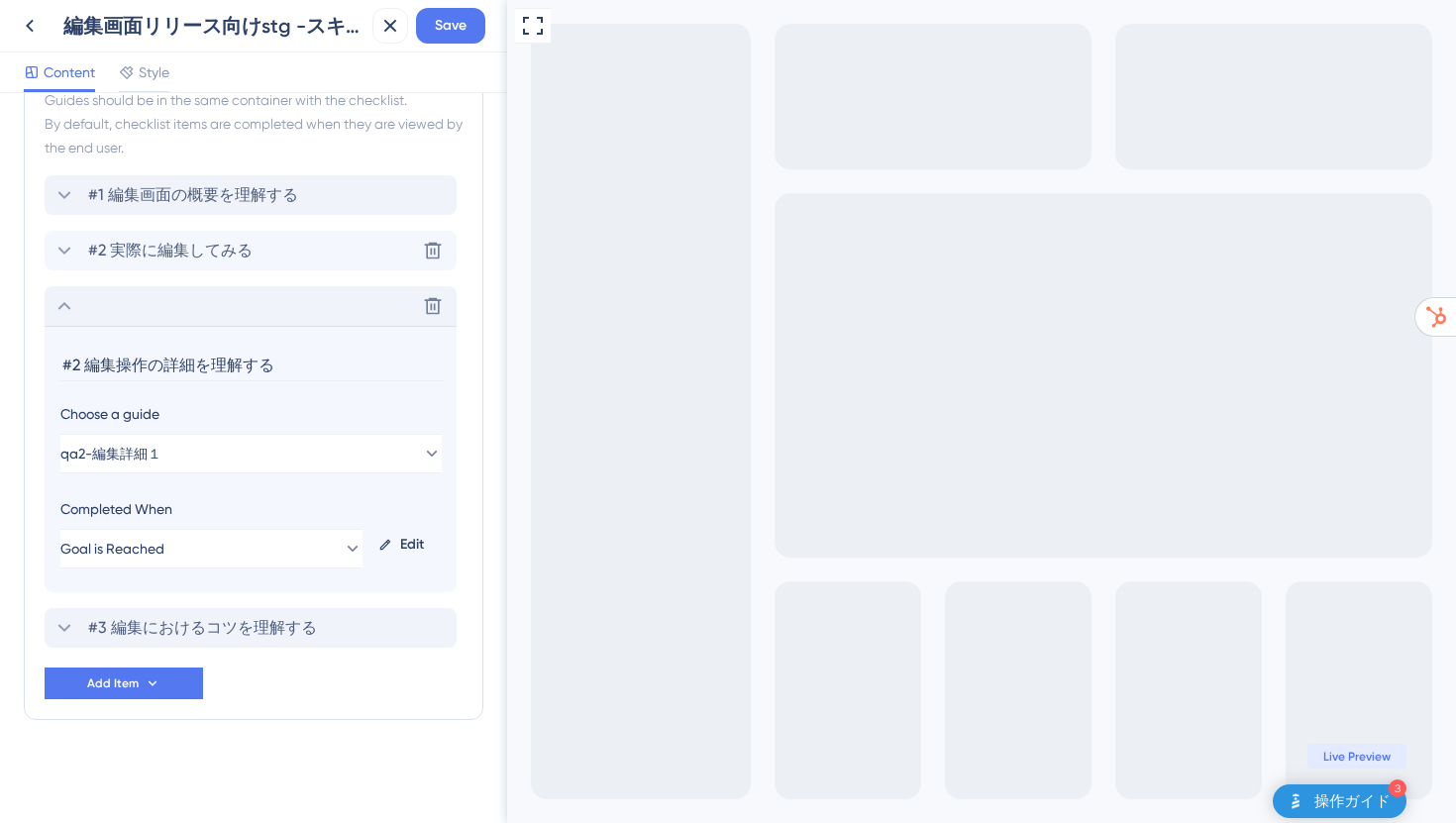 drag, startPoint x: 302, startPoint y: 370, endPoint x: 30, endPoint y: 340, distance: 273.64941 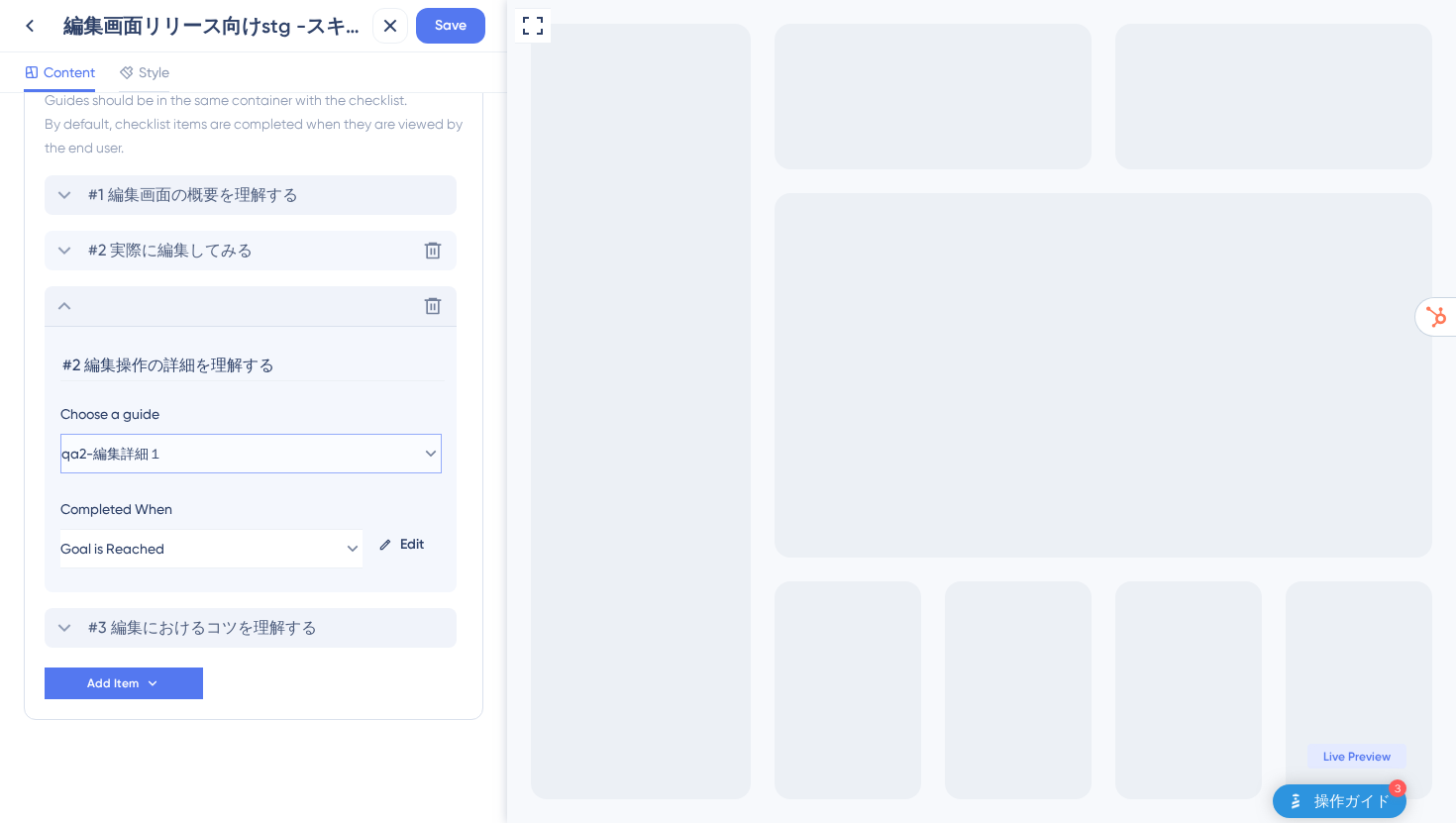 click on "qa2-編集詳細１" at bounding box center [251, 454] 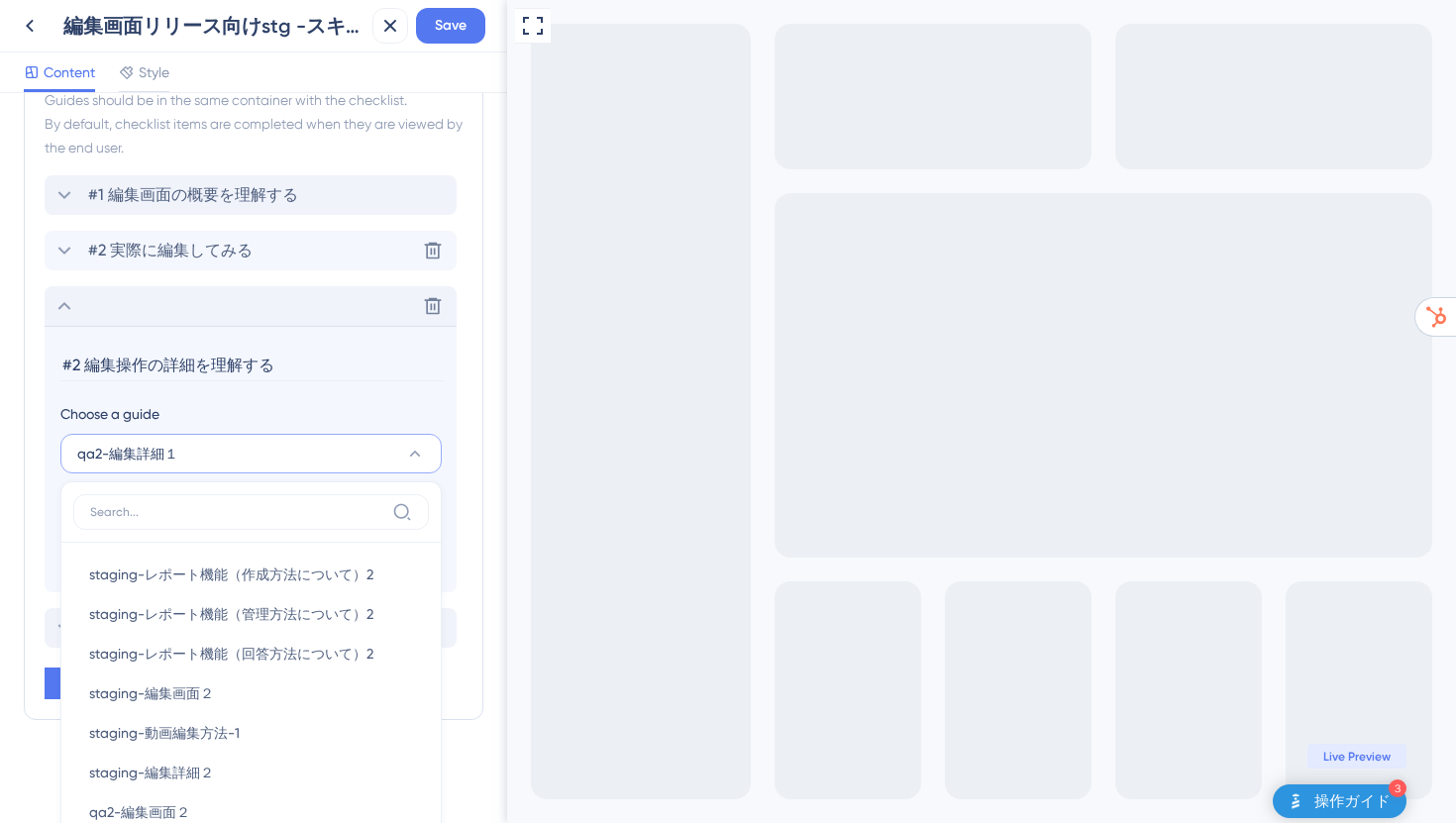 scroll, scrollTop: 1211, scrollLeft: 0, axis: vertical 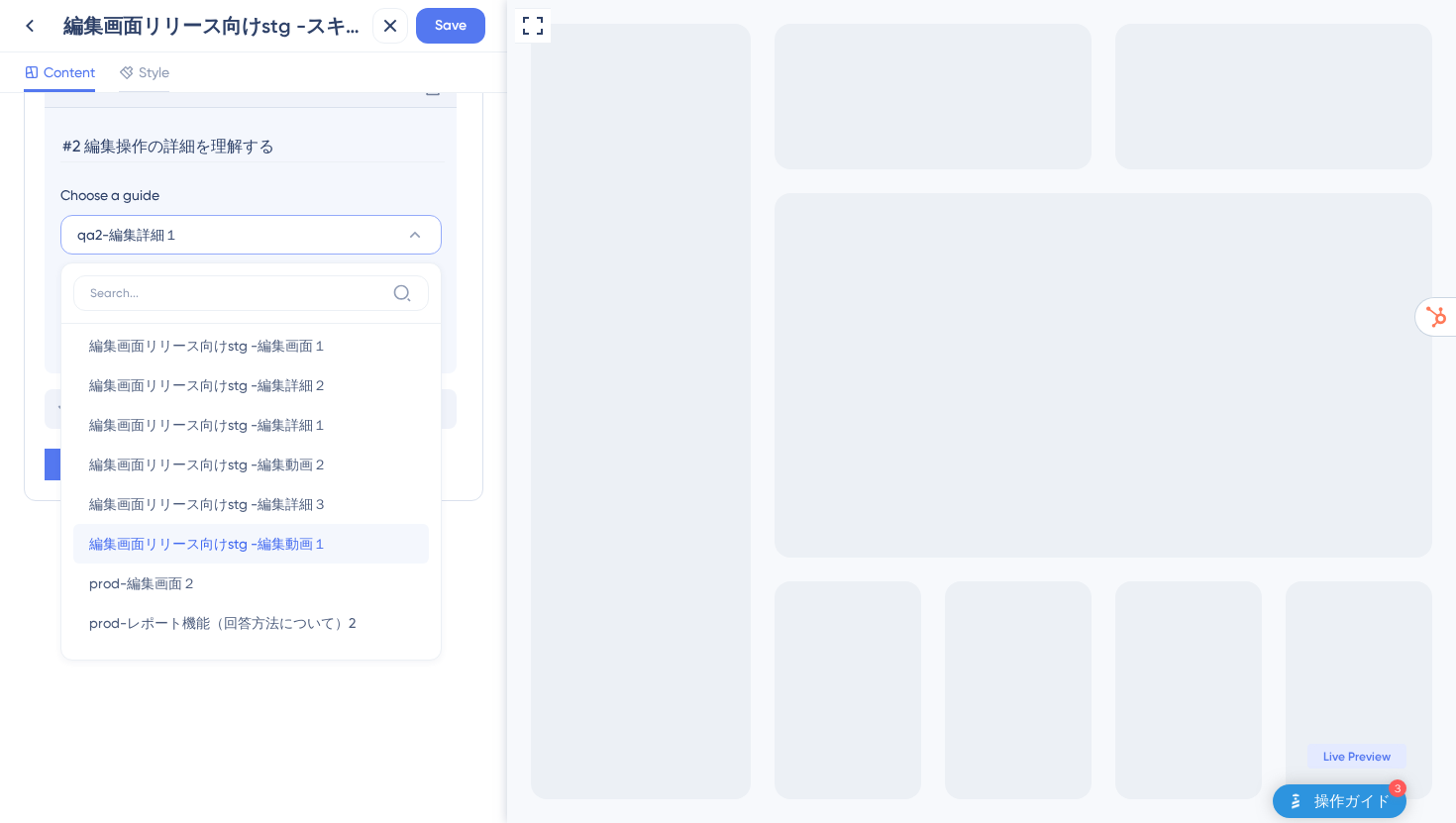 click on "編集画面リリース向けstg -編集動画１" at bounding box center (208, 544) 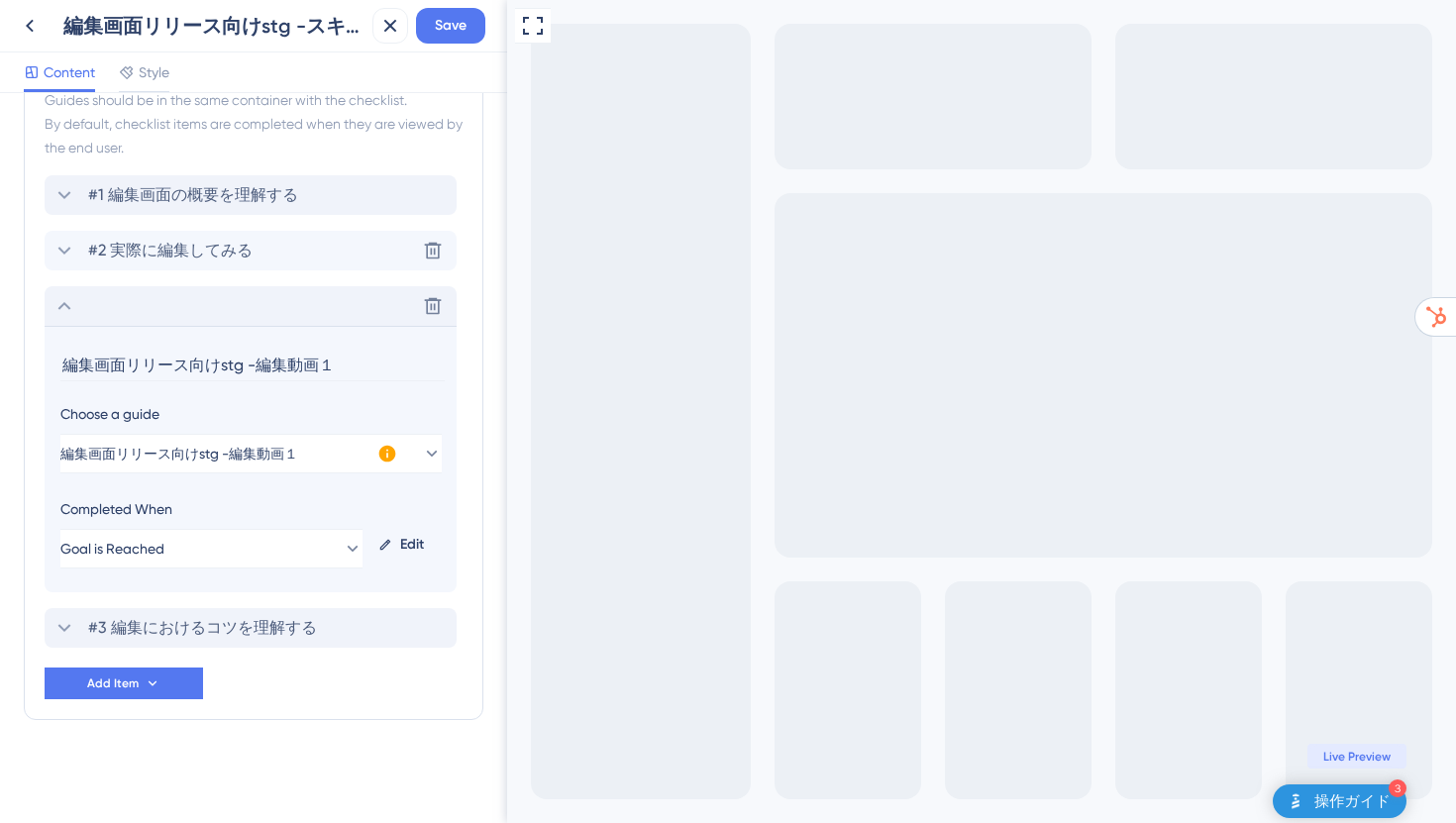 scroll, scrollTop: 992, scrollLeft: 0, axis: vertical 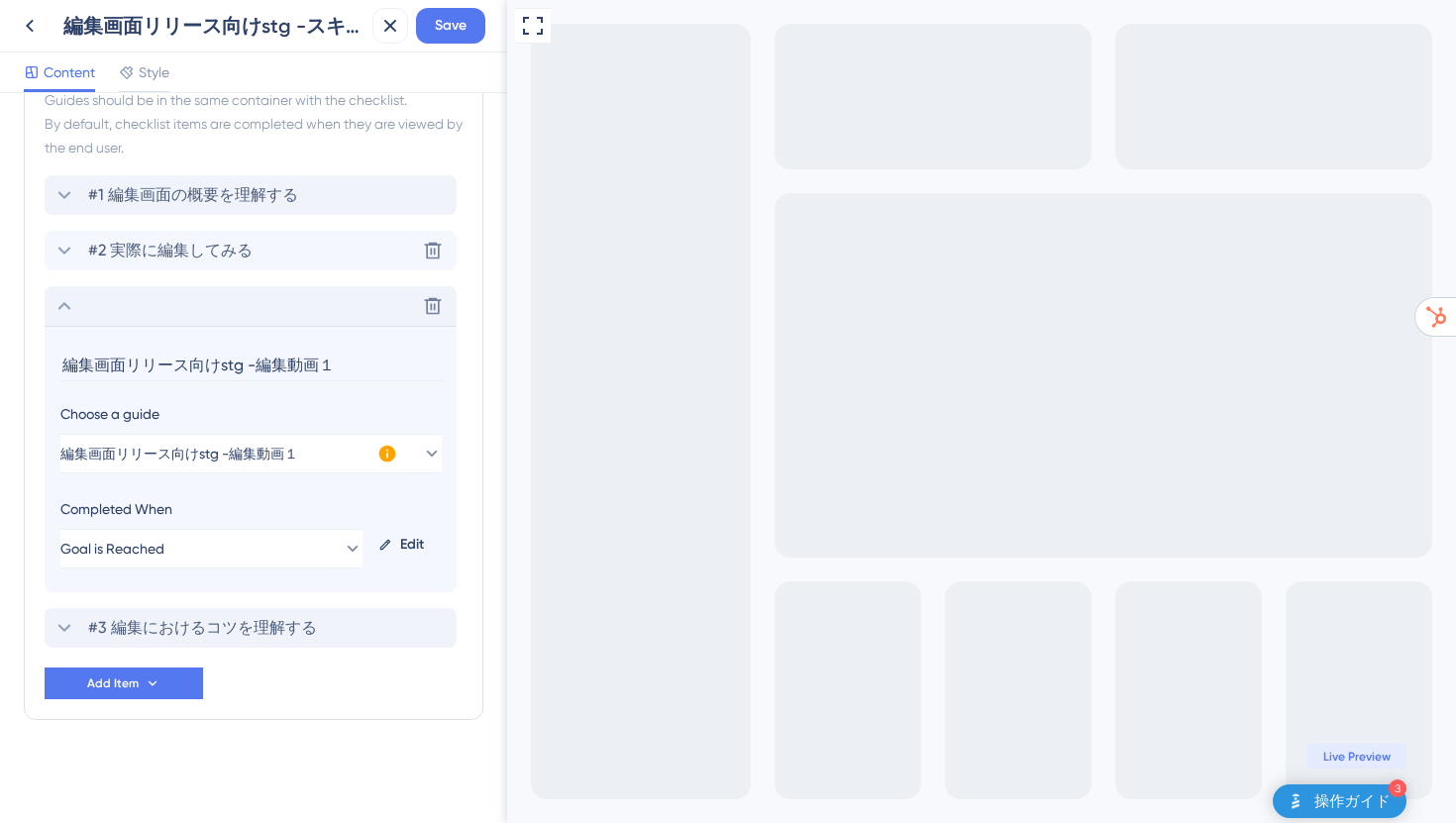drag, startPoint x: 359, startPoint y: 370, endPoint x: 0, endPoint y: 363, distance: 359.0682 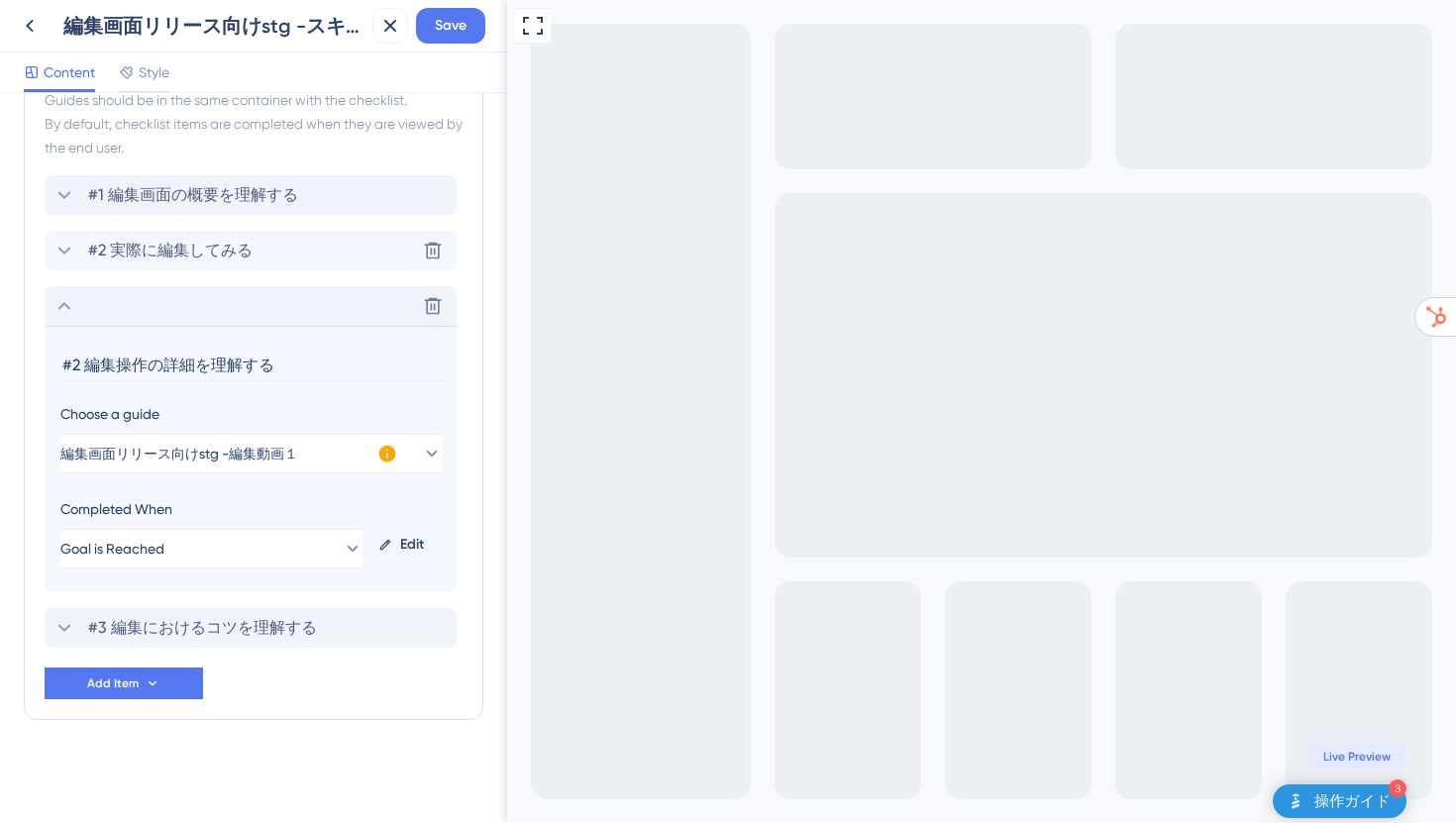 click on "#2 編集操作の詳細を理解する" at bounding box center [253, 365] 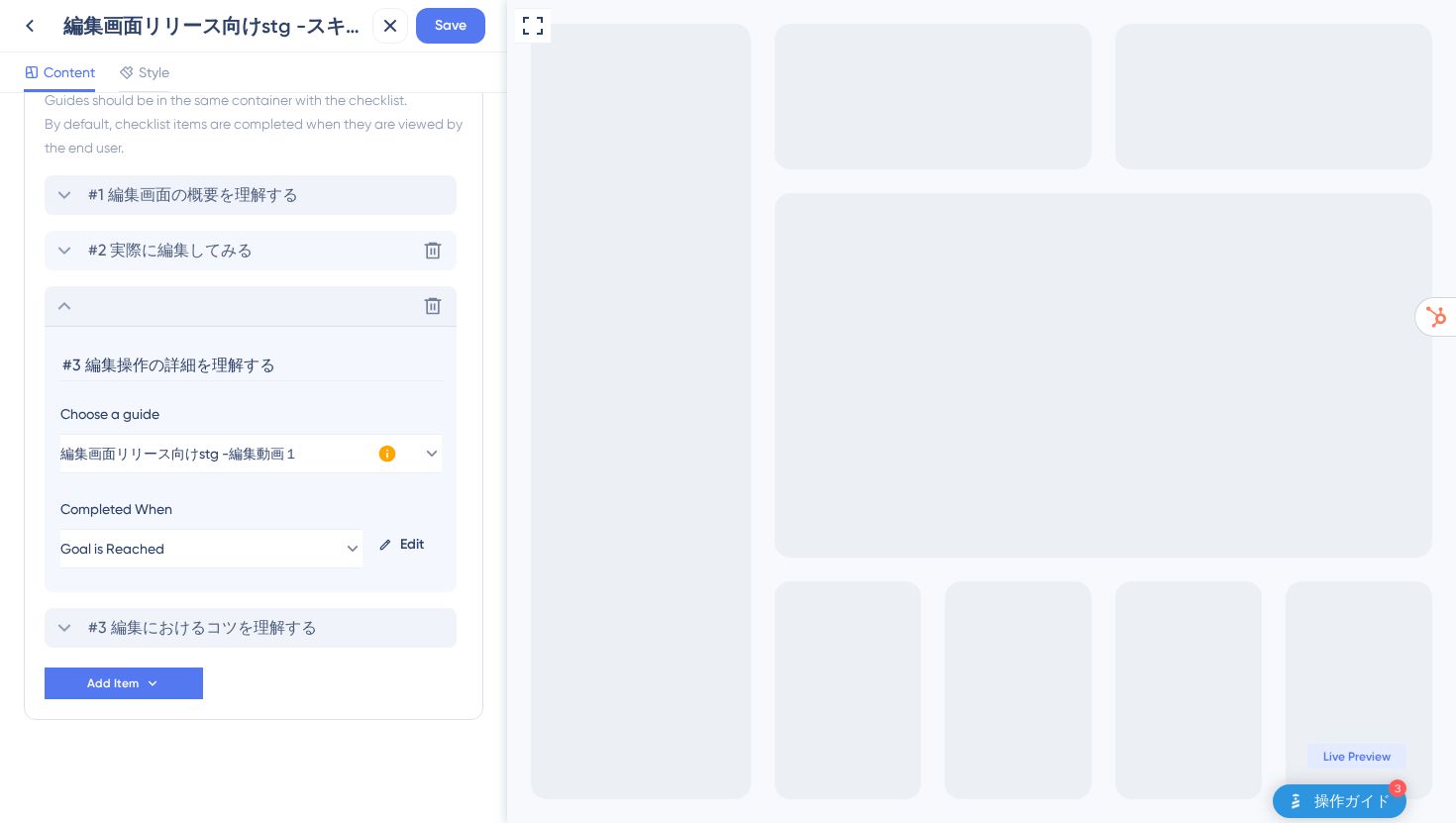 type on "#3 編集操作の詳細を理解する" 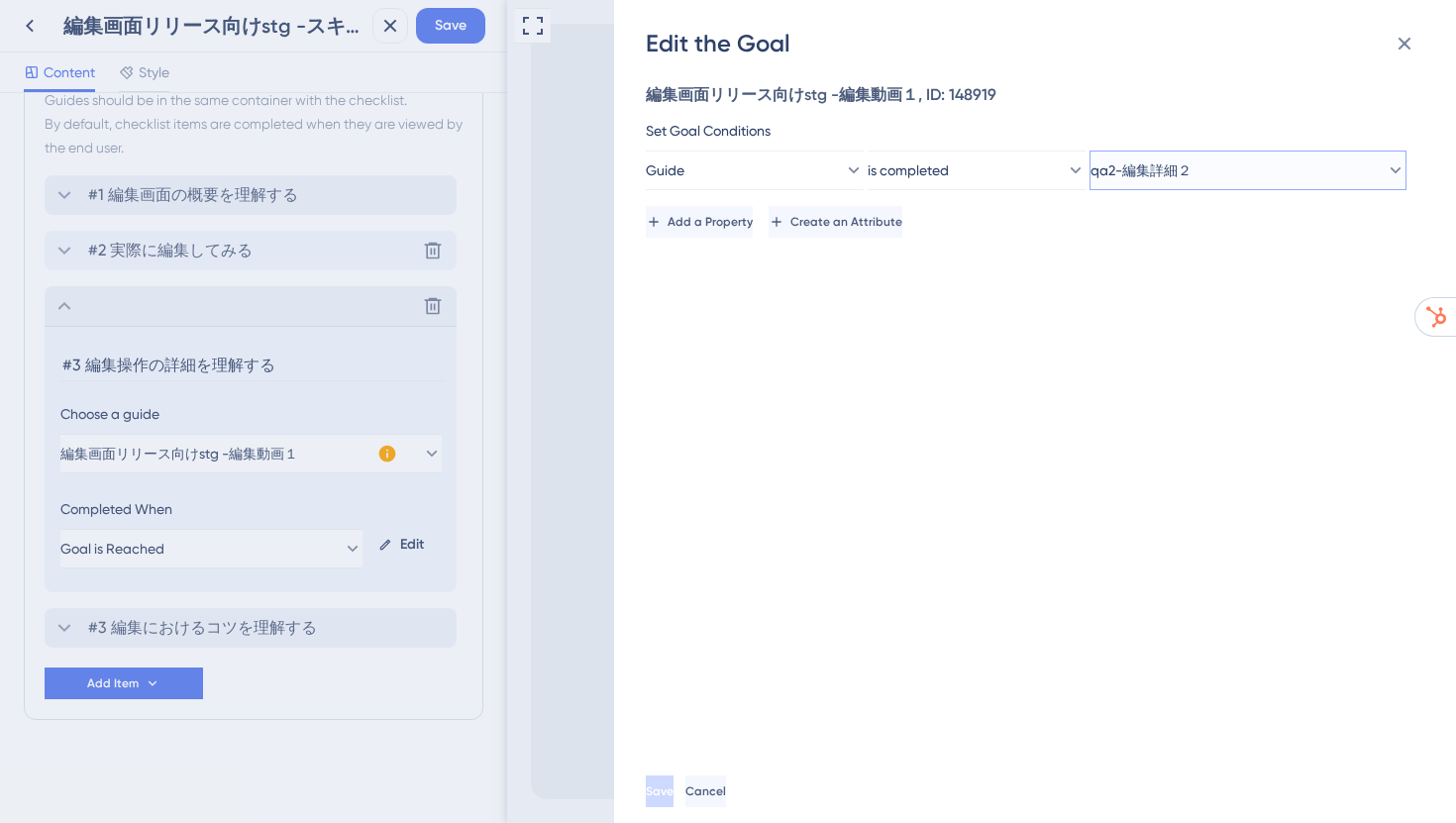 click on "qa2-編集詳細２" at bounding box center [1141, 170] 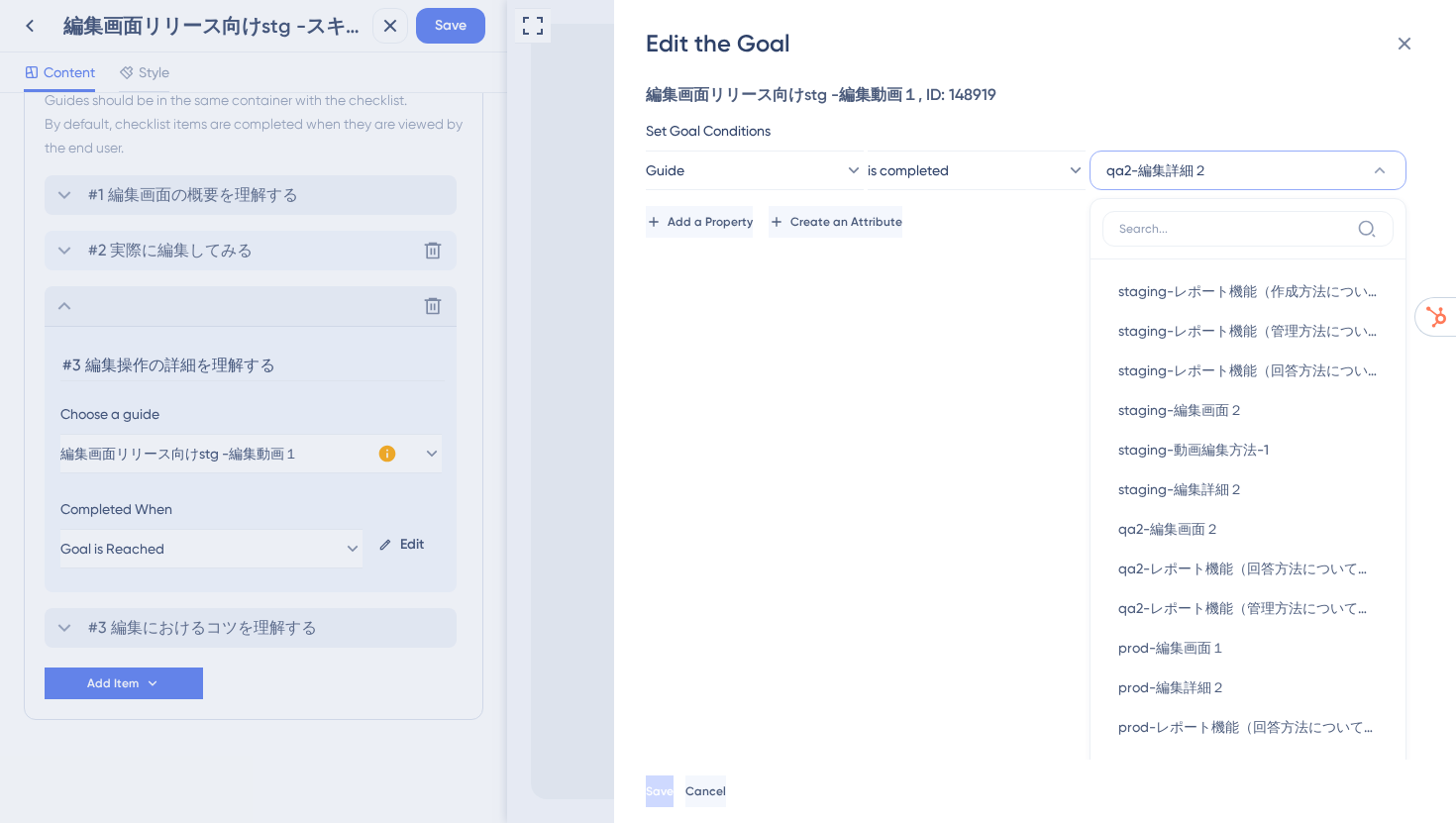 scroll, scrollTop: 89, scrollLeft: 0, axis: vertical 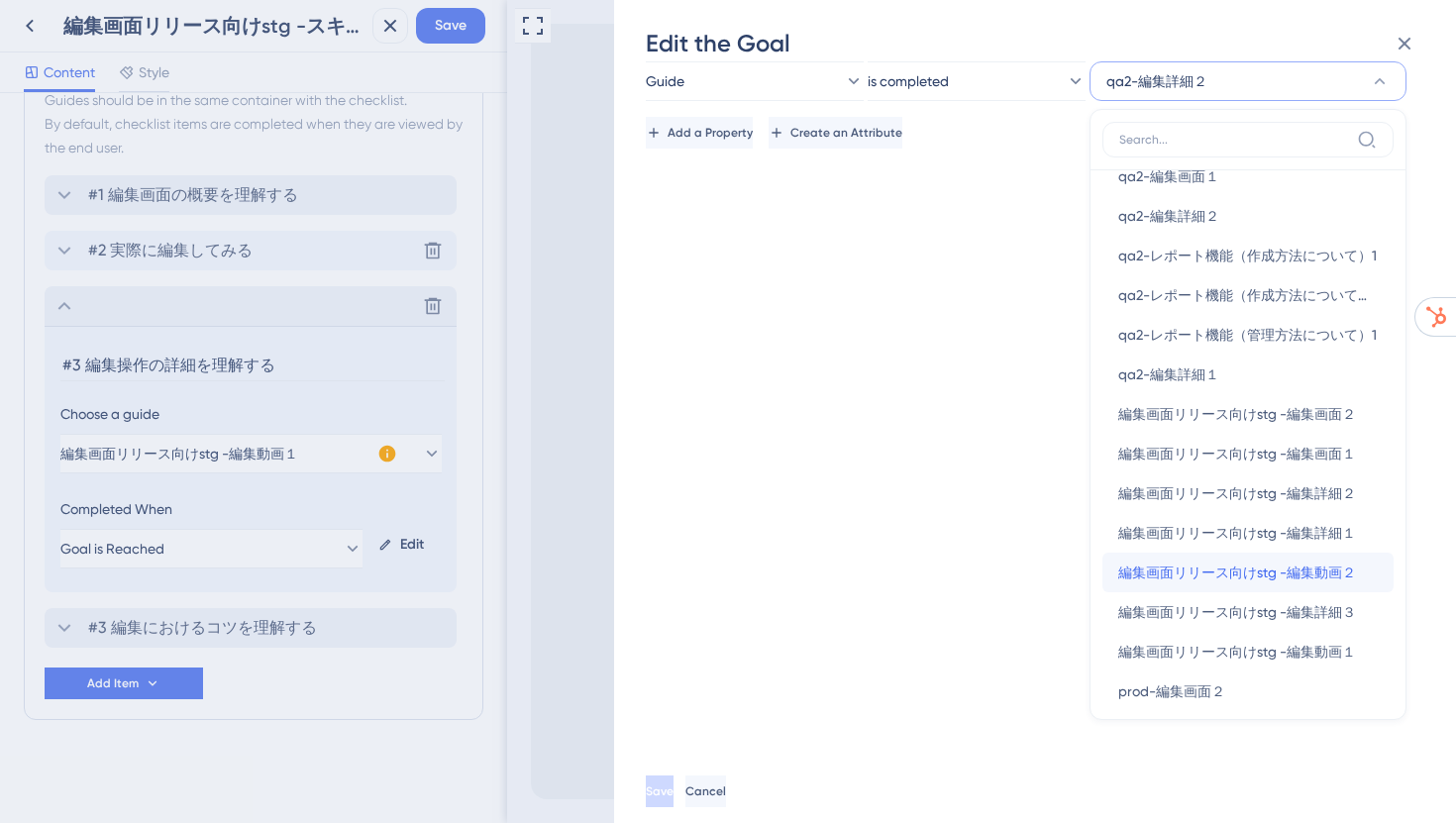 click on "編集画面リリース向けstg -編集動画２" at bounding box center [1237, 572] 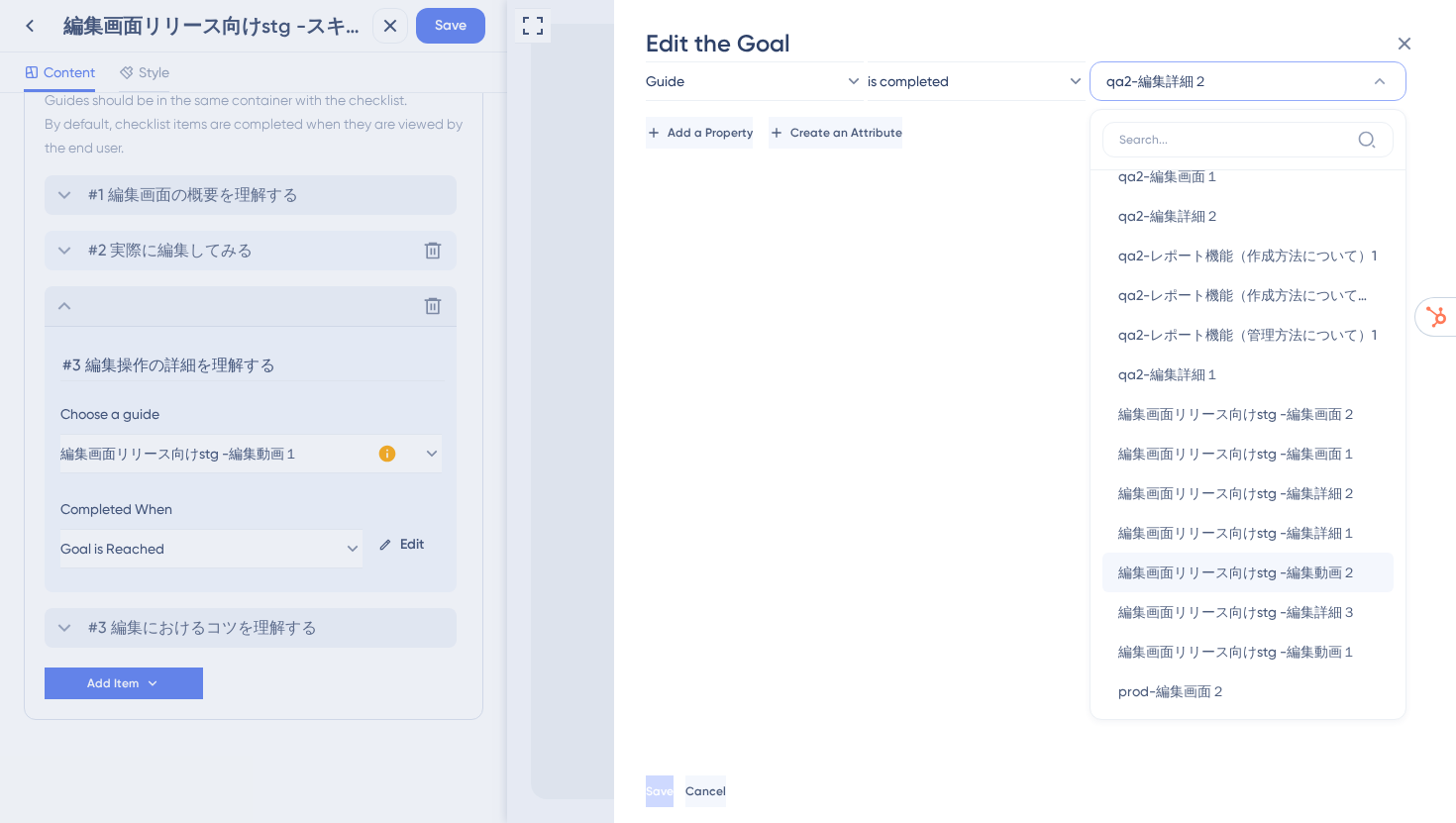 scroll, scrollTop: 0, scrollLeft: 0, axis: both 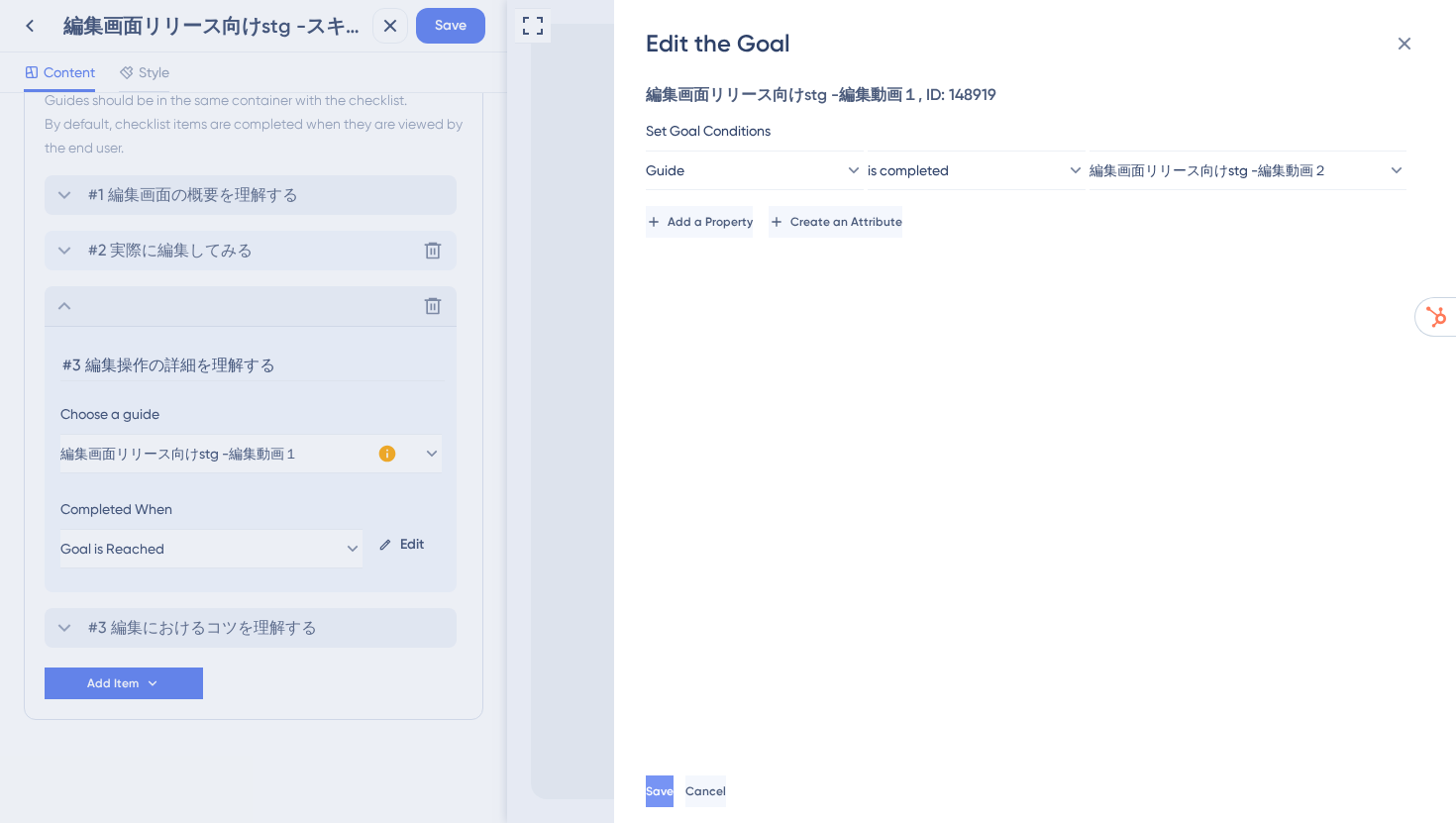 click on "Save" at bounding box center [660, 791] 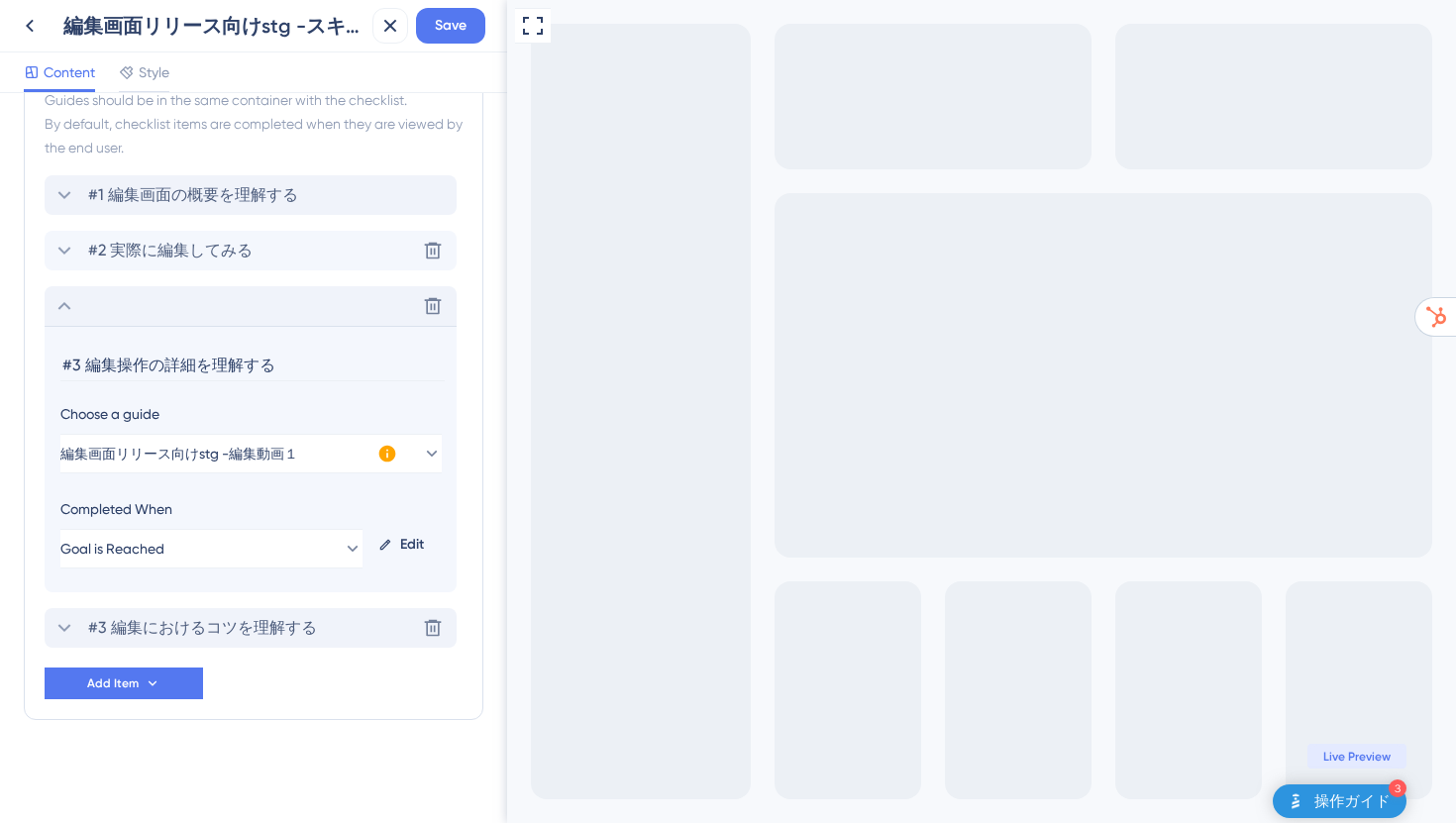 click on "#3 編集におけるコツを理解する" at bounding box center (202, 628) 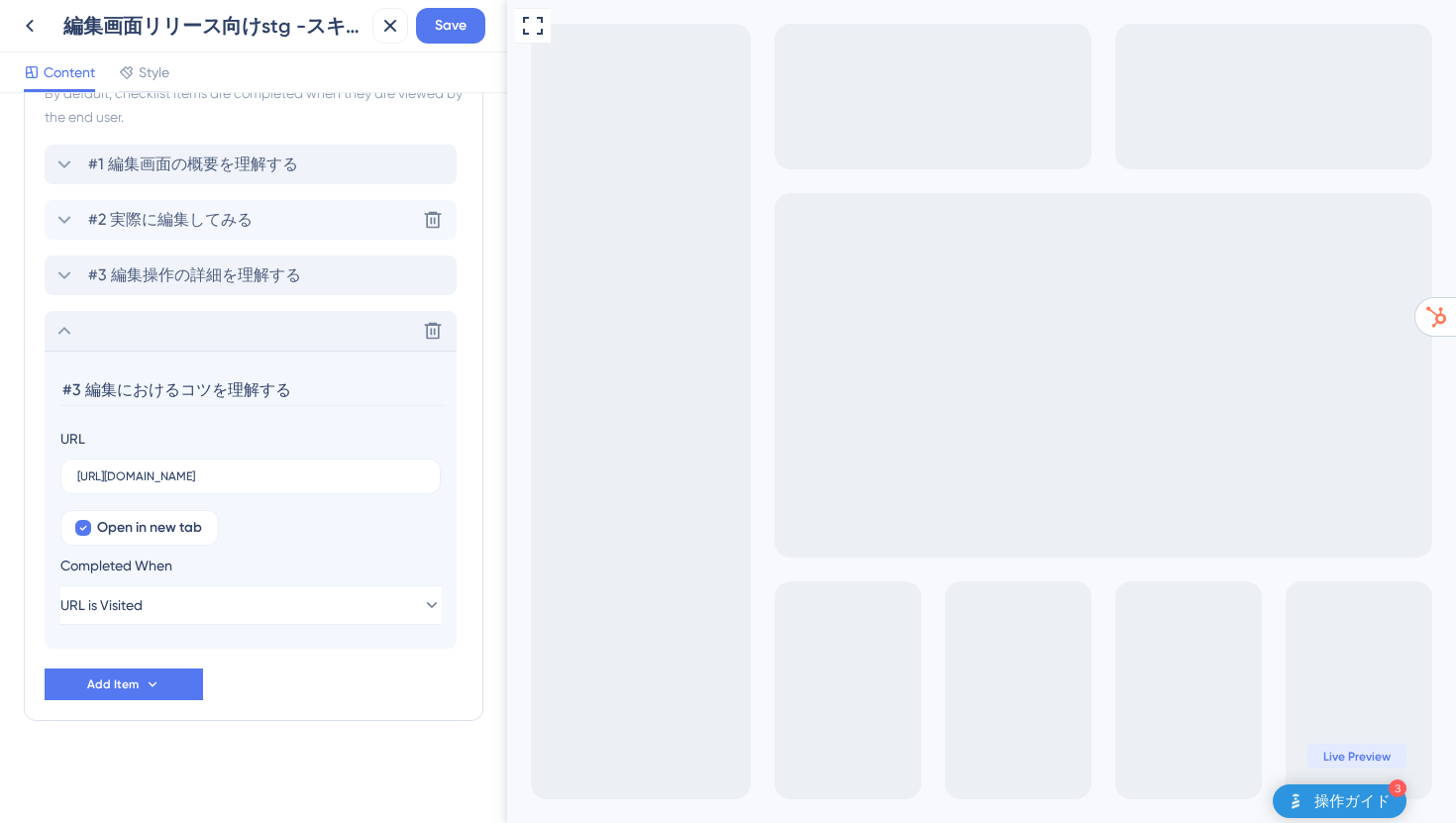 scroll, scrollTop: 1024, scrollLeft: 0, axis: vertical 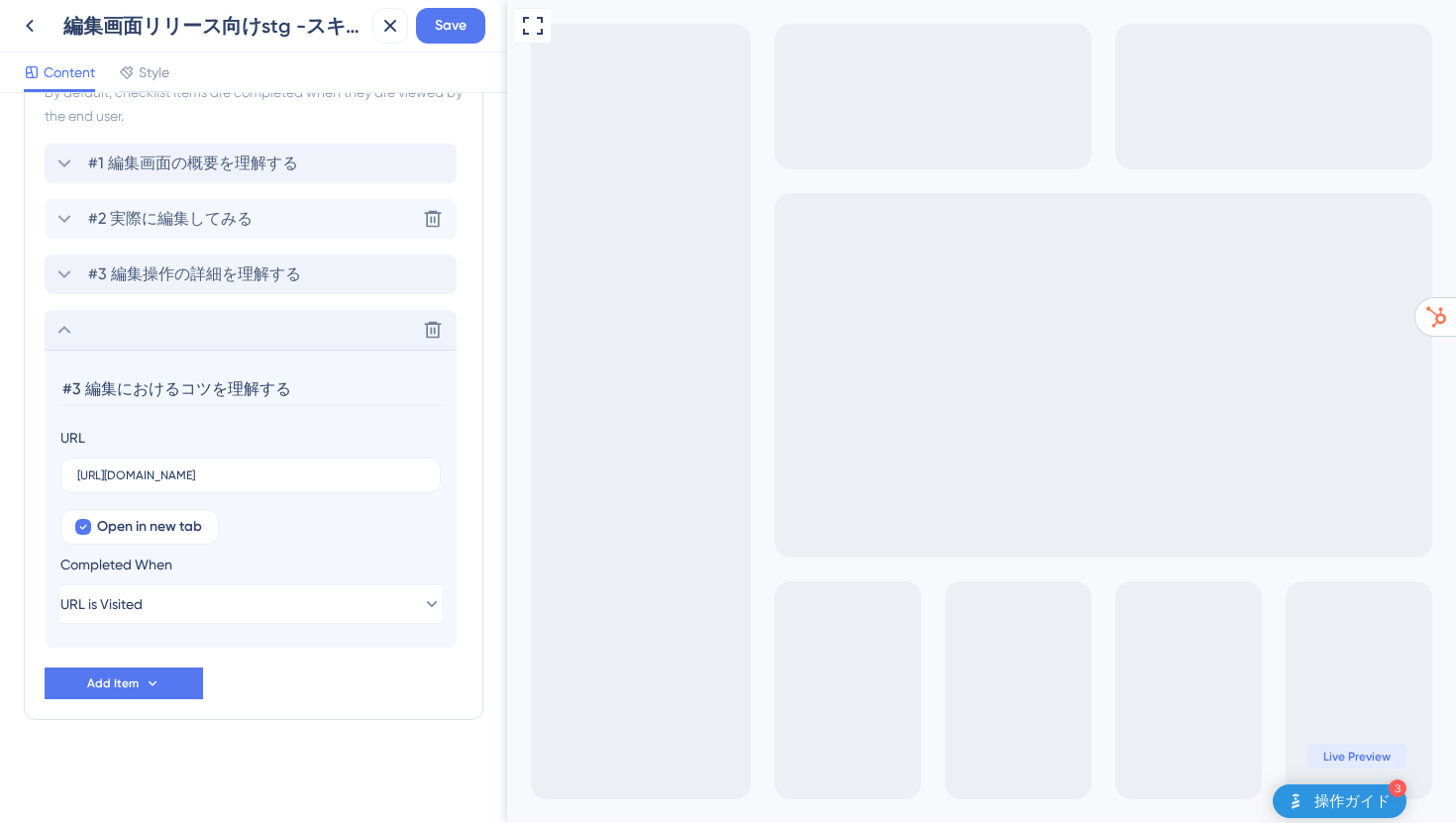 click on "#3 編集におけるコツを理解する" at bounding box center (253, 389) 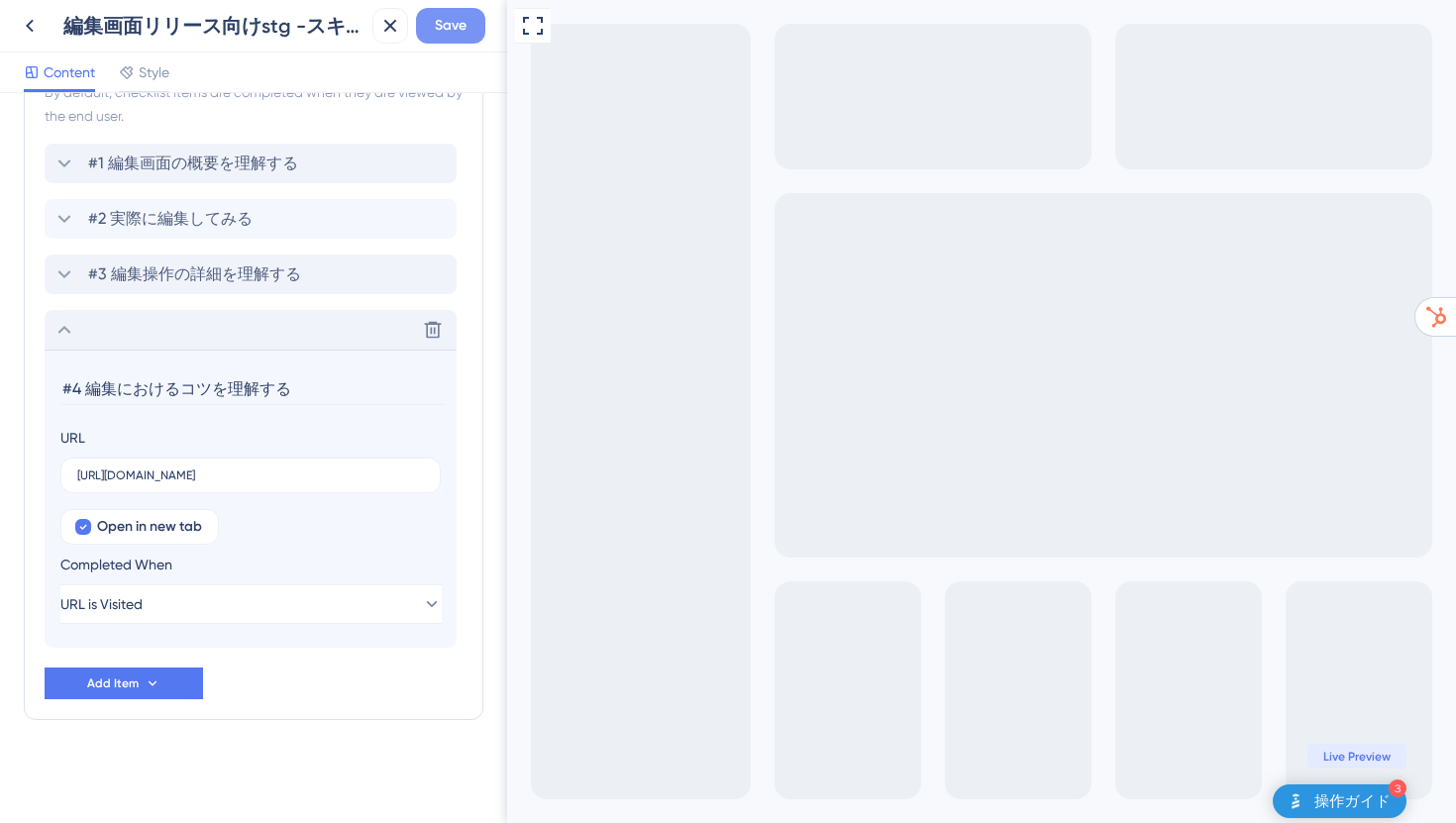 type on "#4 編集におけるコツを理解する" 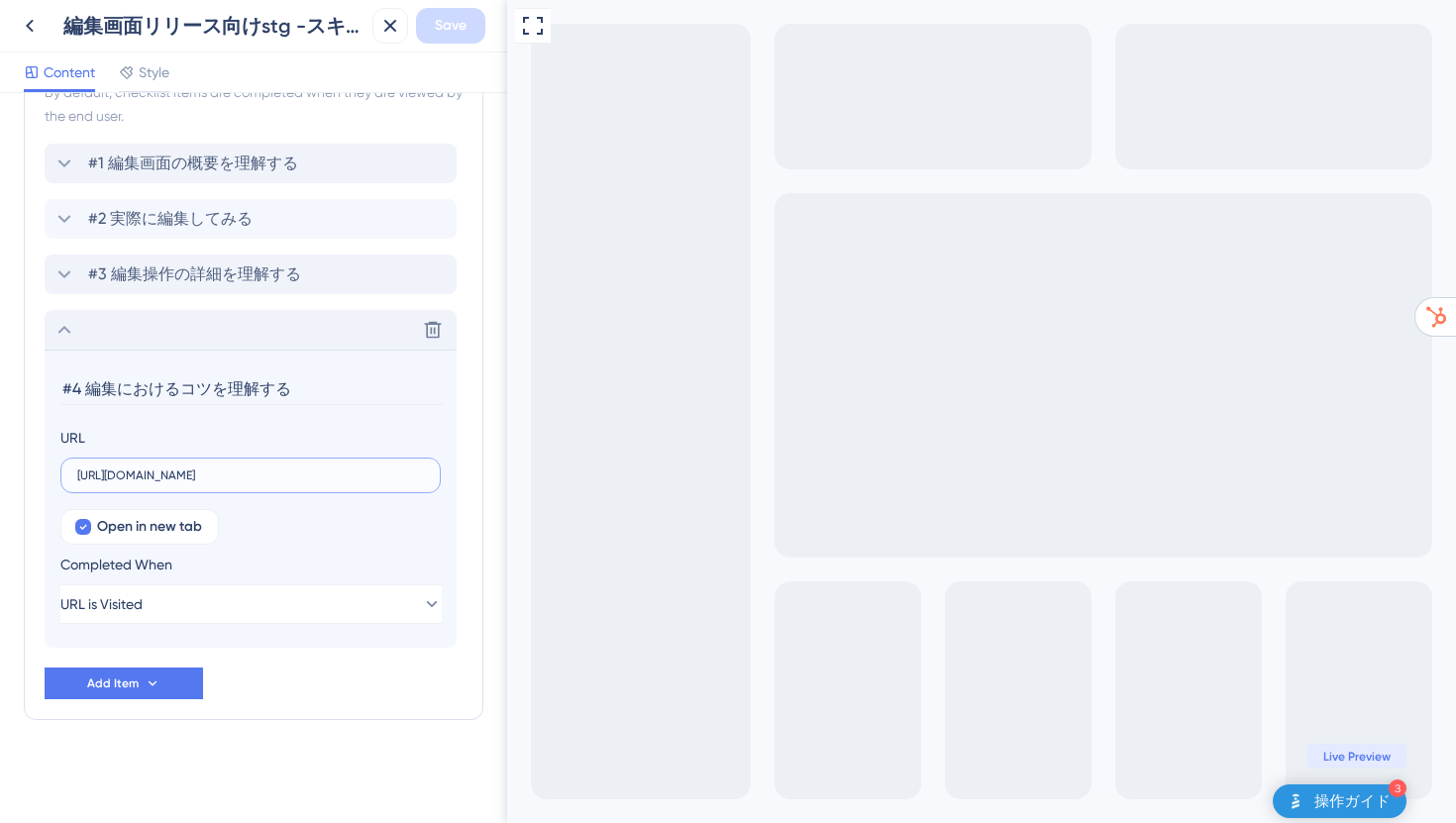 click on "[URL][DOMAIN_NAME]" at bounding box center [251, 475] 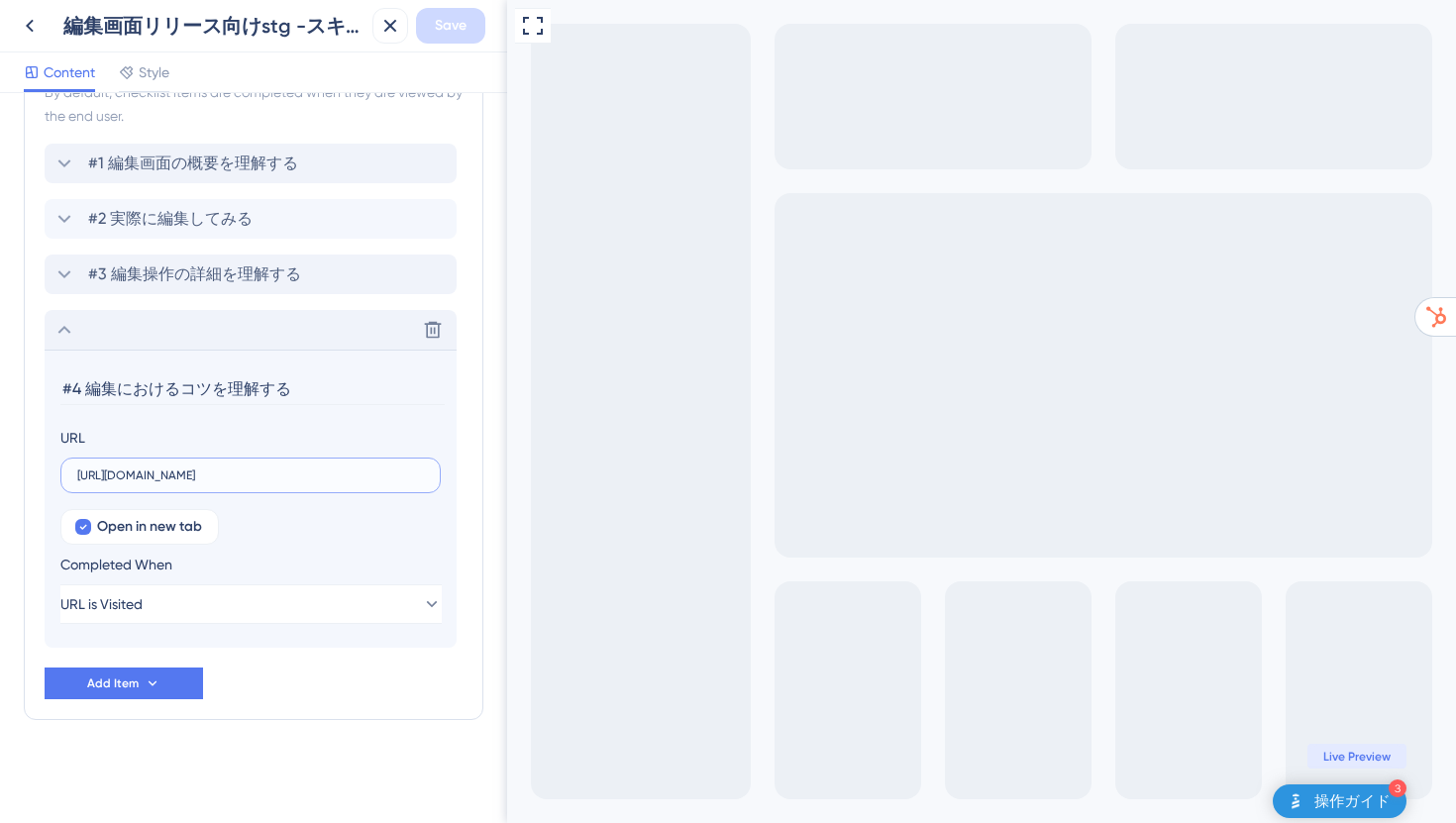 click on "[URL][DOMAIN_NAME]" at bounding box center (251, 475) 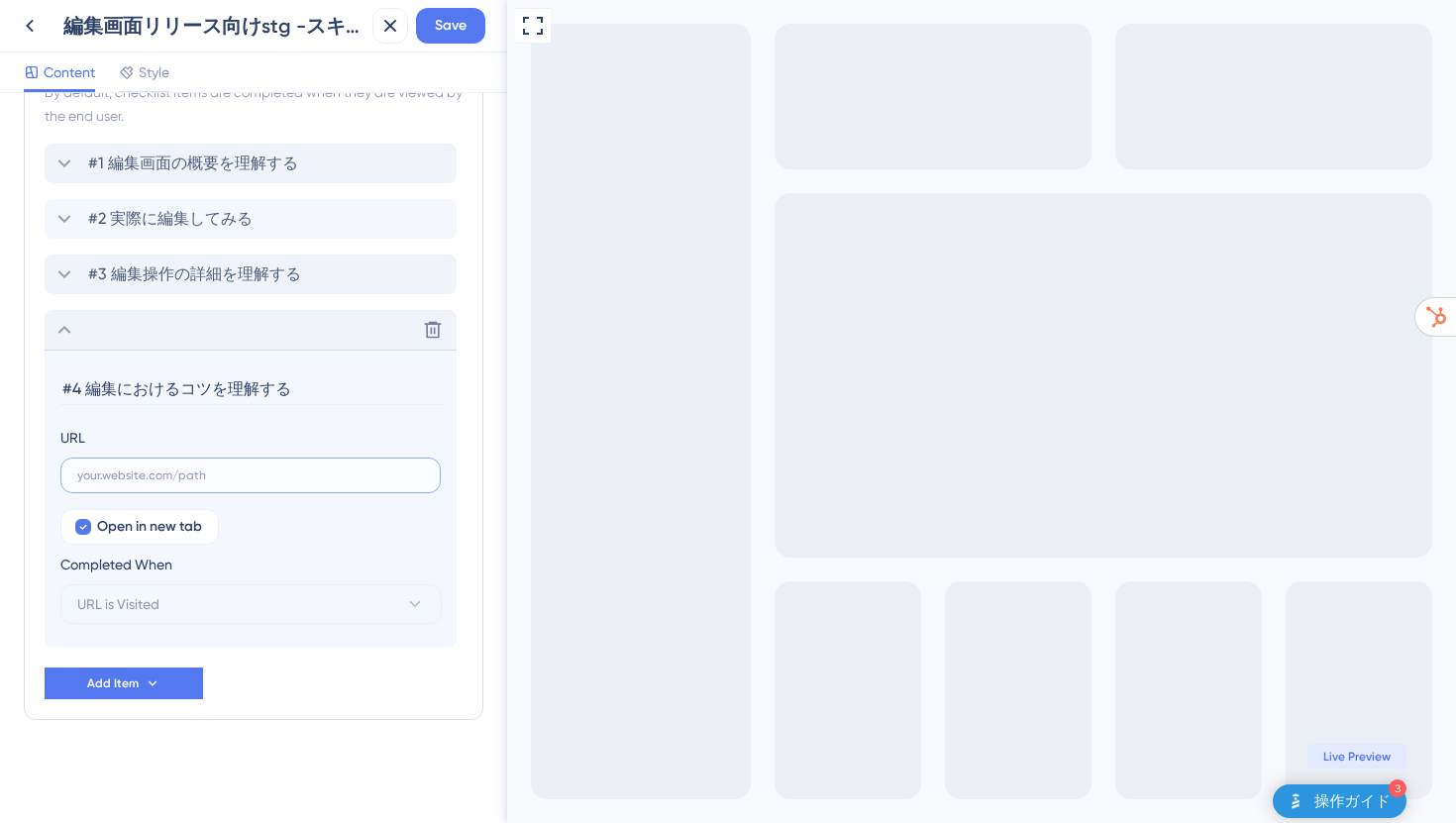 paste on "[URL][DOMAIN_NAME]" 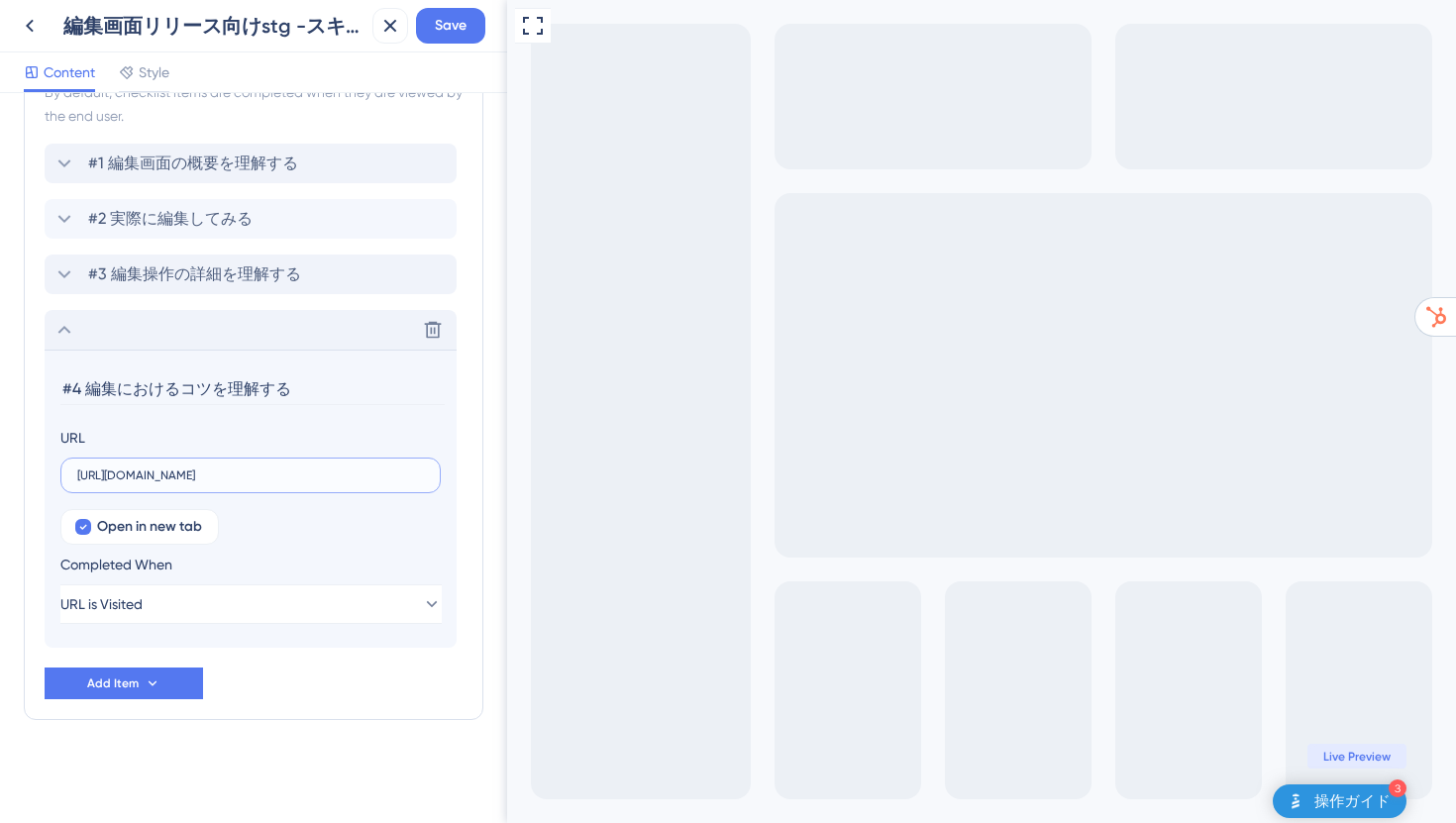 scroll, scrollTop: 0, scrollLeft: 0, axis: both 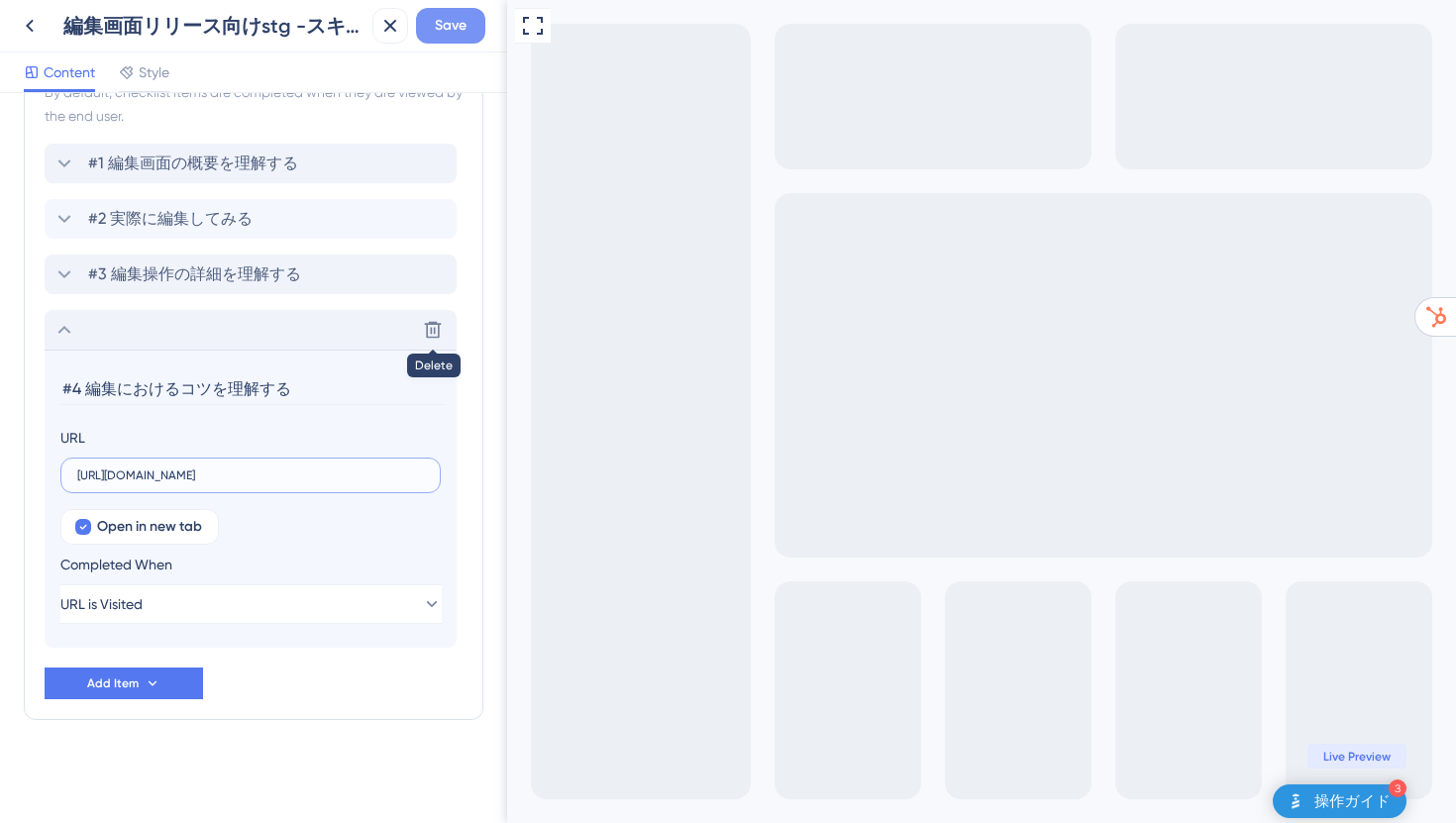 type on "[URL][DOMAIN_NAME]" 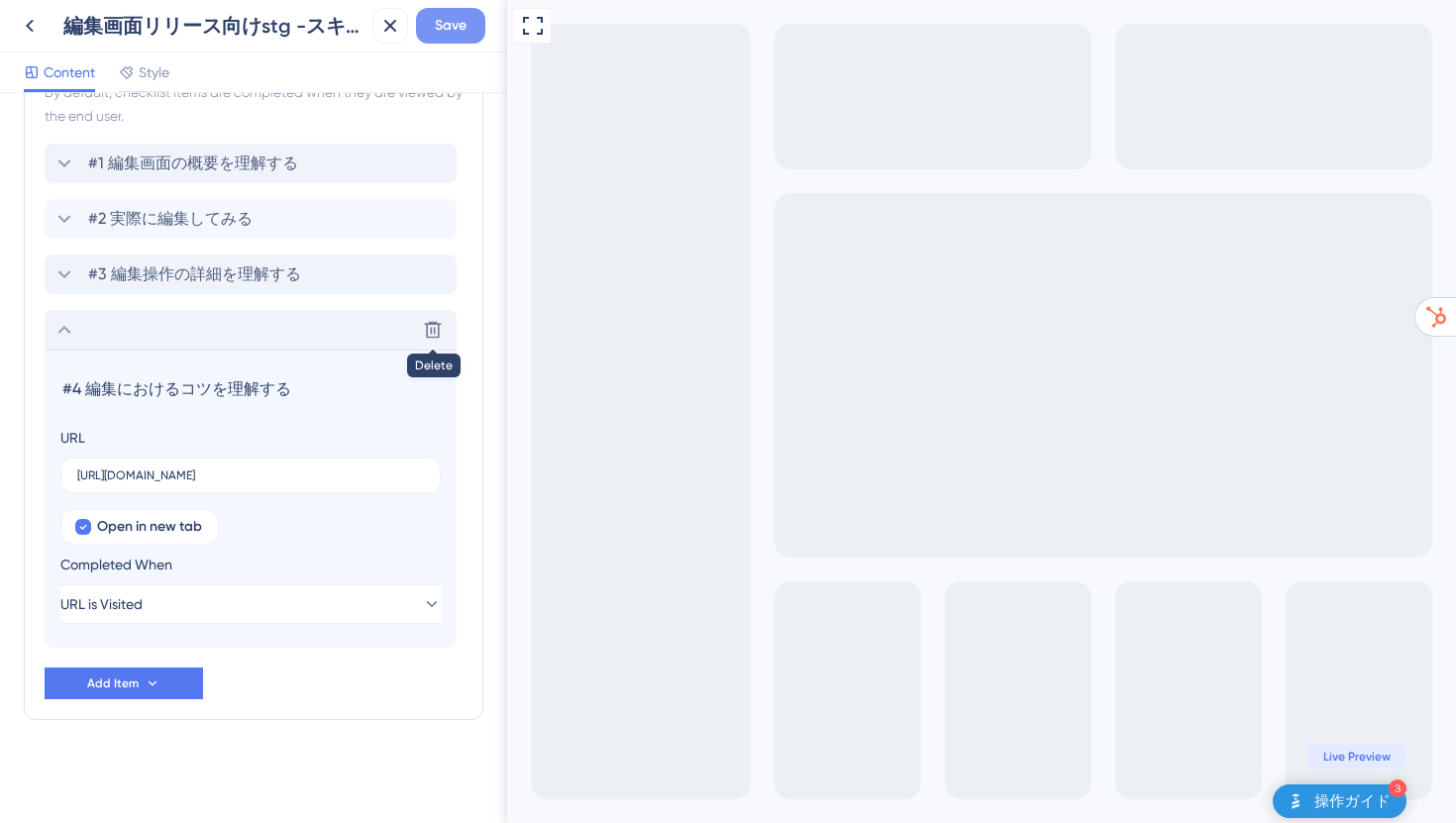 click on "Save" at bounding box center [451, 26] 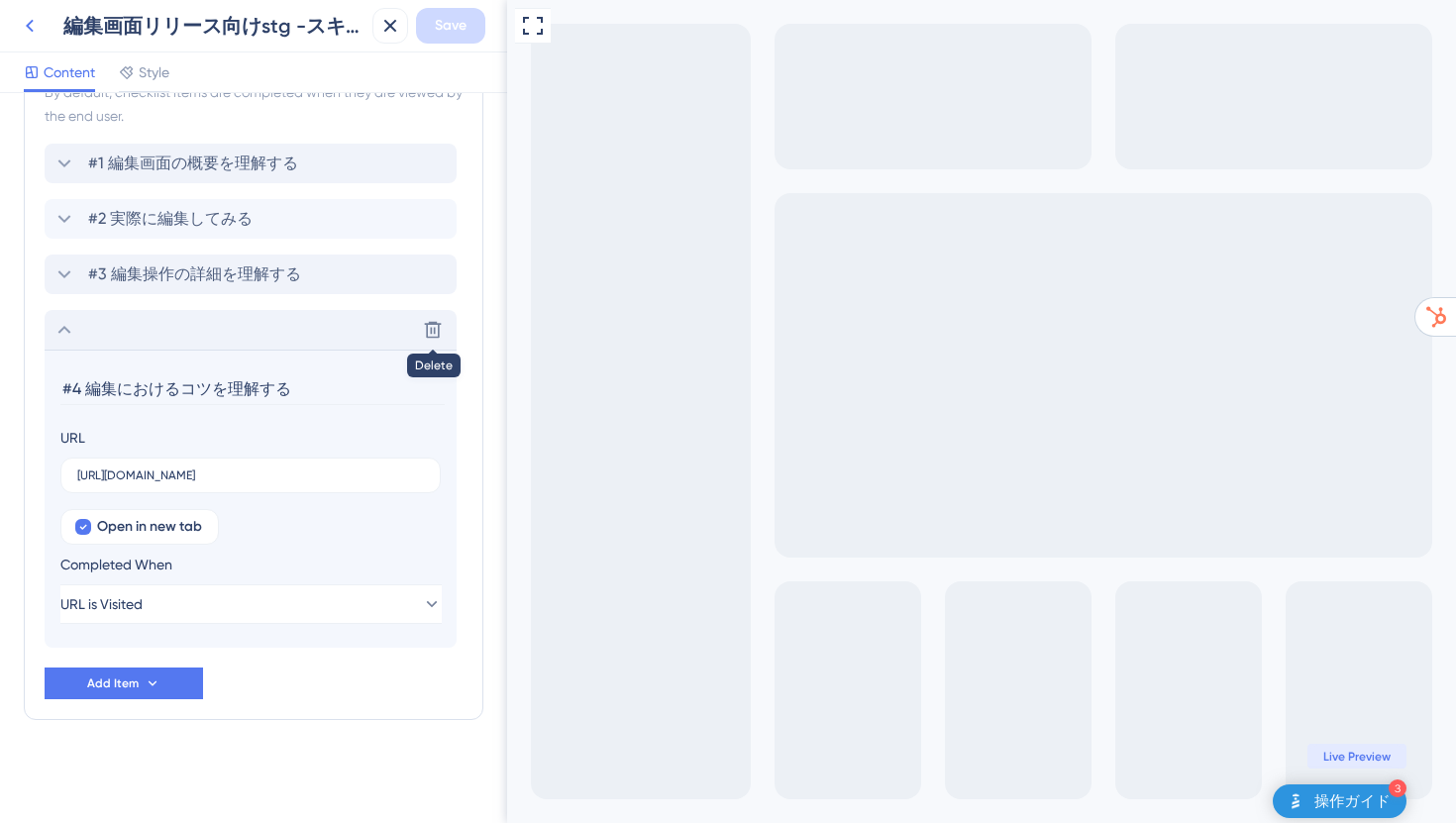 click 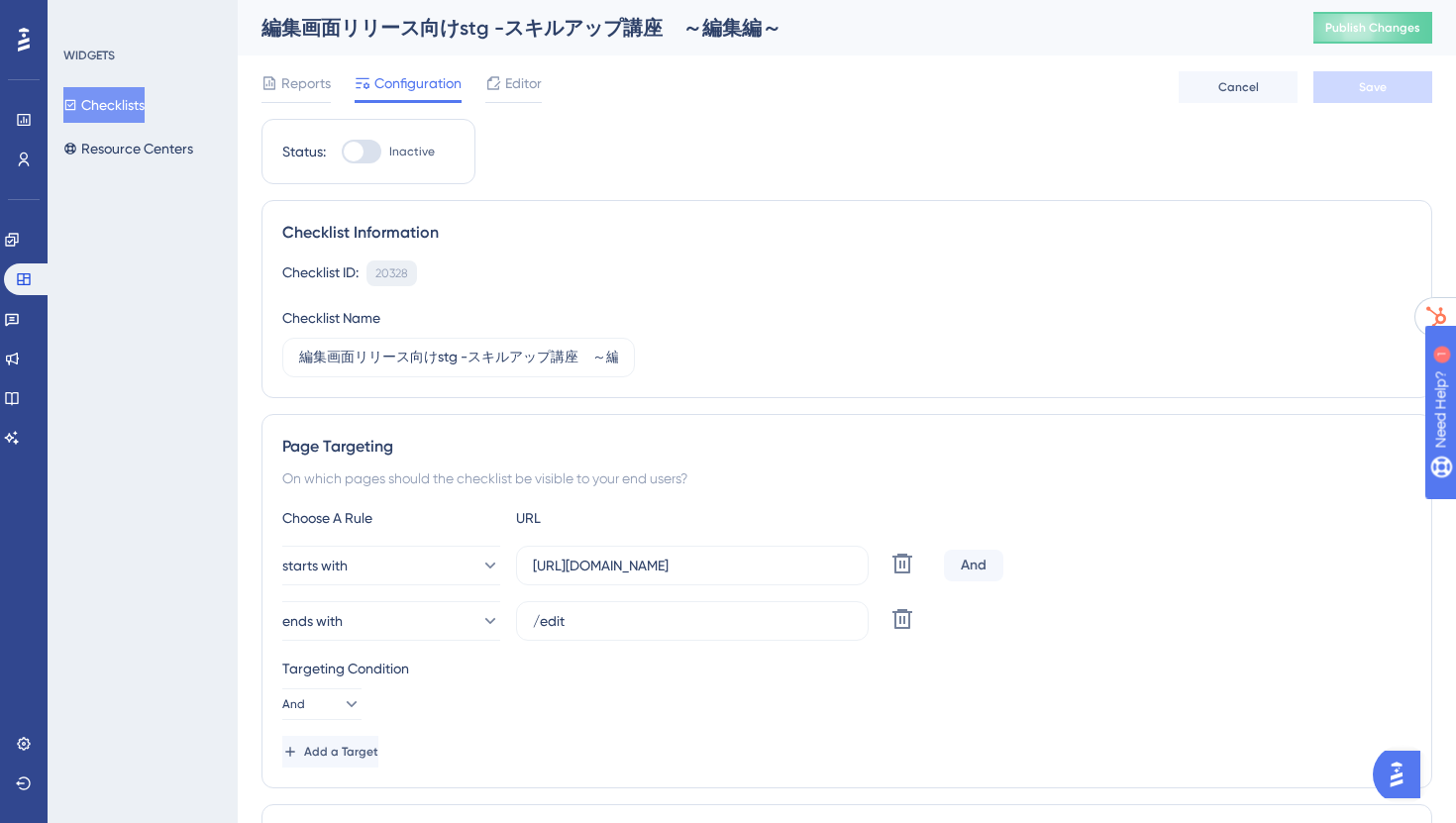 scroll, scrollTop: 0, scrollLeft: 0, axis: both 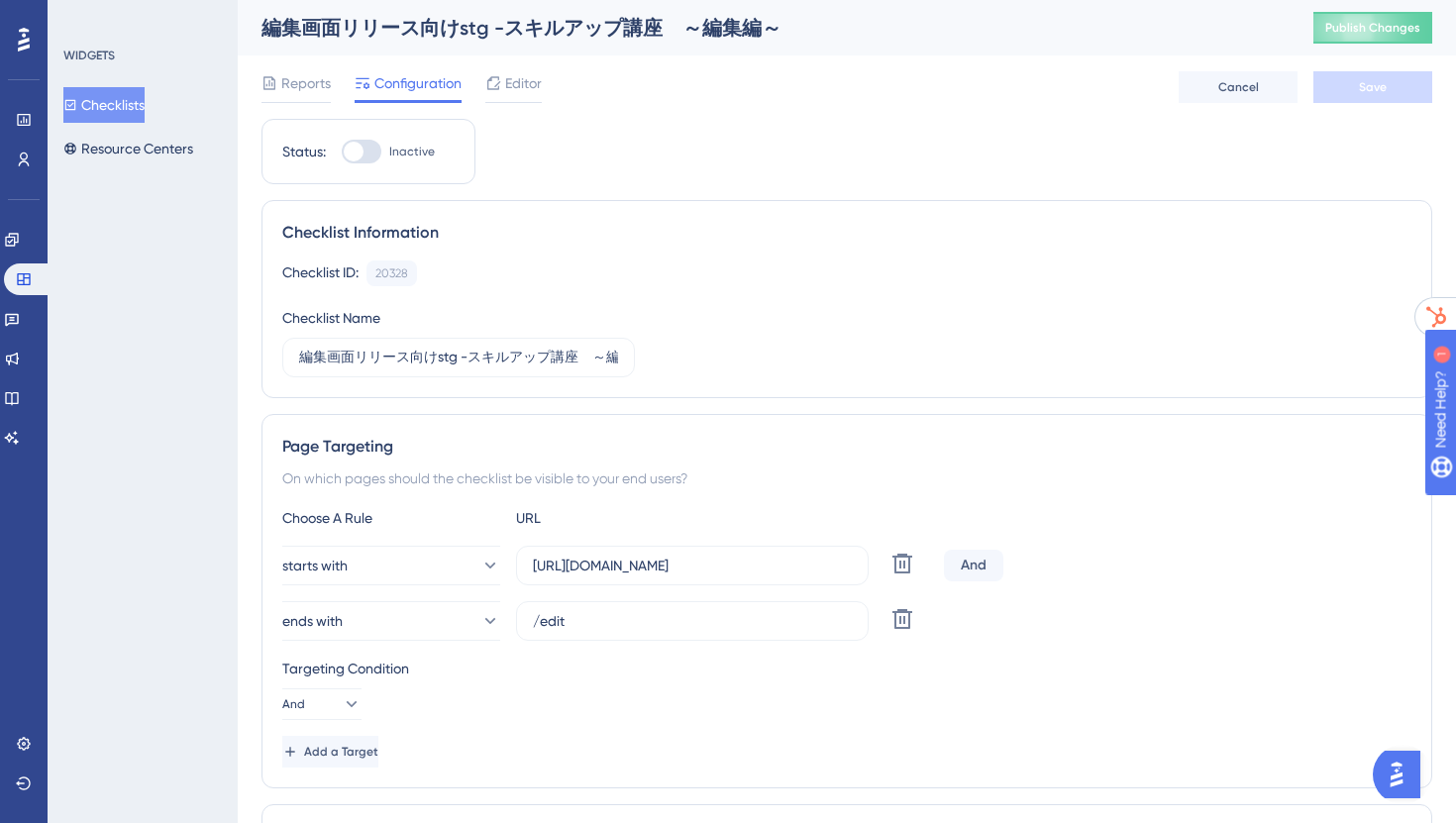 click on "Checklists" at bounding box center (104, 105) 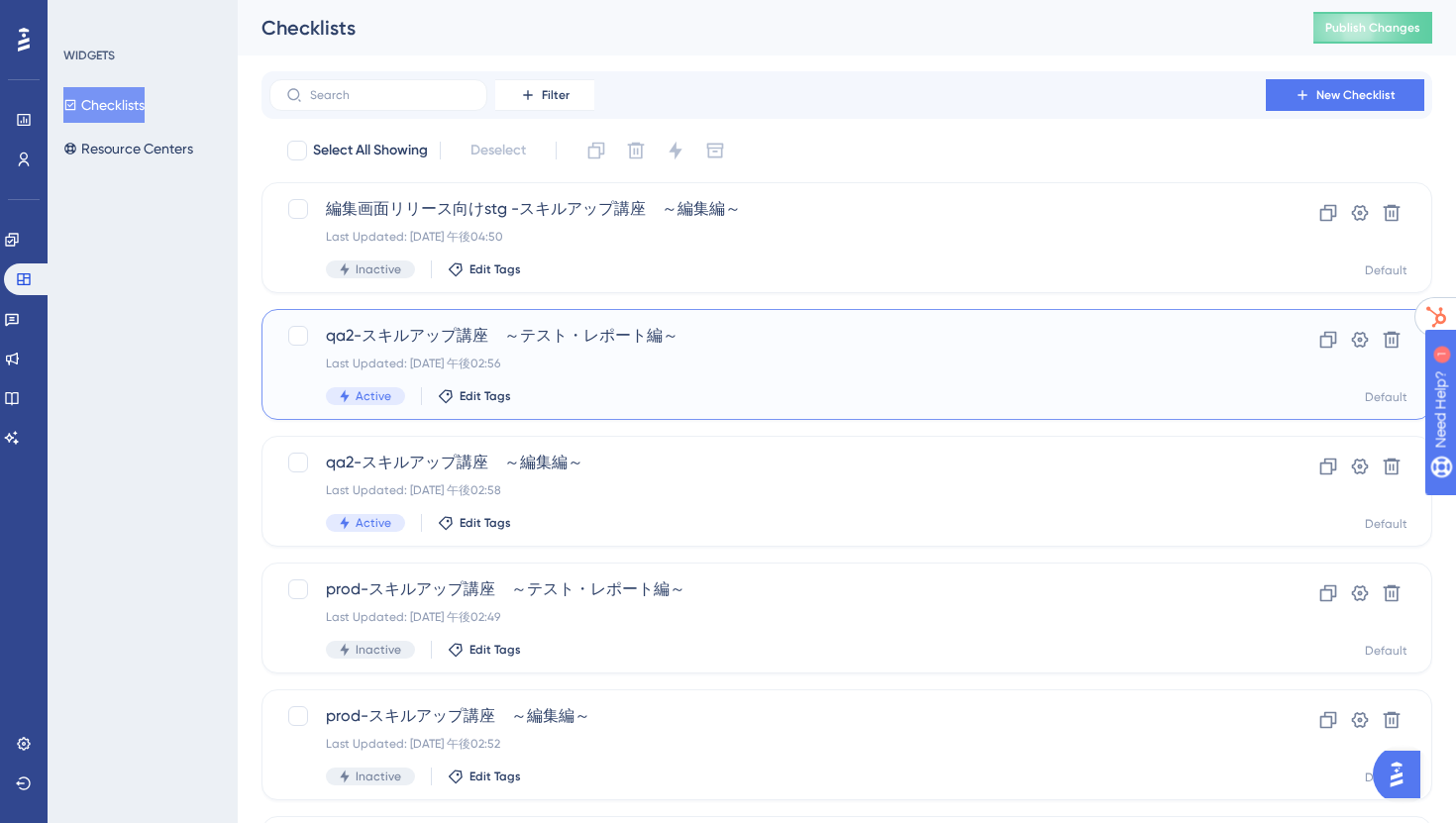 click on "Active Edit Tags" at bounding box center (768, 396) 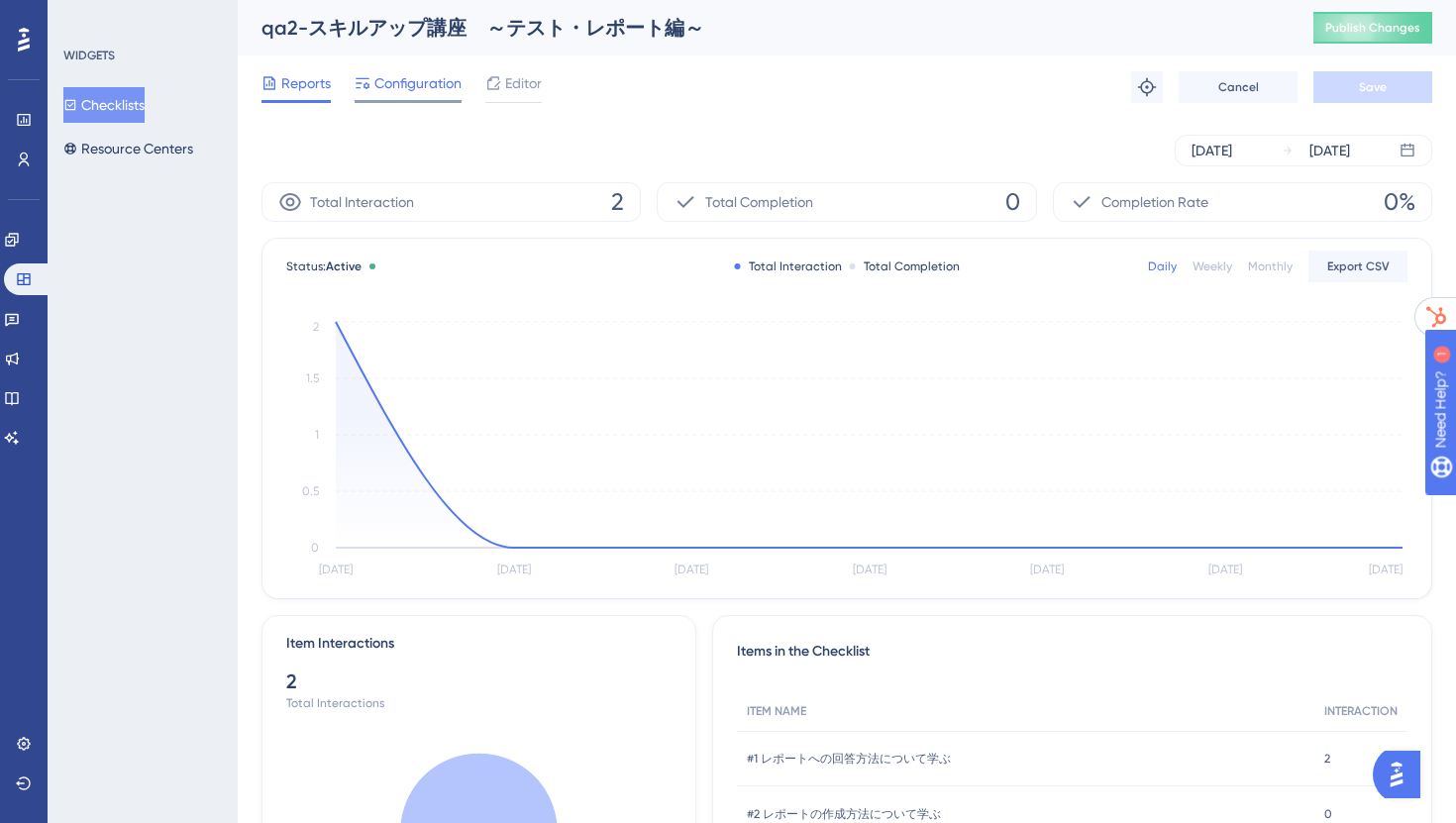 click on "Configuration" at bounding box center [408, 87] 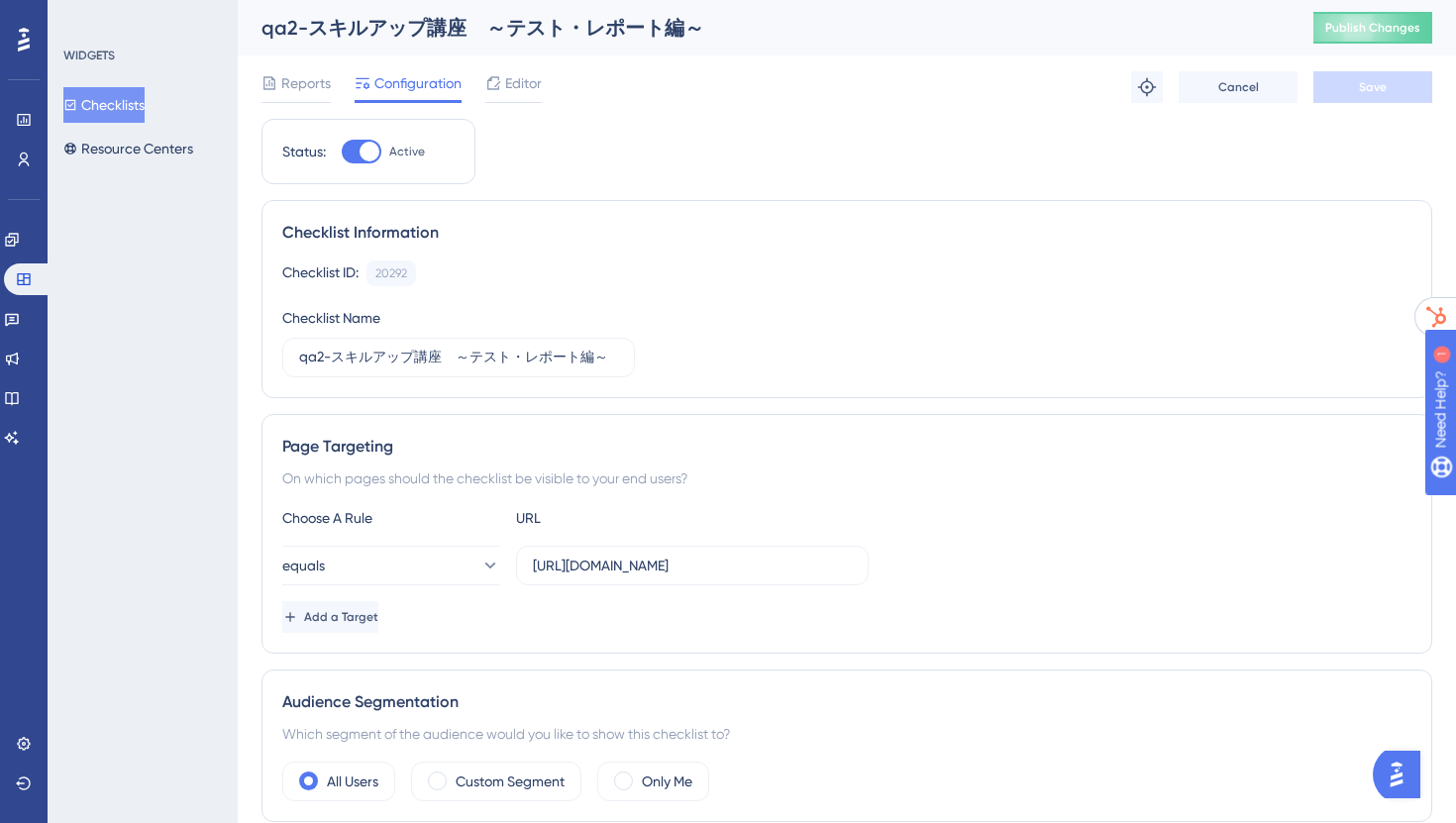 click at bounding box center [369, 152] 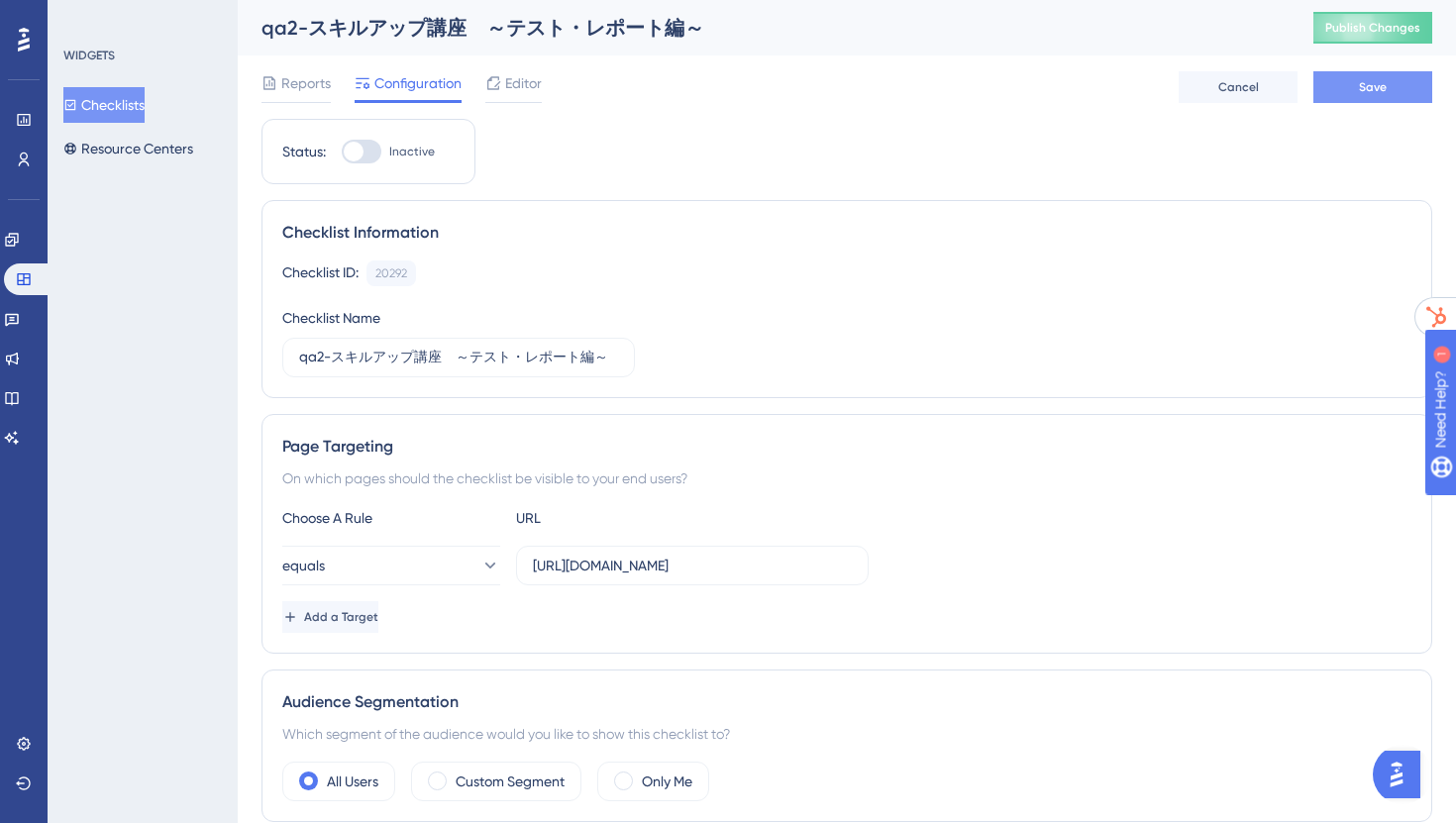 click on "Save" at bounding box center [1373, 87] 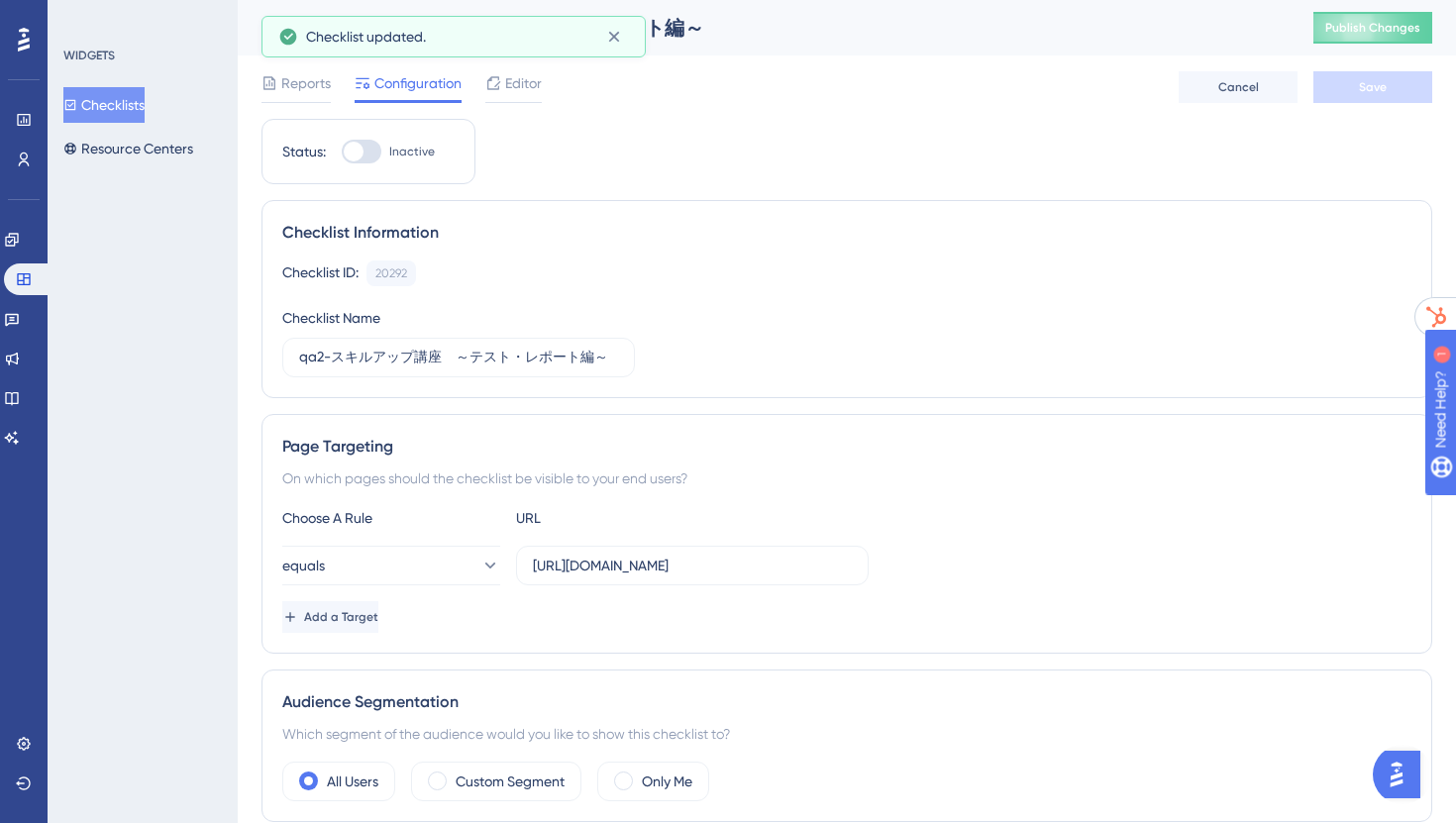 click on "Checklists" at bounding box center [104, 105] 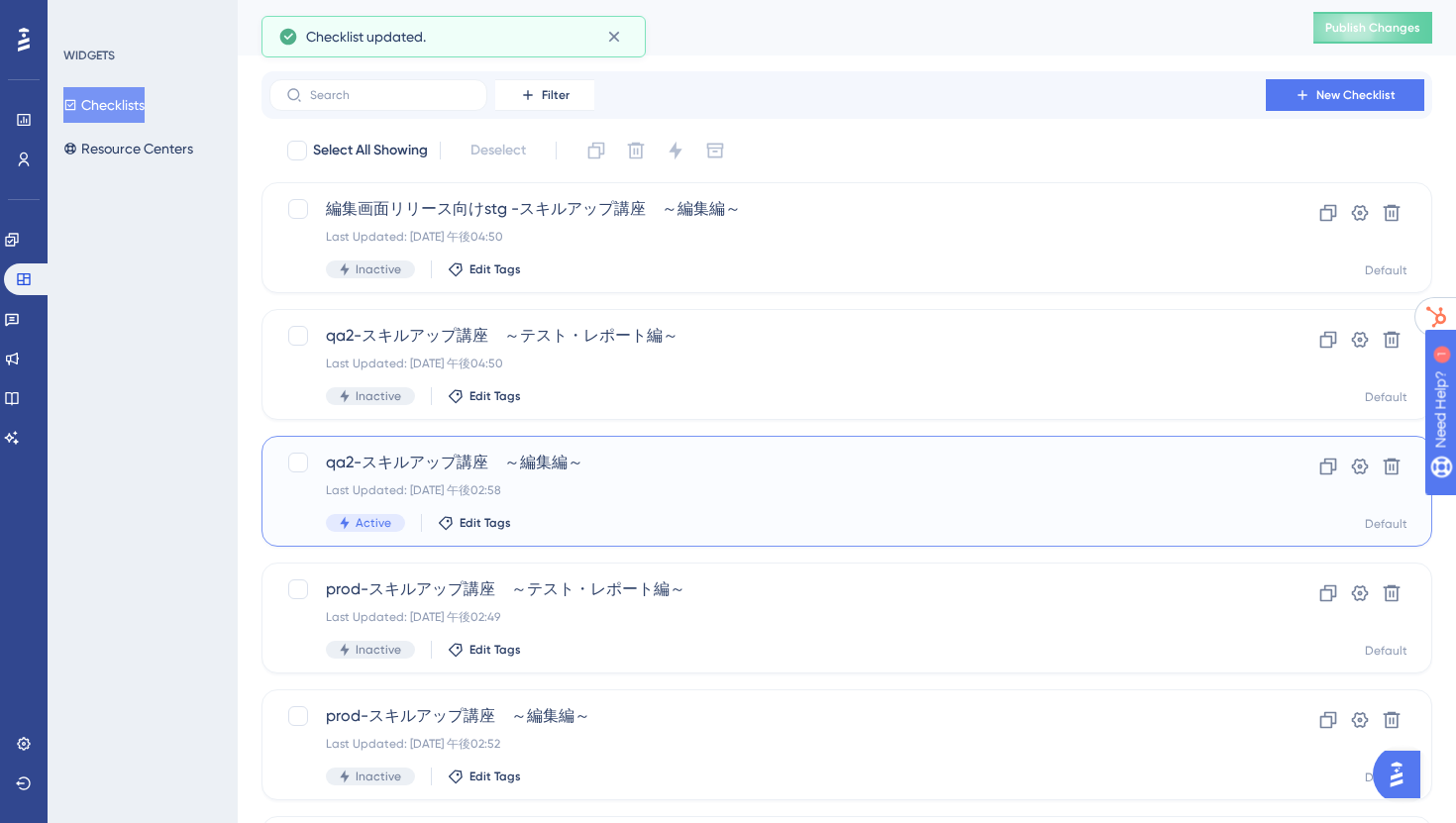 click on "qa2-スキルアップ講座　～編集編～" at bounding box center [768, 463] 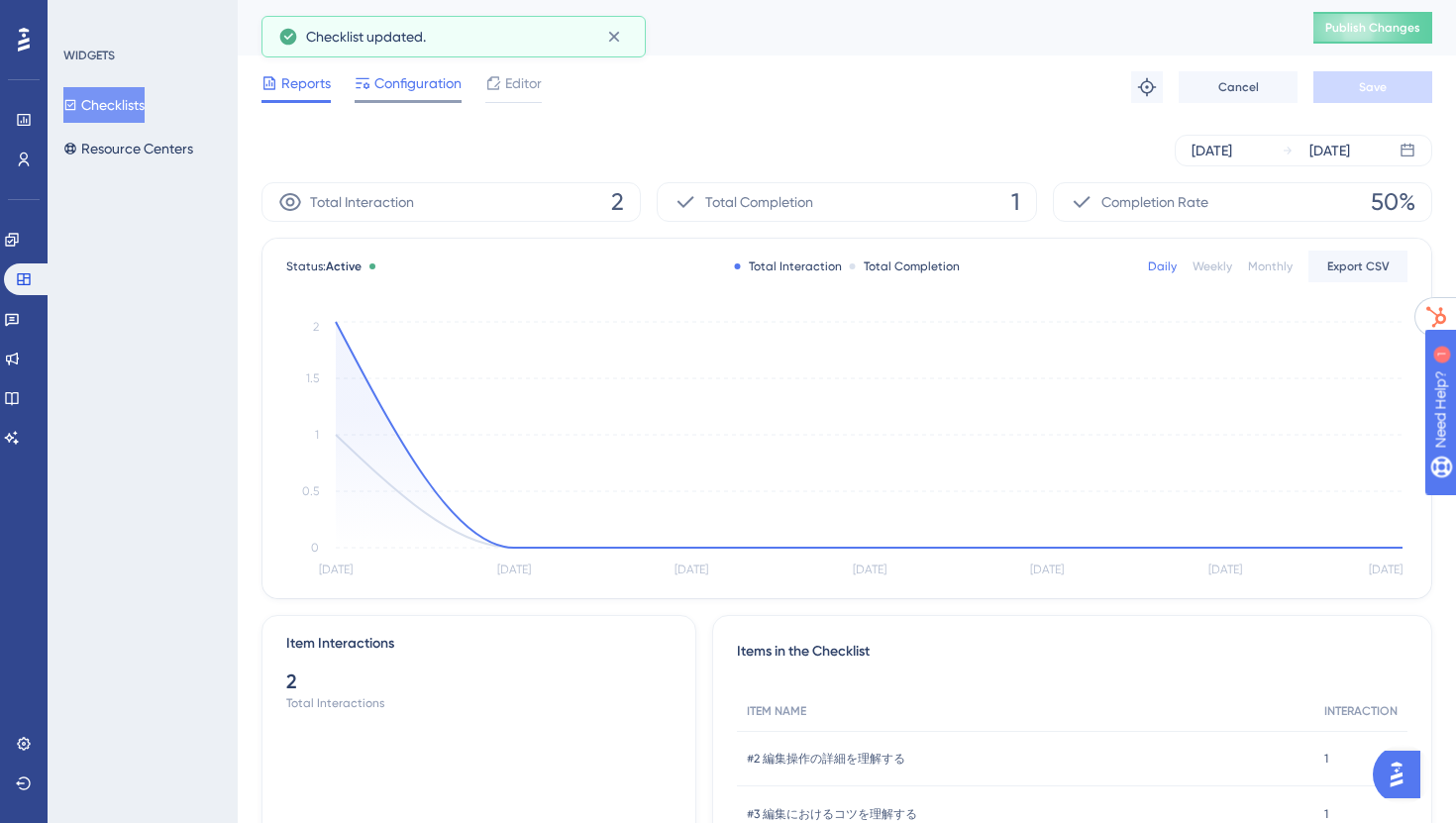 click on "Configuration" at bounding box center (418, 83) 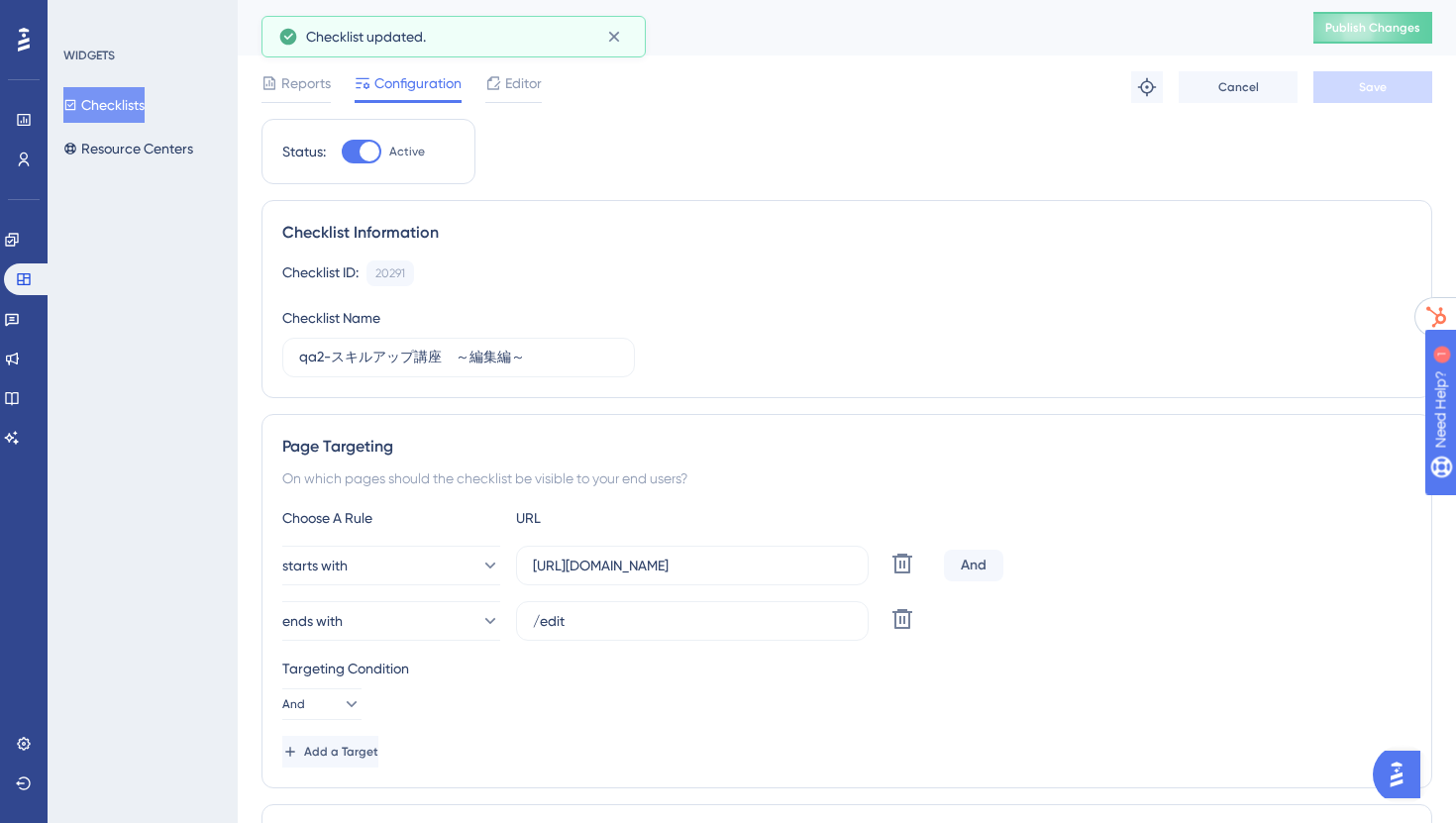 click at bounding box center [369, 152] 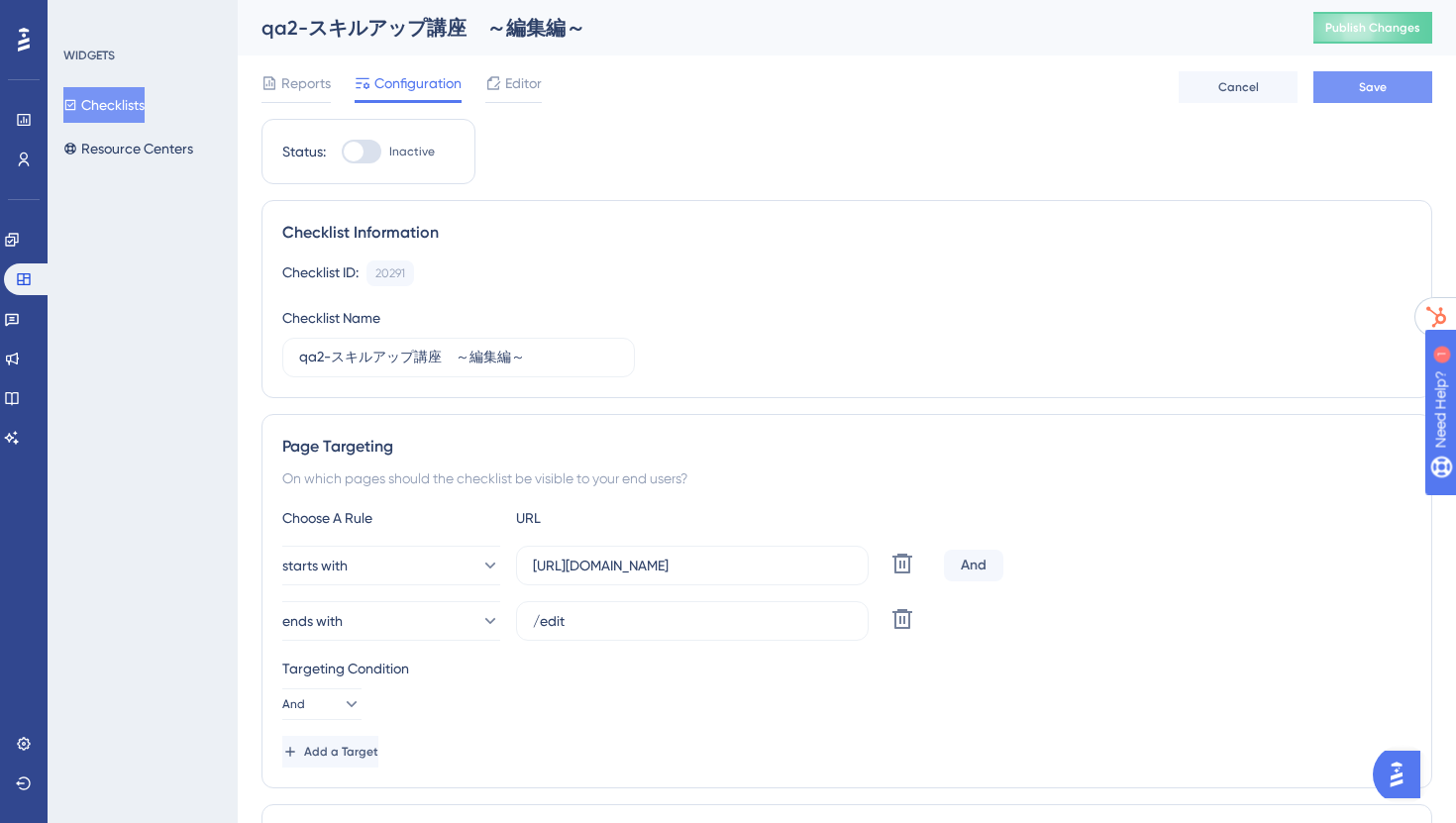 click on "Save" at bounding box center [1373, 87] 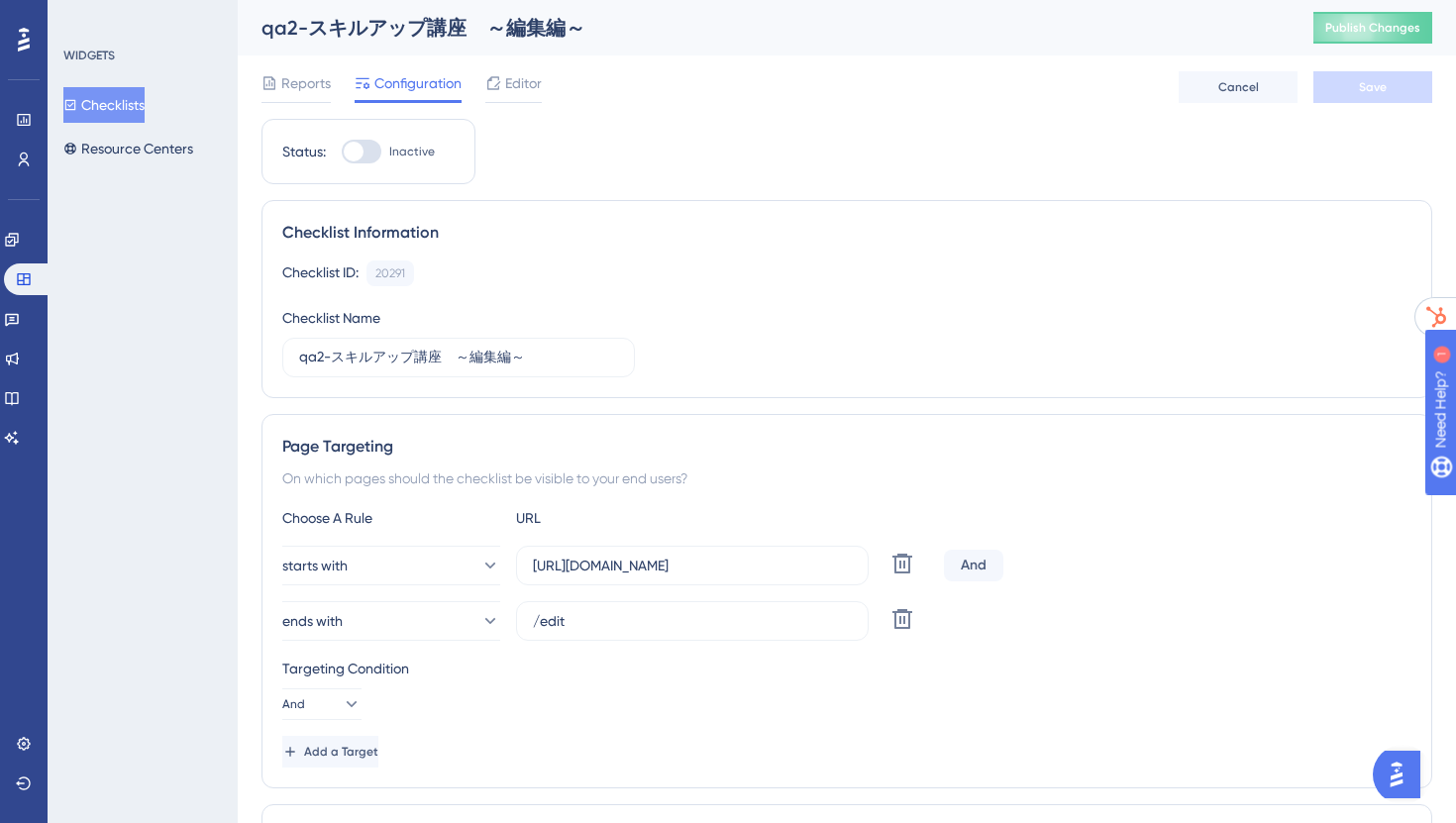 click on "Checklists" at bounding box center (104, 105) 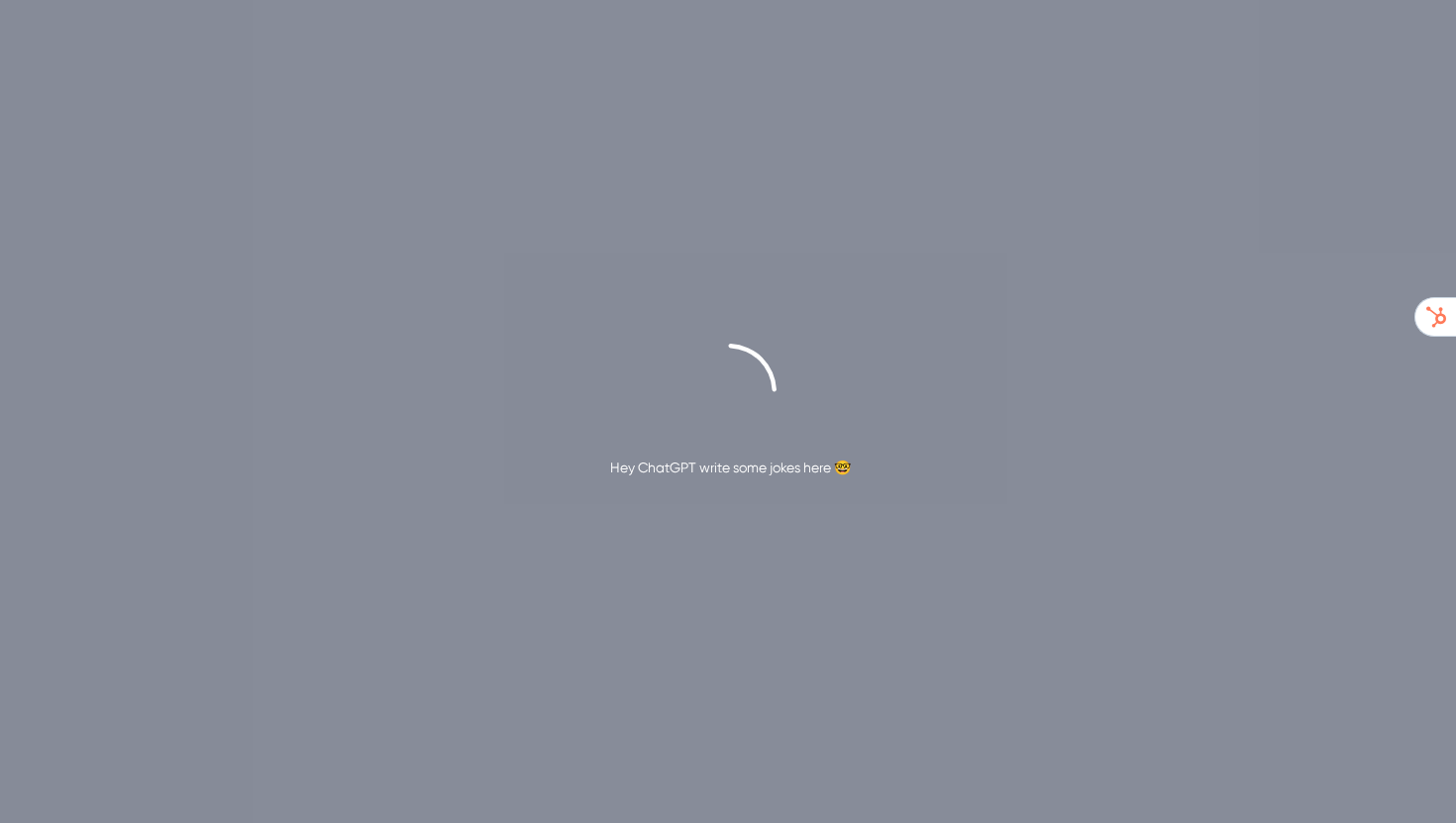 scroll, scrollTop: 0, scrollLeft: 0, axis: both 